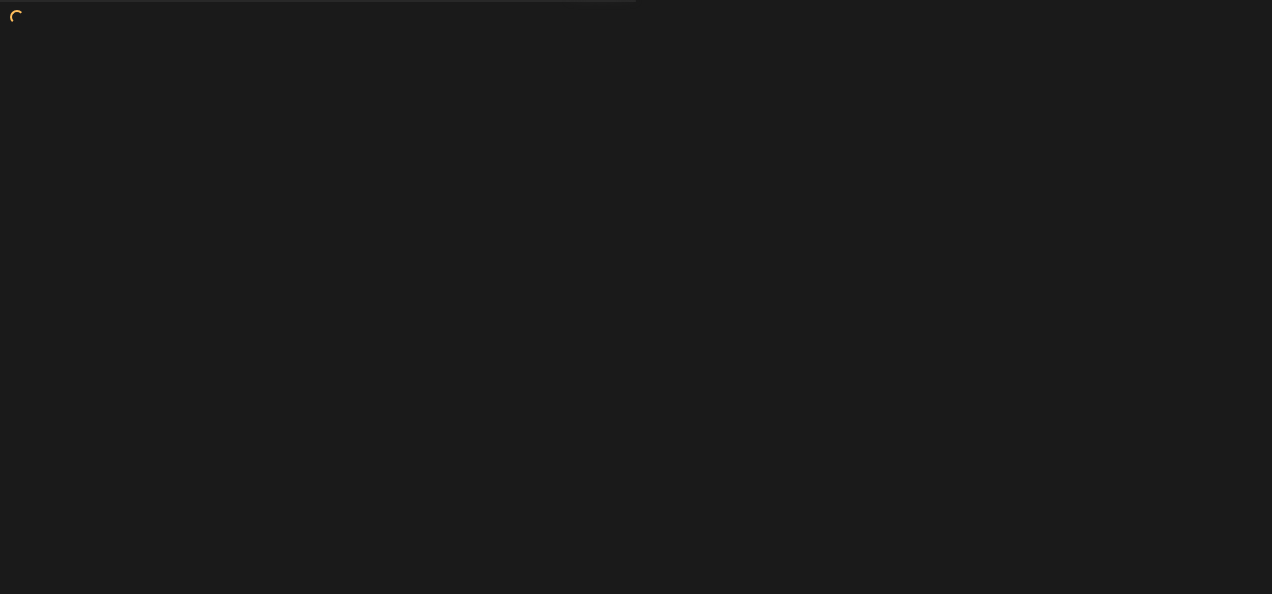 scroll, scrollTop: 0, scrollLeft: 0, axis: both 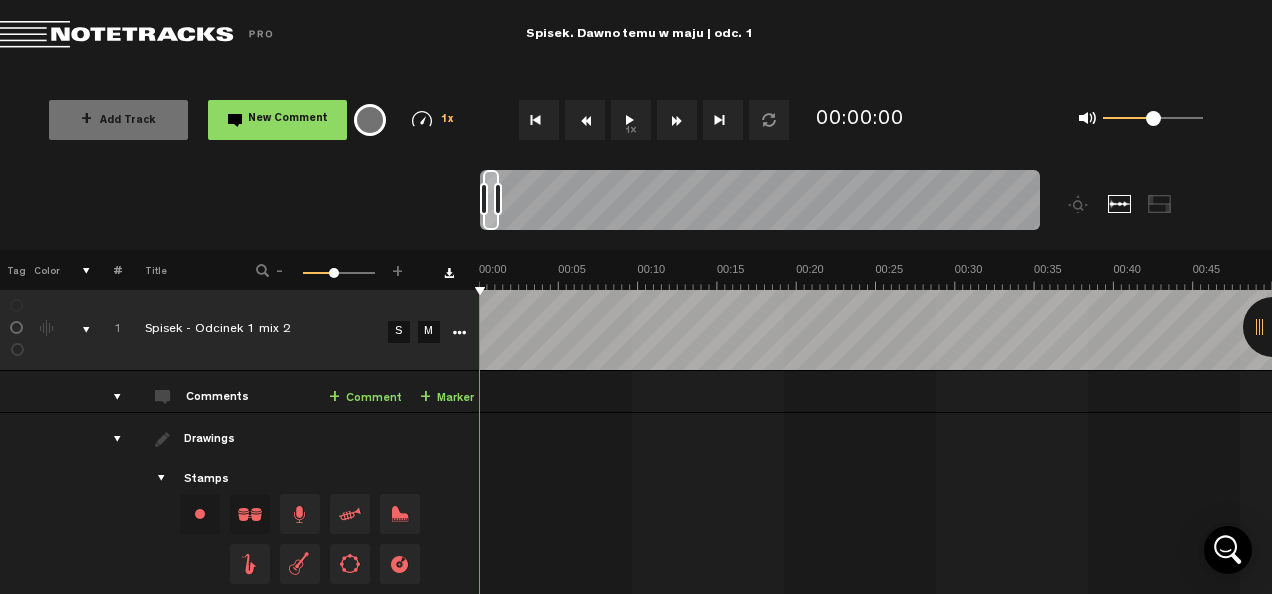 click on "1x" at bounding box center [631, 120] 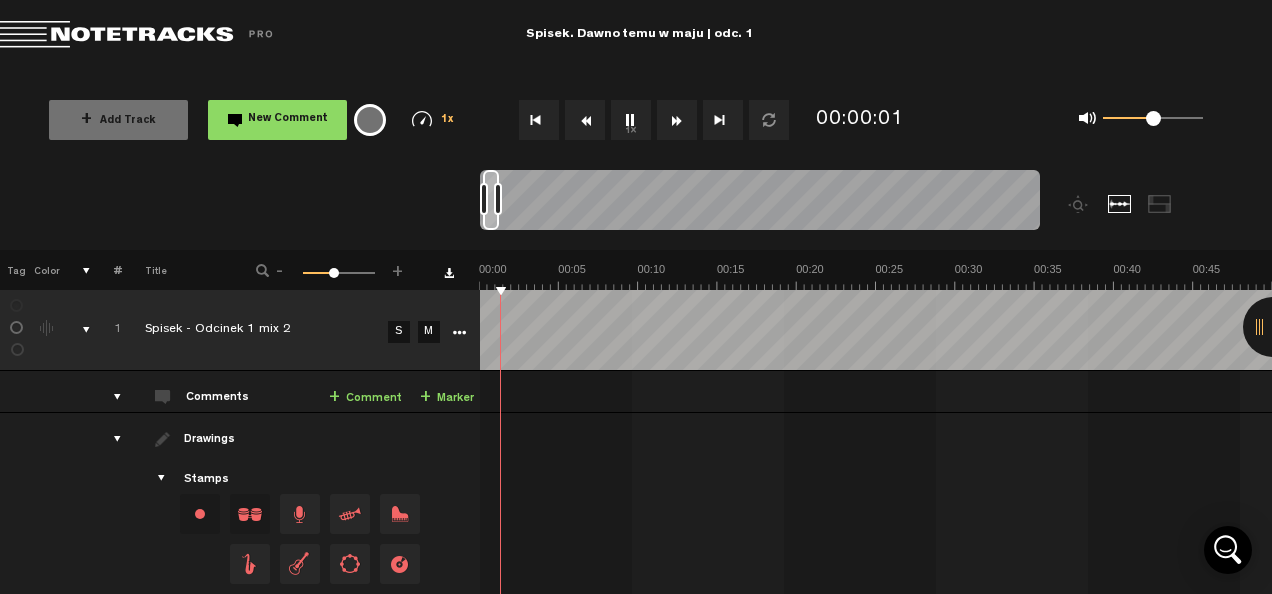 click on "1x" at bounding box center [631, 120] 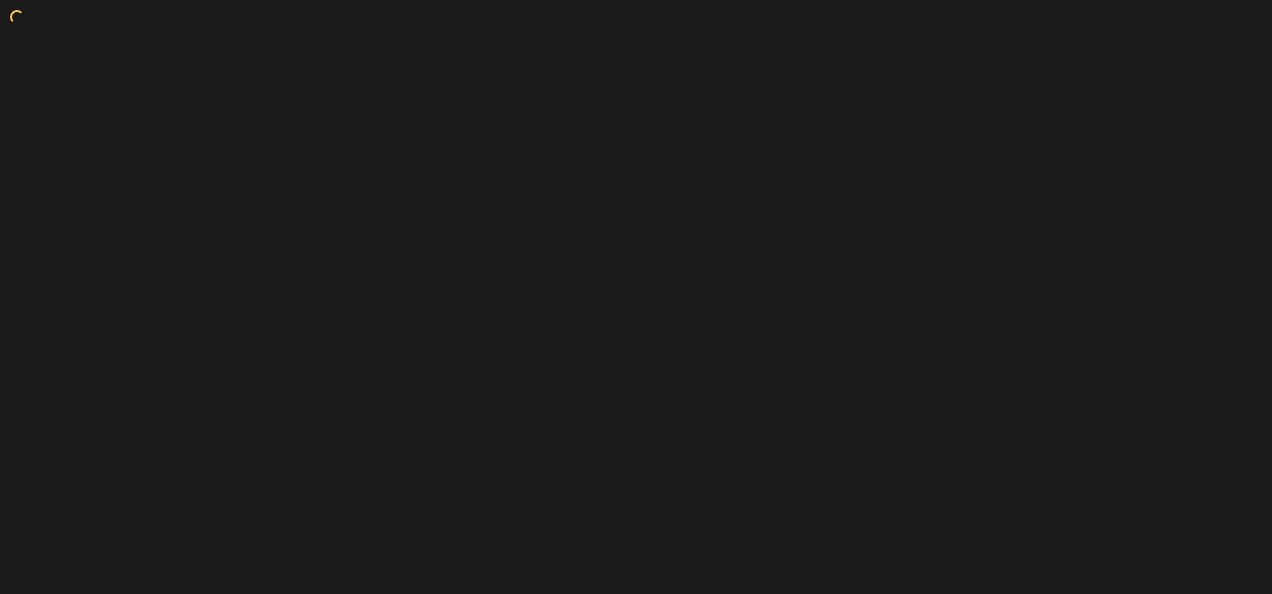 scroll, scrollTop: 0, scrollLeft: 0, axis: both 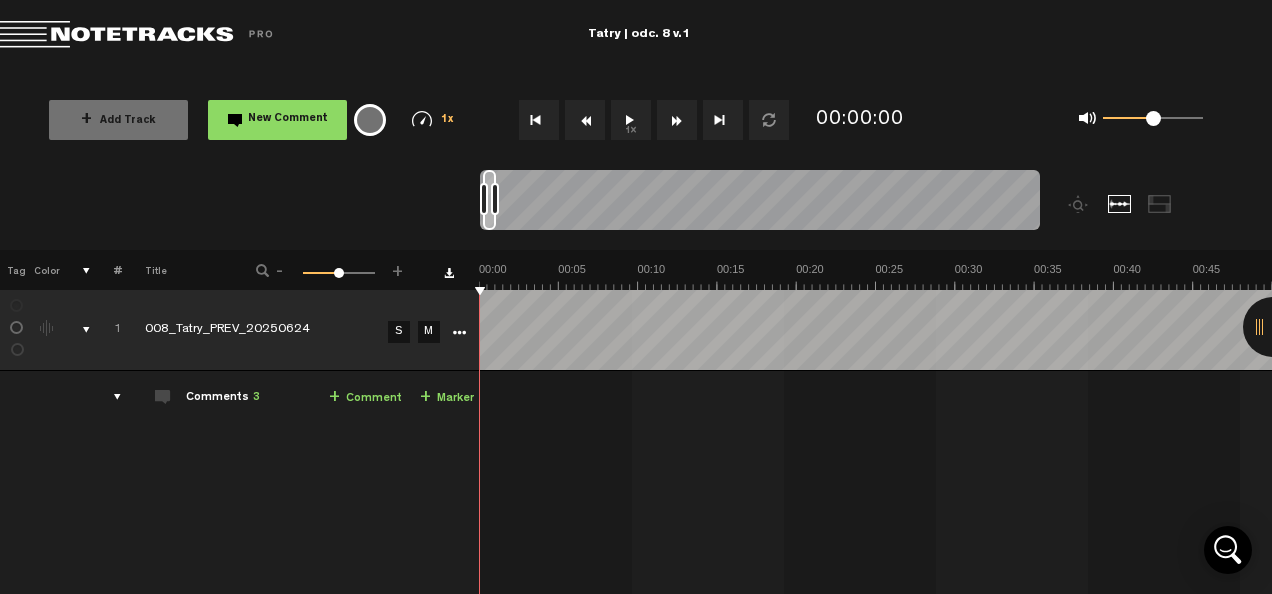 click on "1x" at bounding box center [631, 120] 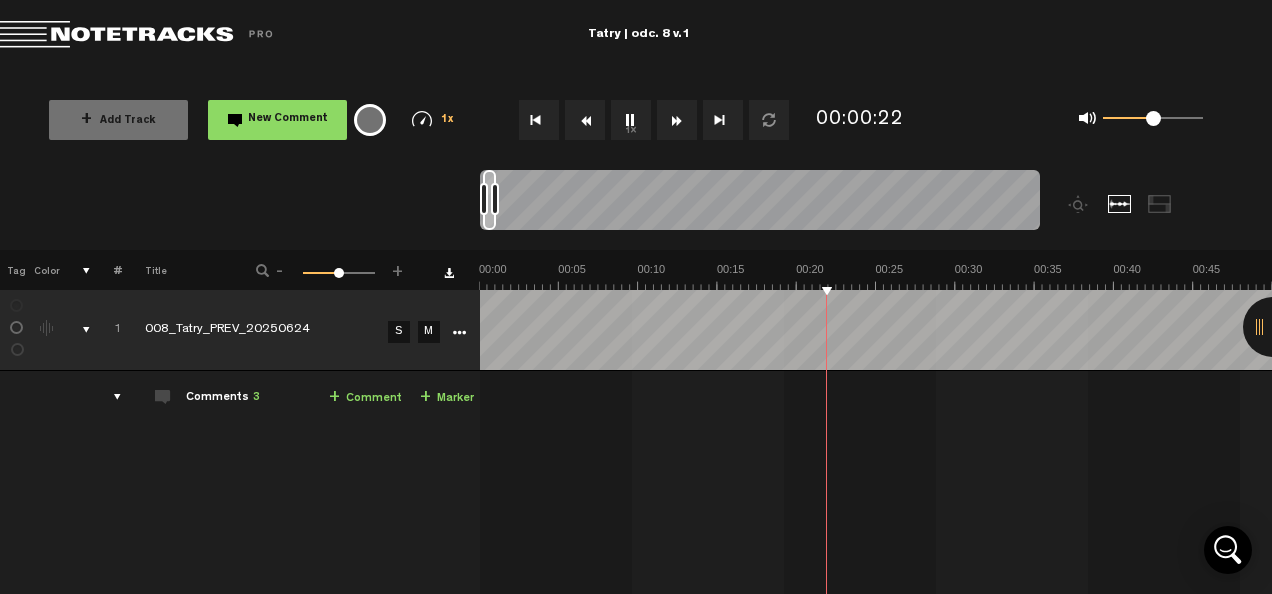 click on "0   1   0.5" at bounding box center [1099, 120] 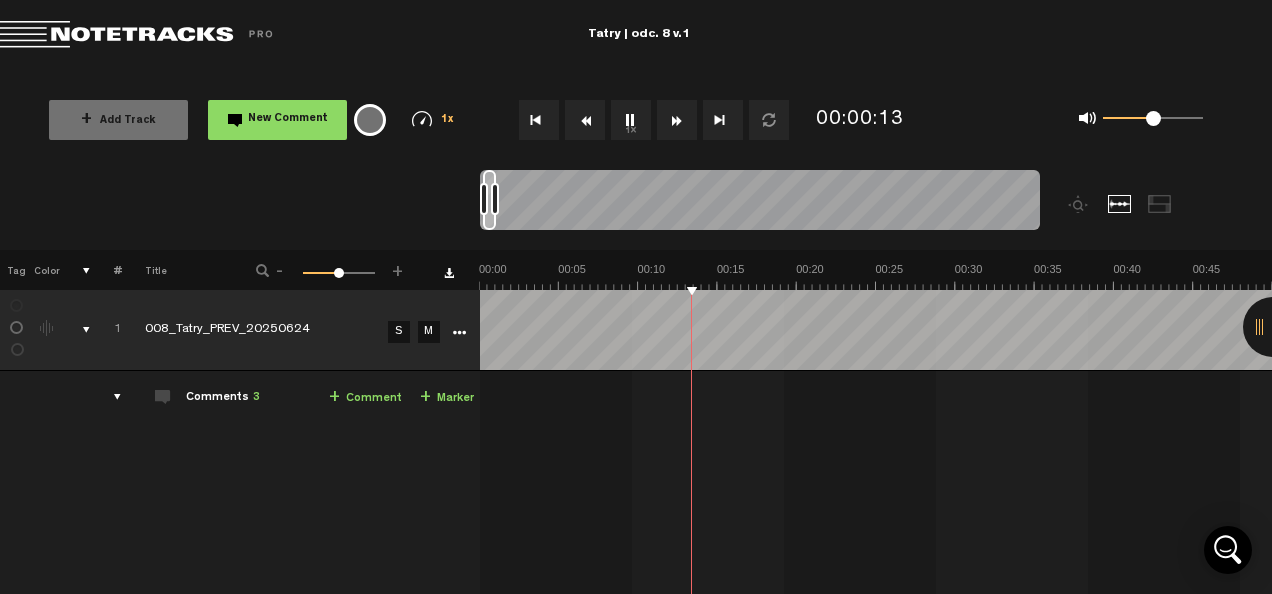 click on "1x" at bounding box center (631, 120) 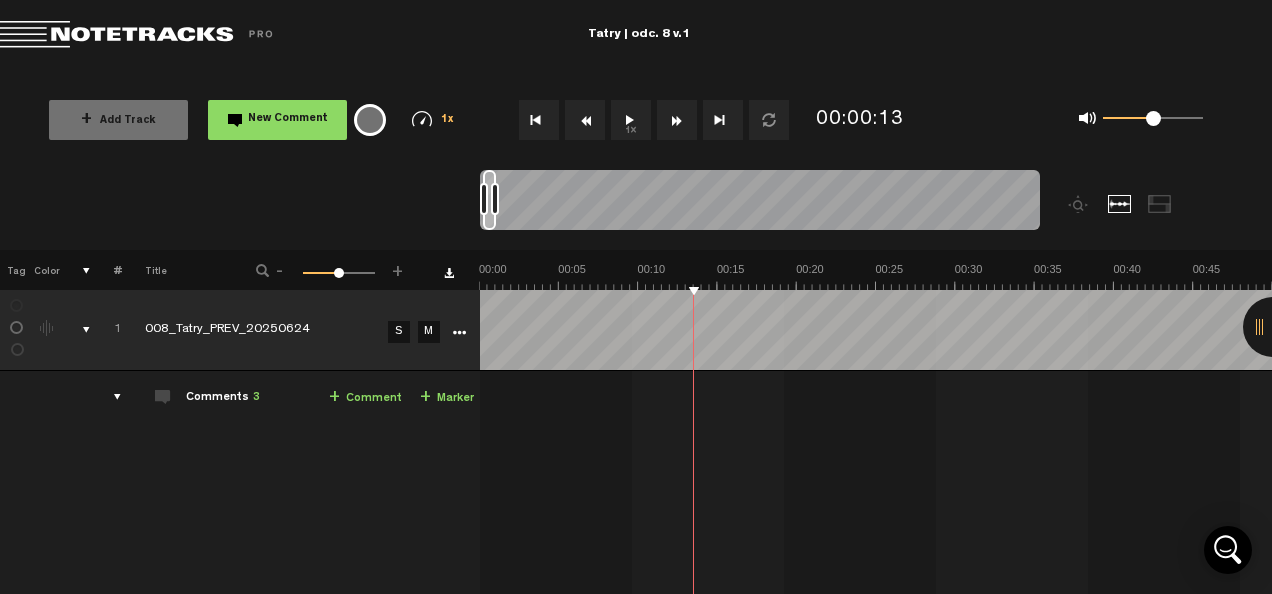 click on "13:06 -     • Licencjusz Audiotekowy:  "czolowka w 13.minucie??? ja myslalam, ze to jakas pomylka." Licencjusz Audiotekowy czolowka w 13.minucie??? ja myslalam, ze to jakas pomylka.          1 reply       -     • Licencjusz Audiotekowy:  "zdecydowanie za późno, trzeba podzielić pierwszą scenę lub znaleźć inny początek - może scenę z lajfem Karoliny?" Licencjusz Audiotekowy zdecydowanie za późno, trzeba podzielić pierwszą scenę lub znaleźć inny początek - może scenę z lajfem Karoliny?                             20:45 -     • Licencjusz Audiotekowy:  "Znowu w Zakopanym,jest dubel?" Licencjusz Audiotekowy Znowu w Zakopanym,jest dubel?                             42:21 -     • Licencjusz Audiotekowy:  "po co te whoosh, wystarczy, jak wejdzie muzyczka" Licencjusz Audiotekowy po co te whoosh, wystarczy, jak wejdzie muzyczka" at bounding box center [878, 520] 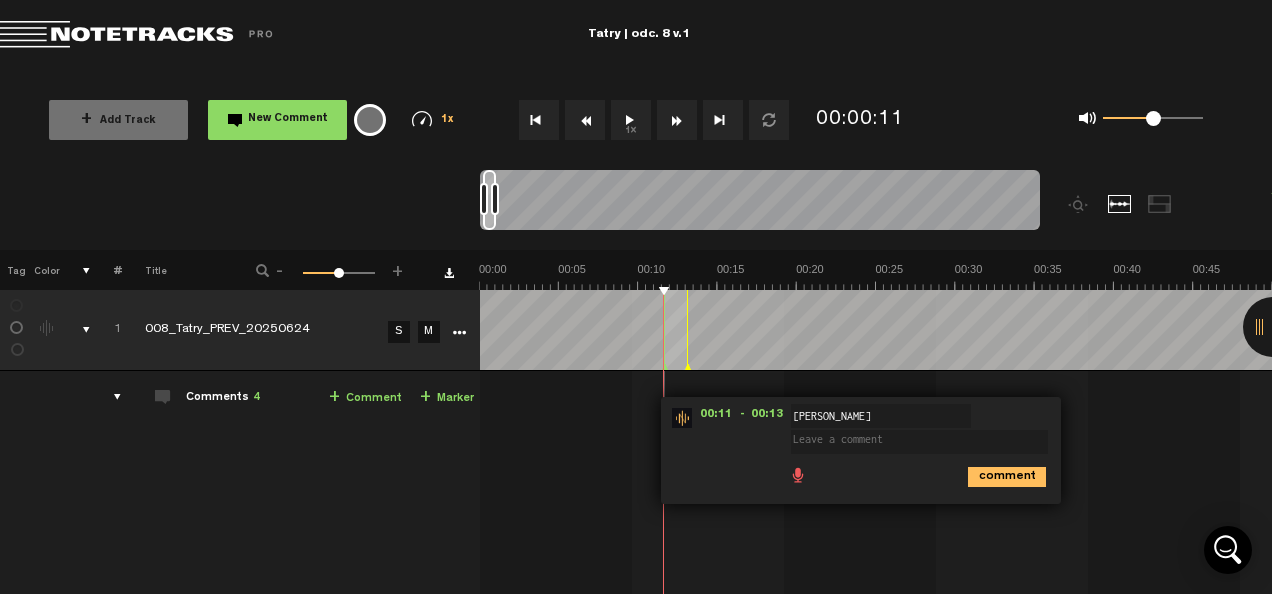 click on "1x" at bounding box center [631, 120] 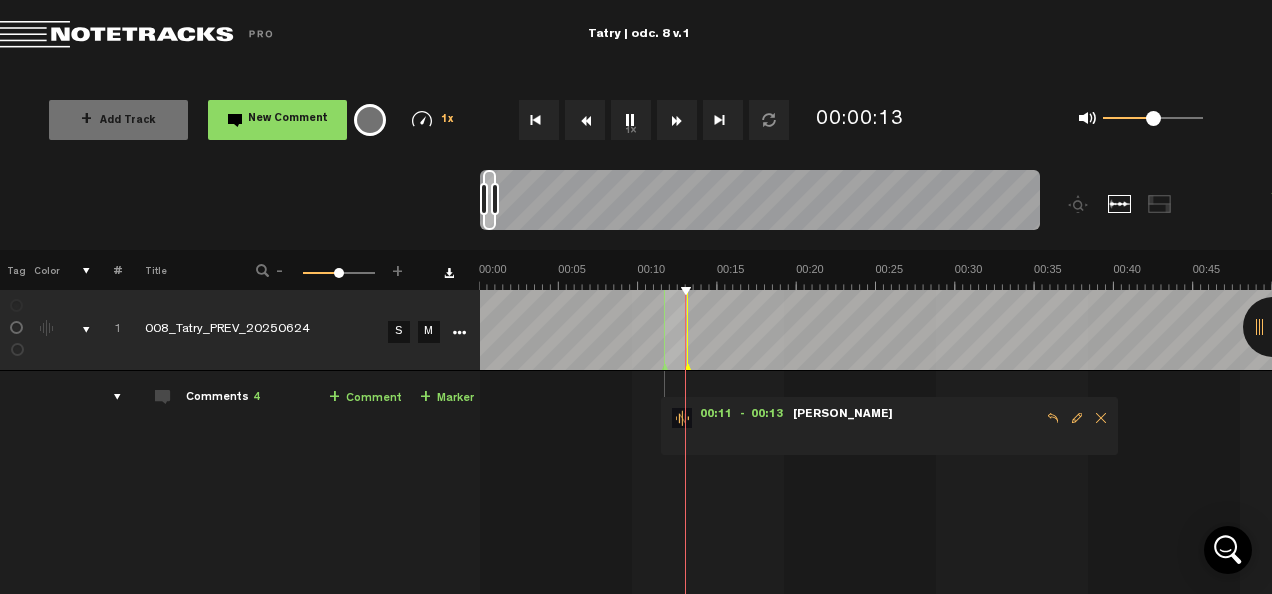 click at bounding box center (585, 120) 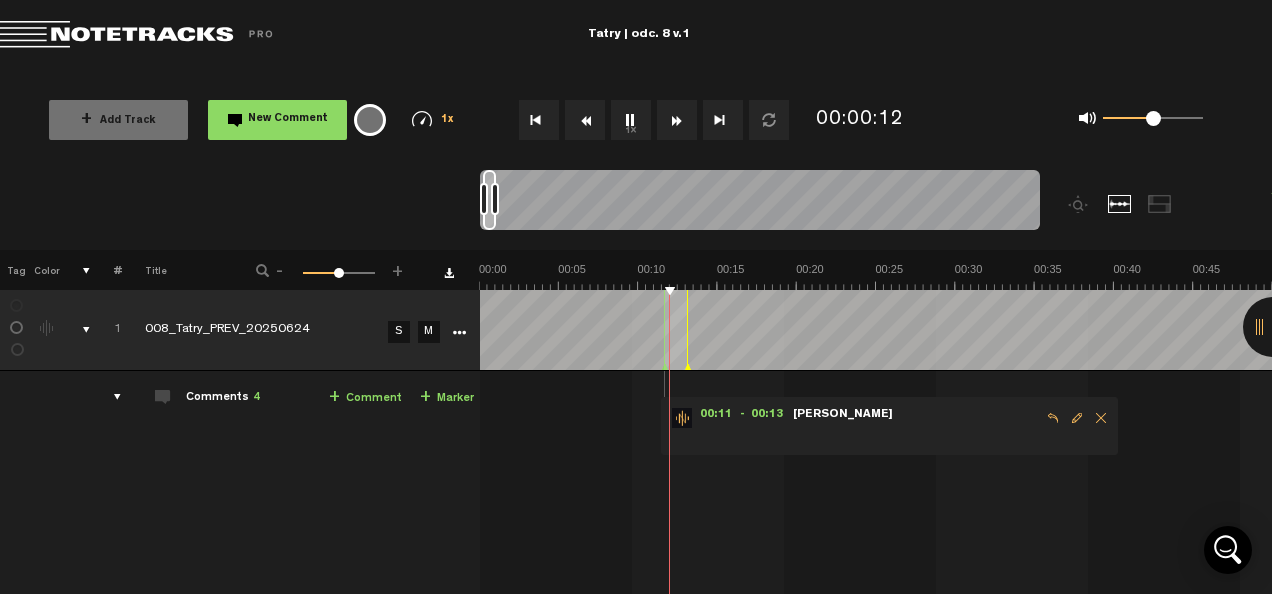click on "1x" at bounding box center [631, 120] 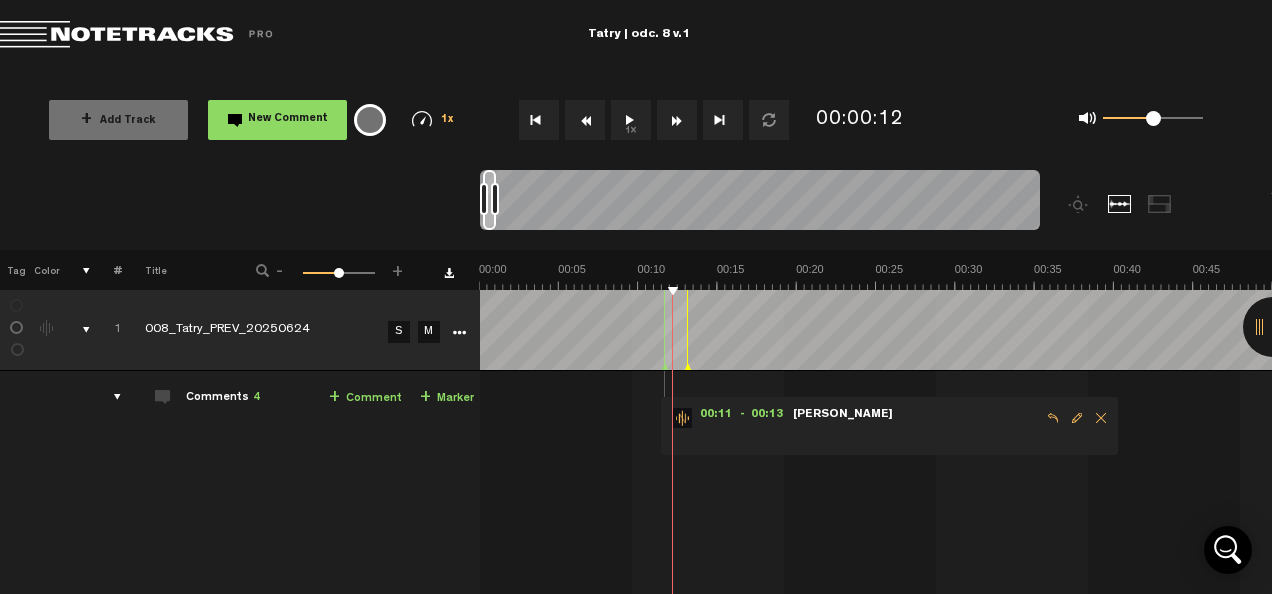 click on "1x" at bounding box center [631, 120] 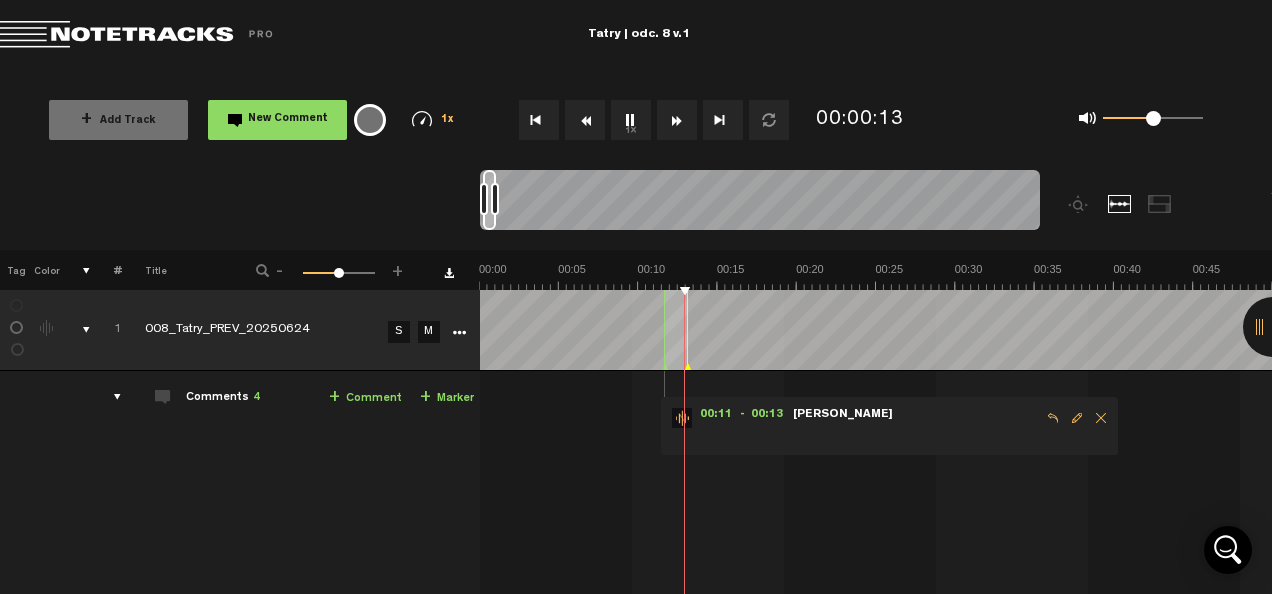click on "1x" at bounding box center [631, 120] 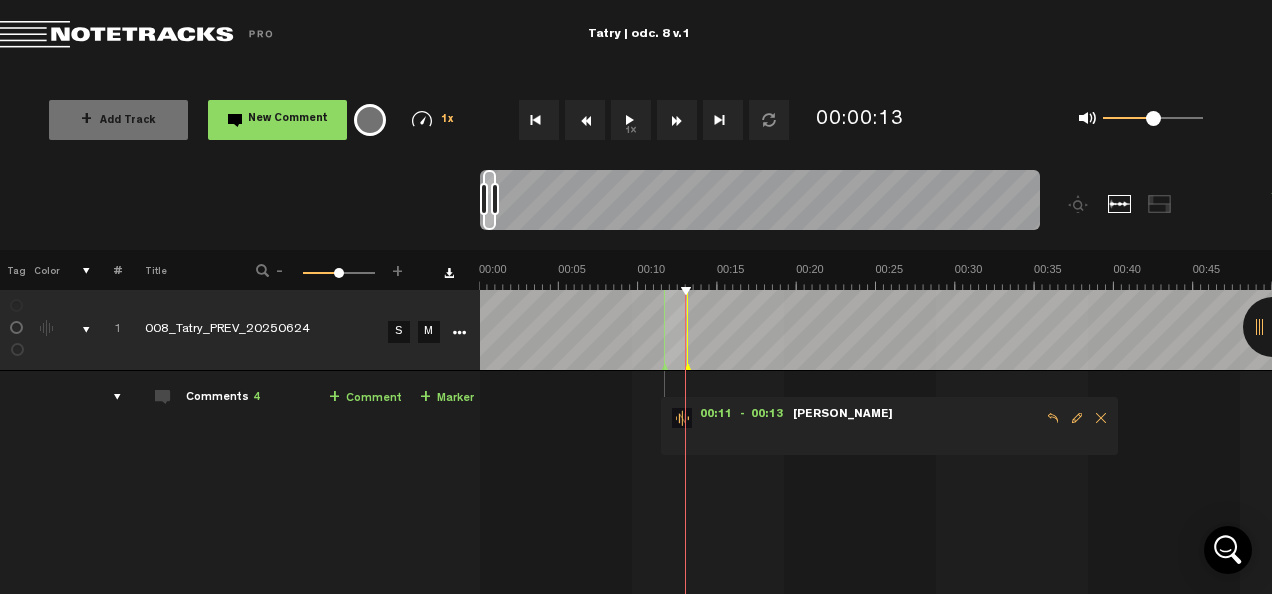 click at bounding box center (1101, 418) 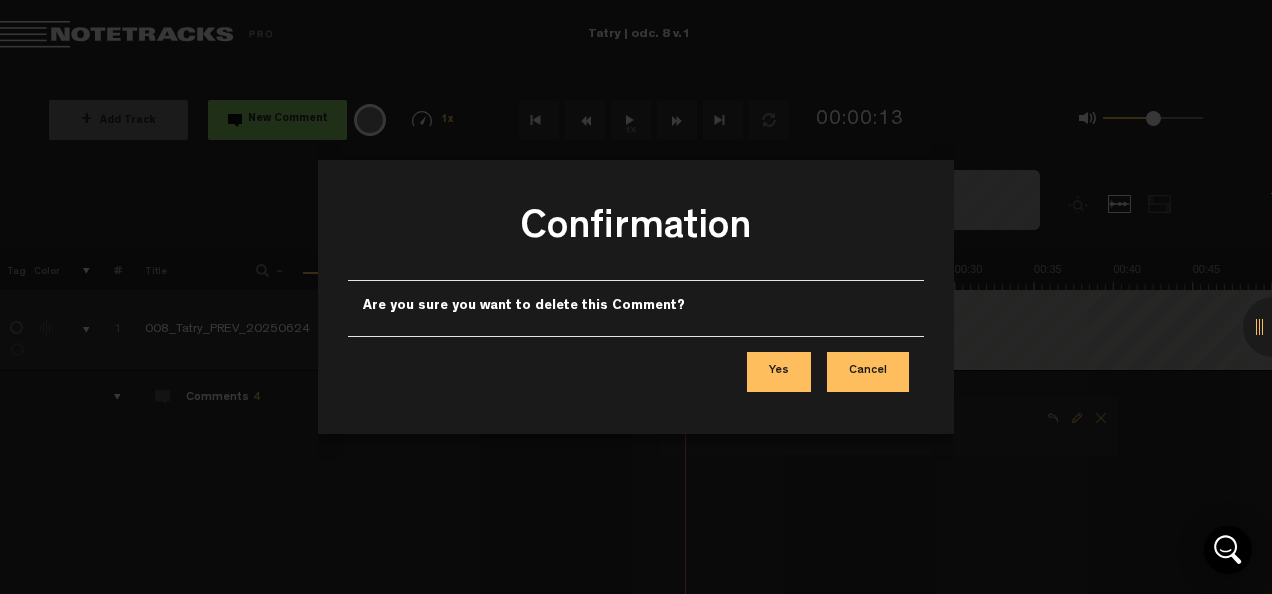 click on "Yes" at bounding box center [779, 372] 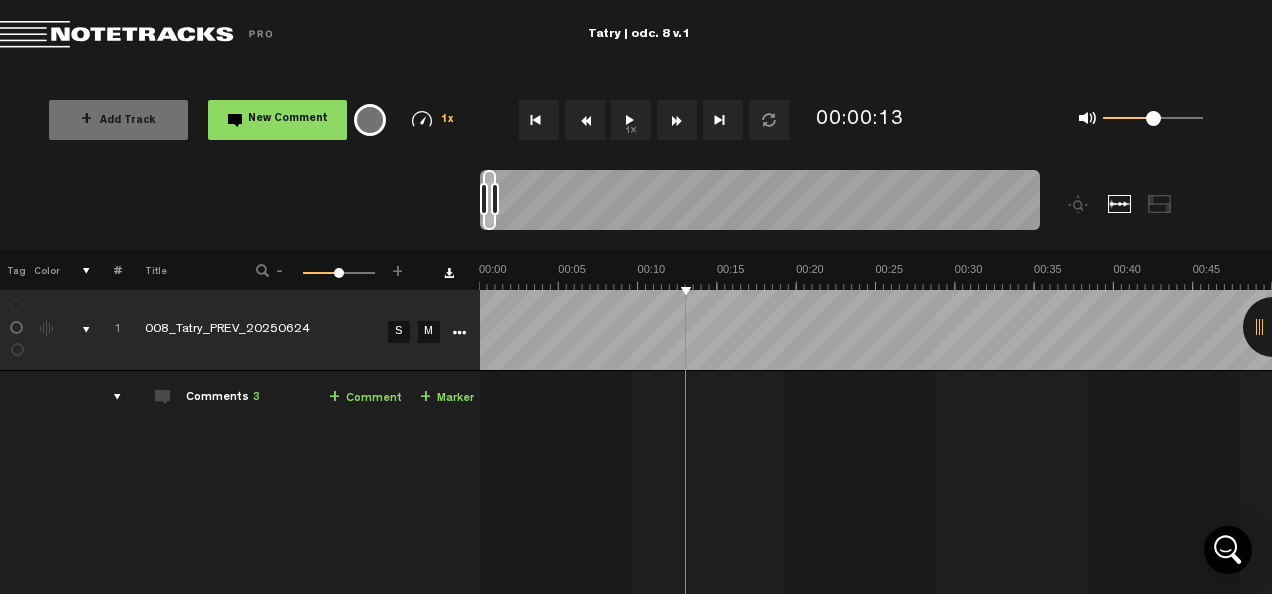 click on "1x" at bounding box center [631, 120] 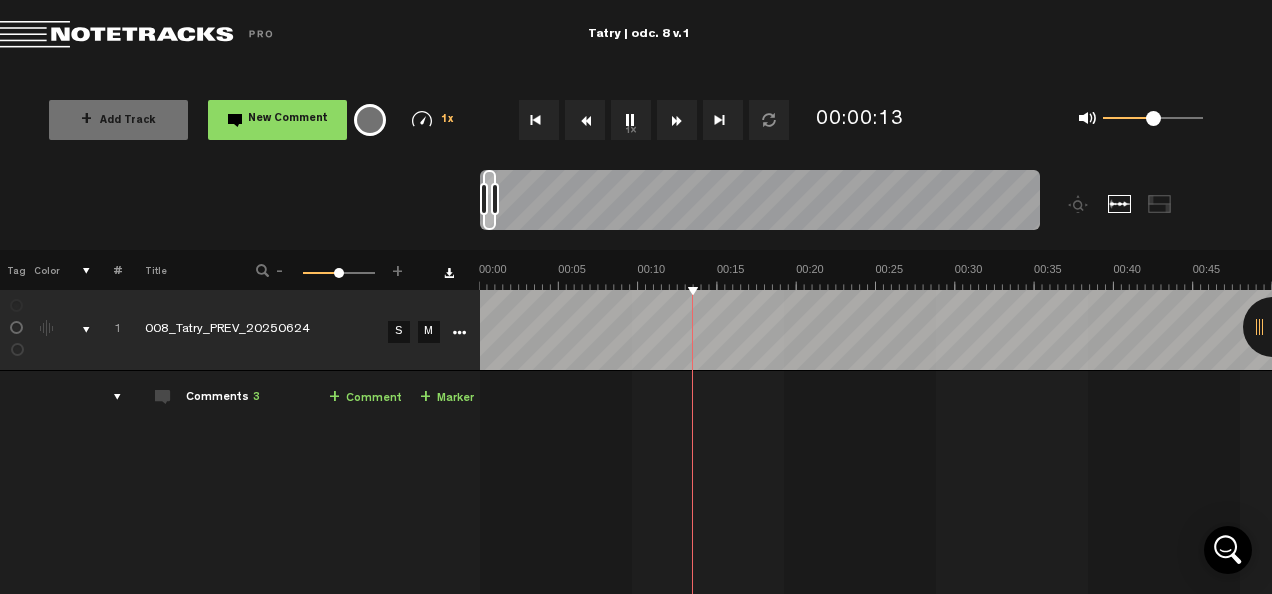 click on "1x" at bounding box center [631, 120] 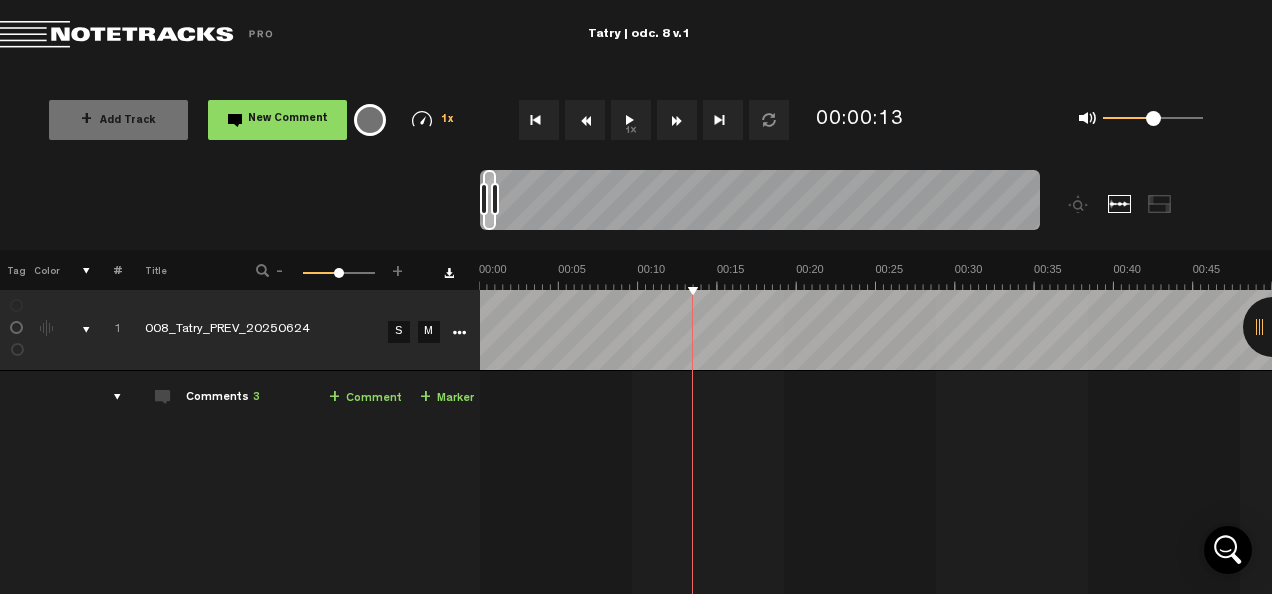 click on "1x" at bounding box center [631, 120] 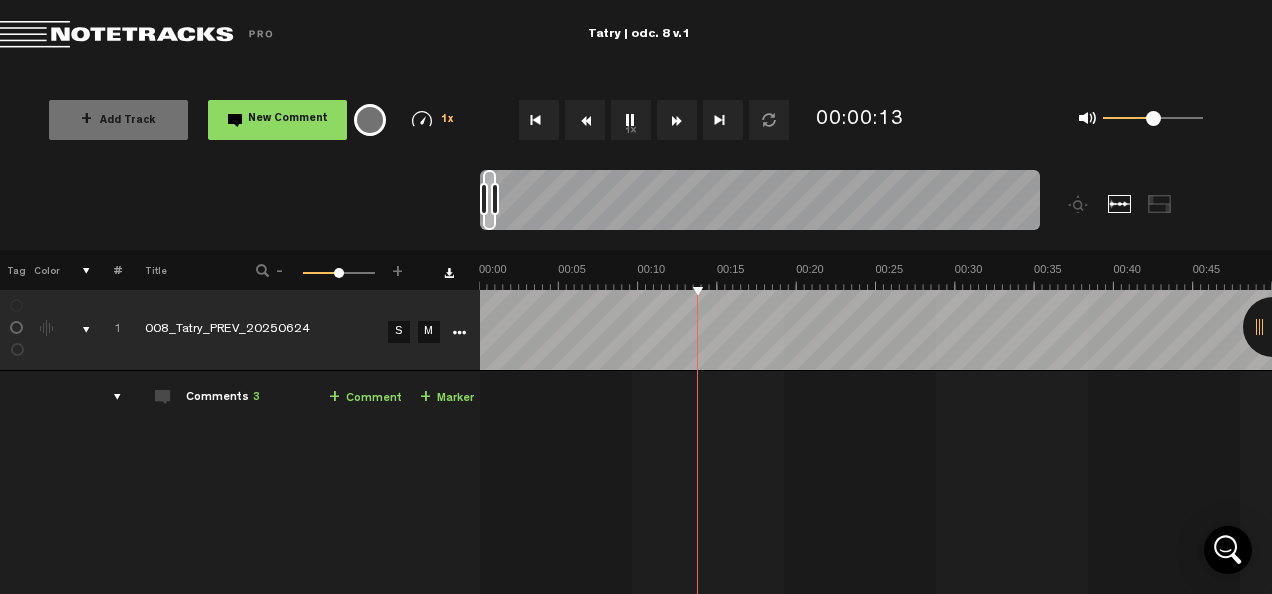 click on "1x" at bounding box center (631, 120) 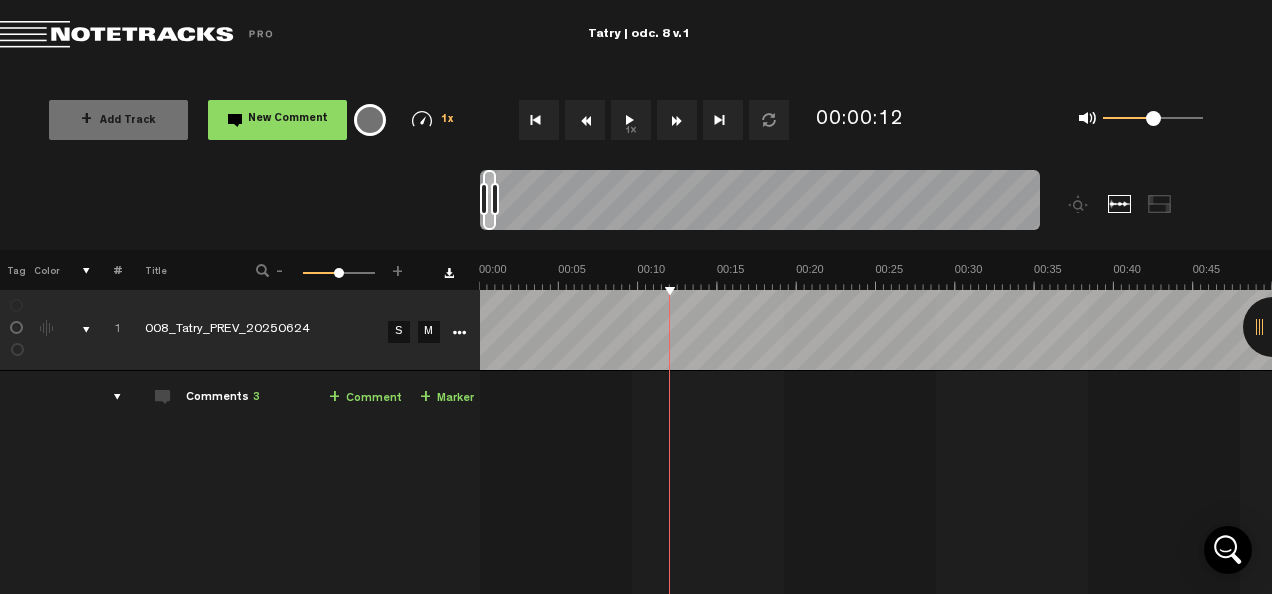 click on "1x" at bounding box center (631, 120) 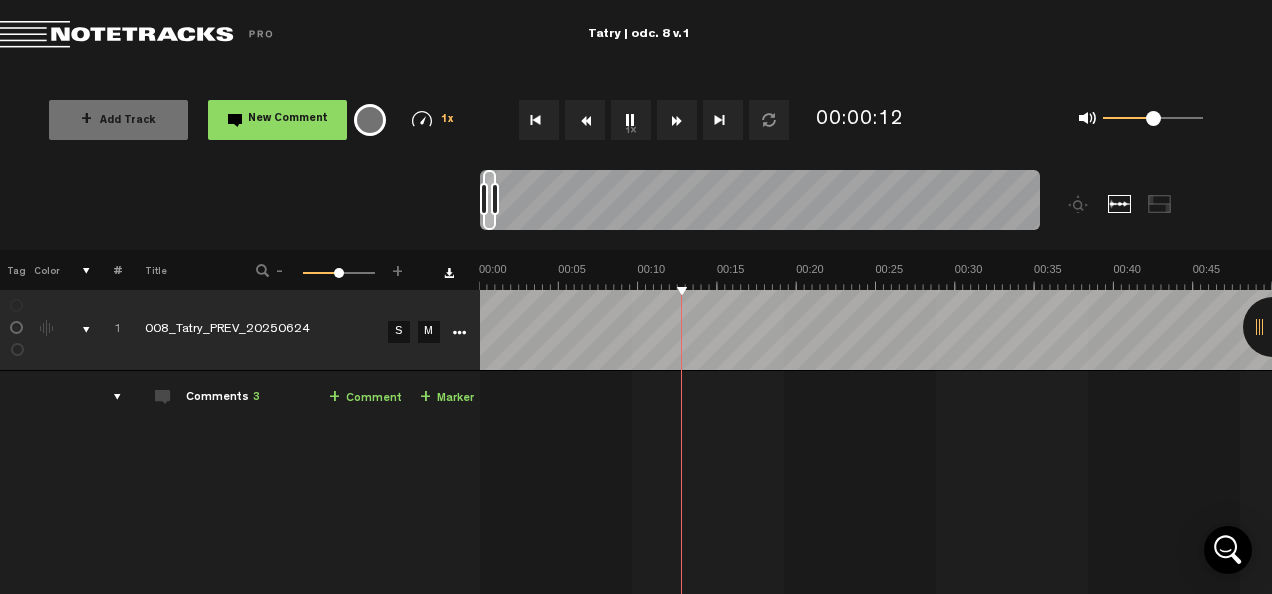 click on "1x" at bounding box center (631, 120) 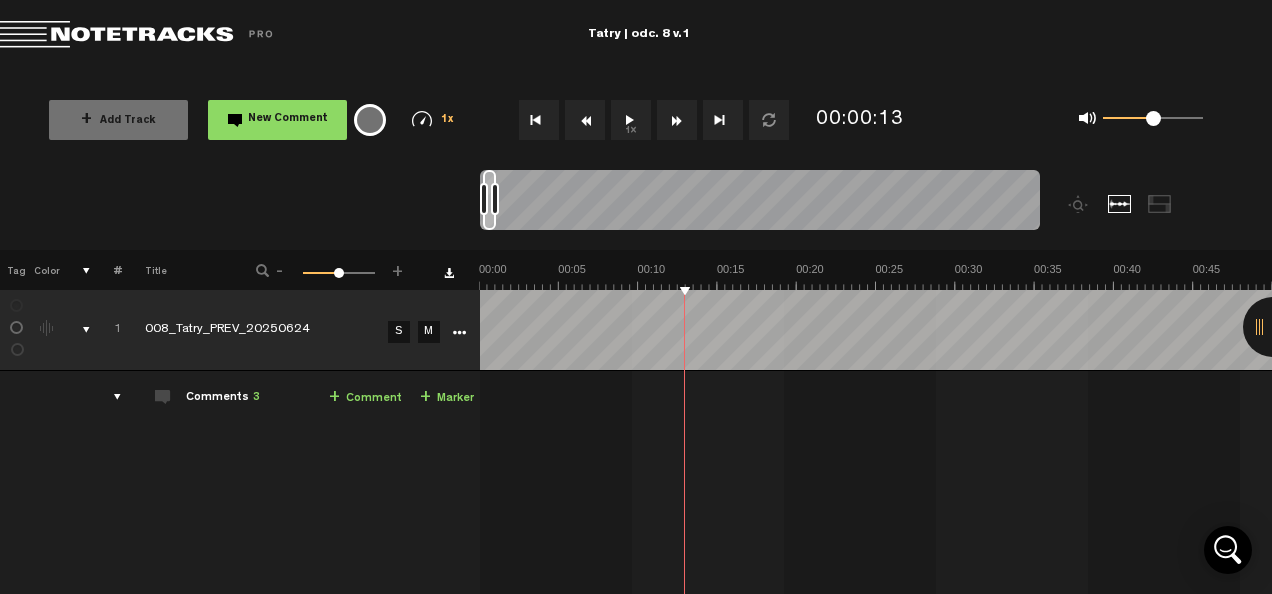 click on "+ Comment" at bounding box center (365, 398) 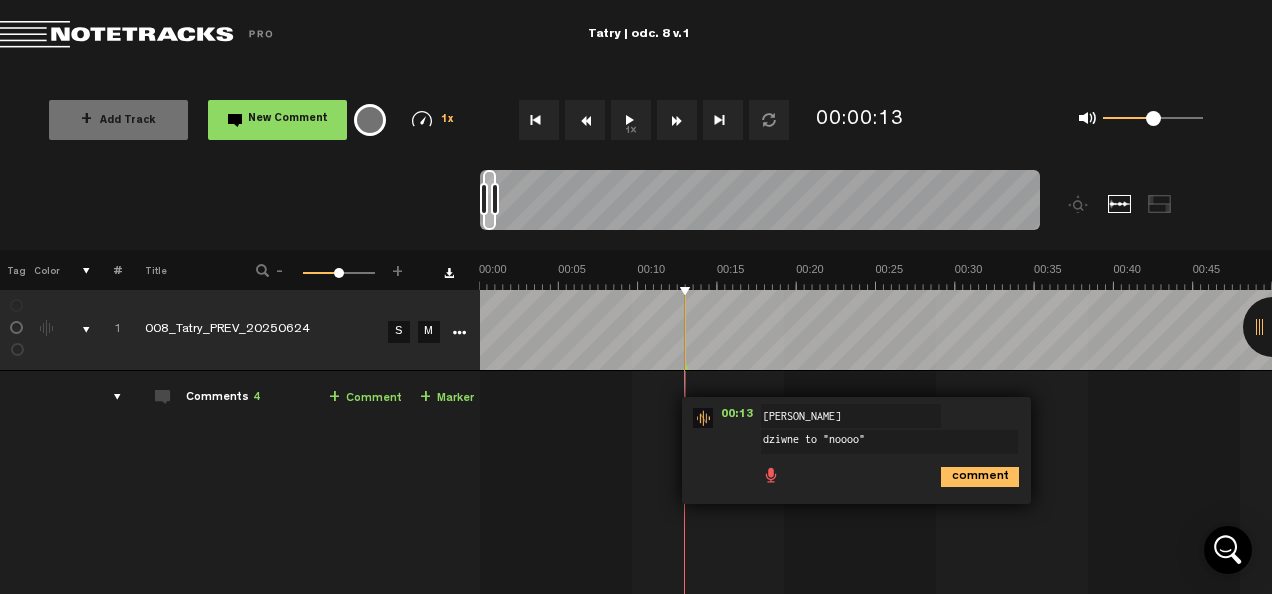 type on "dziwne to "noooo"" 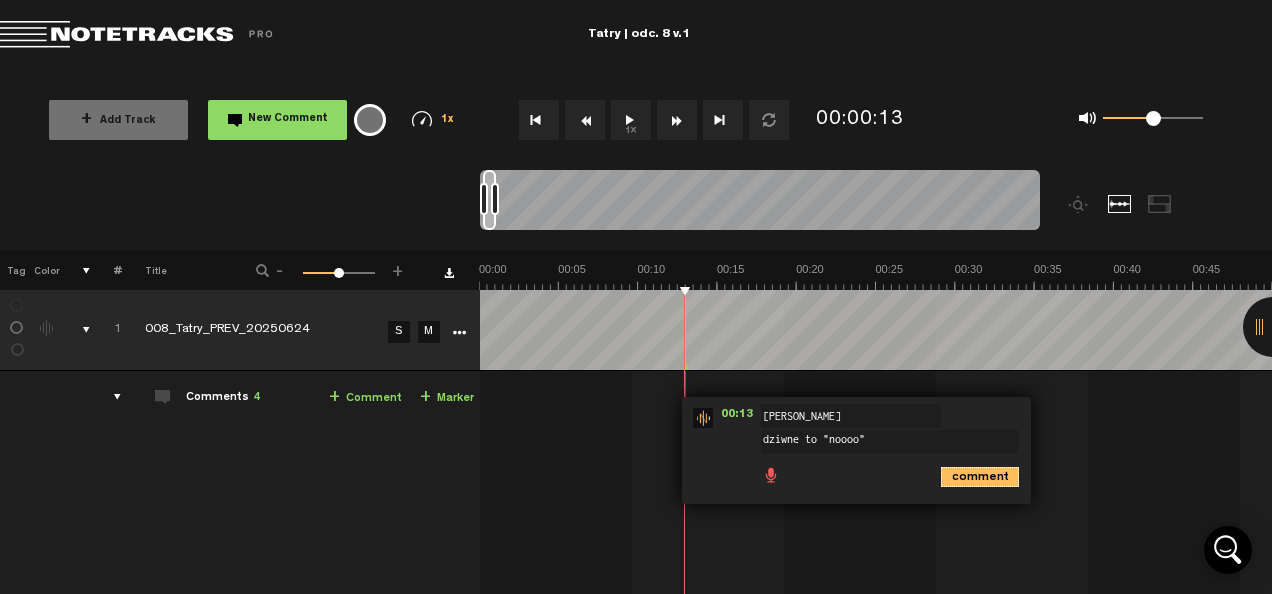 click on "comment" at bounding box center [980, 477] 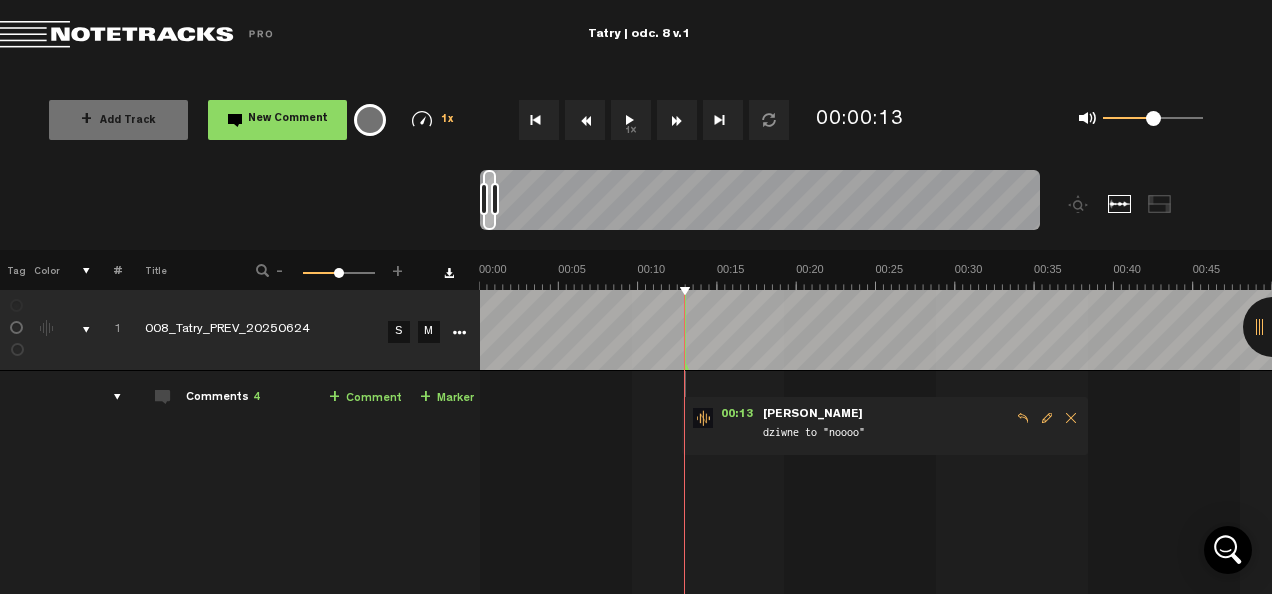 click on "1x" at bounding box center (631, 120) 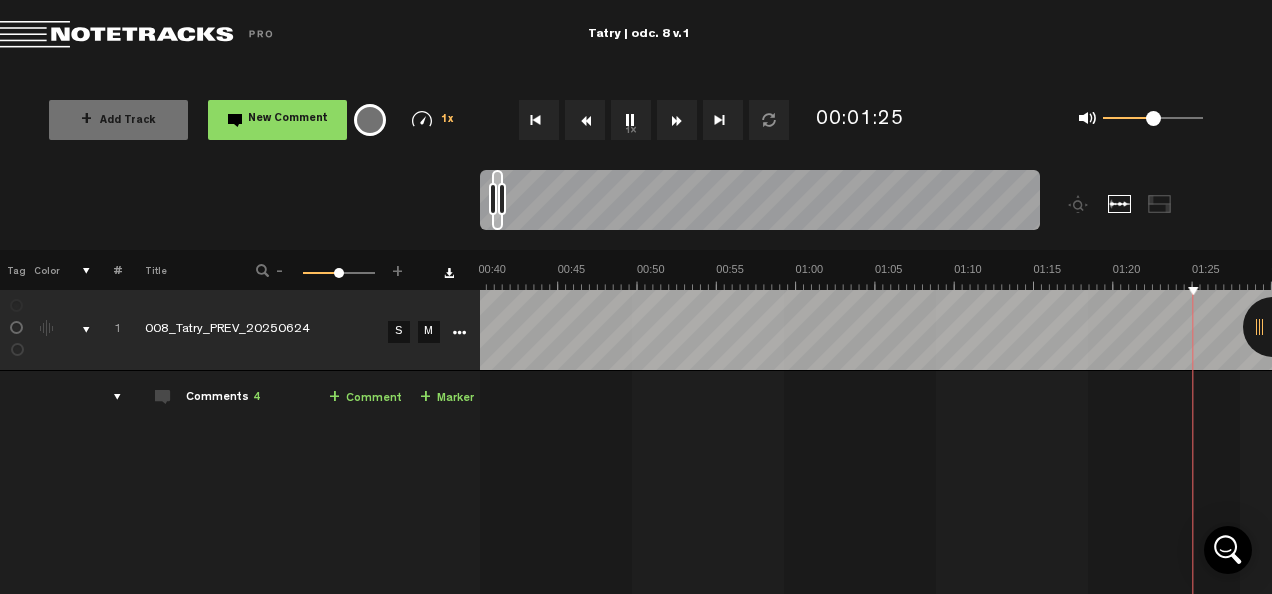 scroll, scrollTop: 0, scrollLeft: 952, axis: horizontal 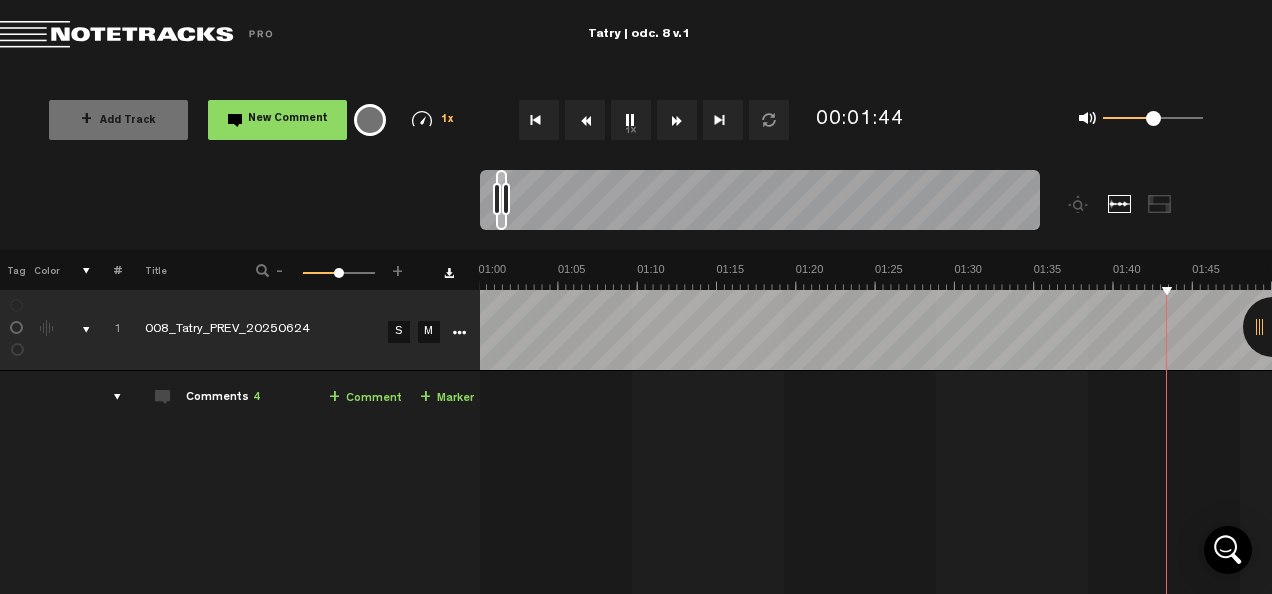 click at bounding box center [19748, 276] 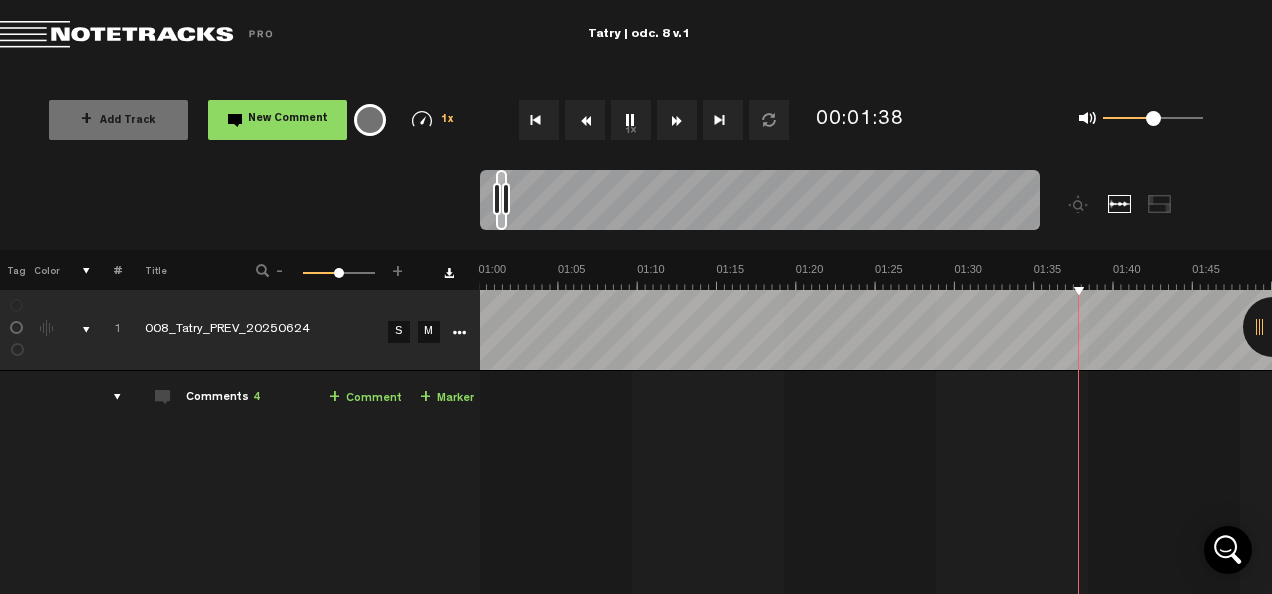 click on "1x" at bounding box center (631, 120) 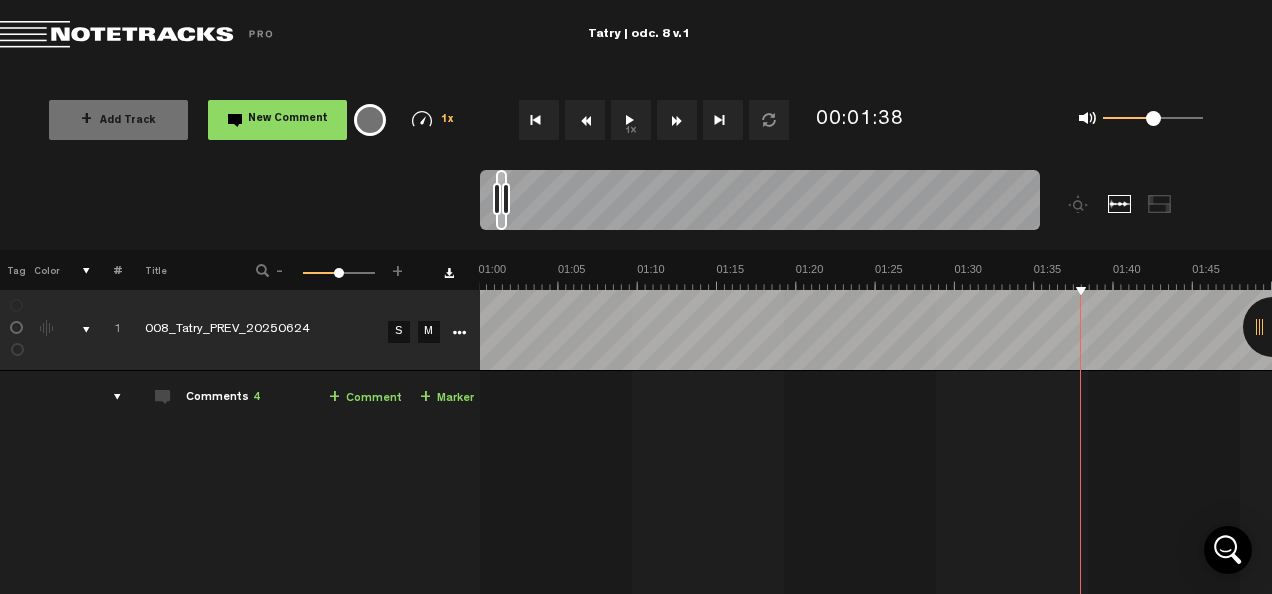 click on "+ Comment" at bounding box center [365, 398] 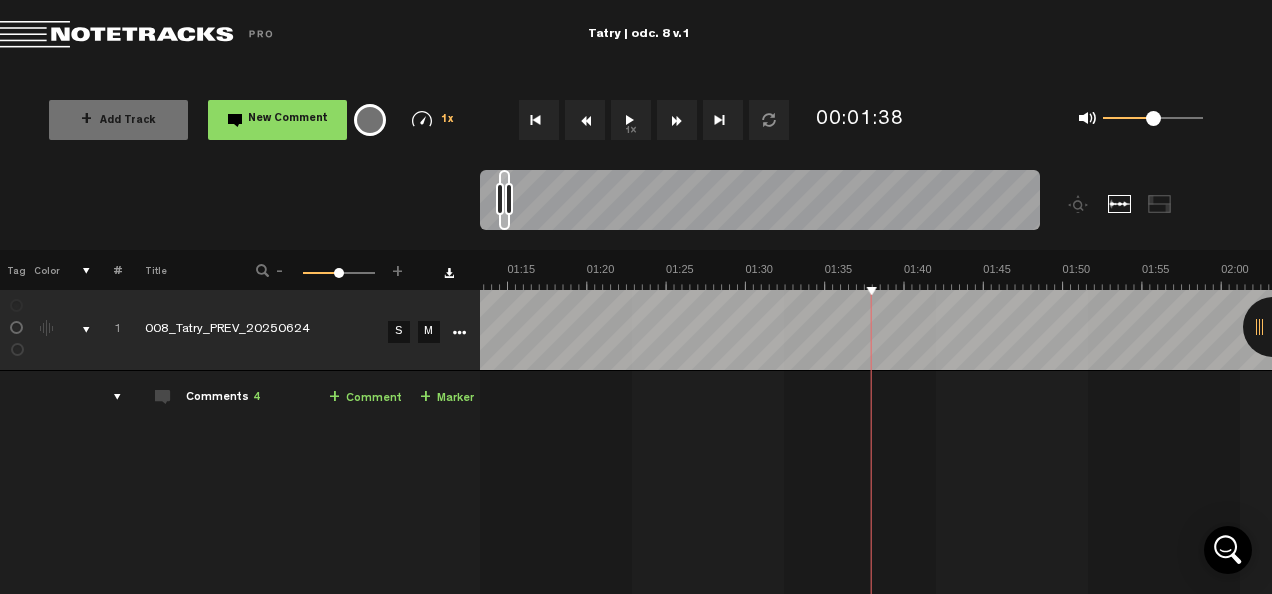 scroll, scrollTop: 0, scrollLeft: 1161, axis: horizontal 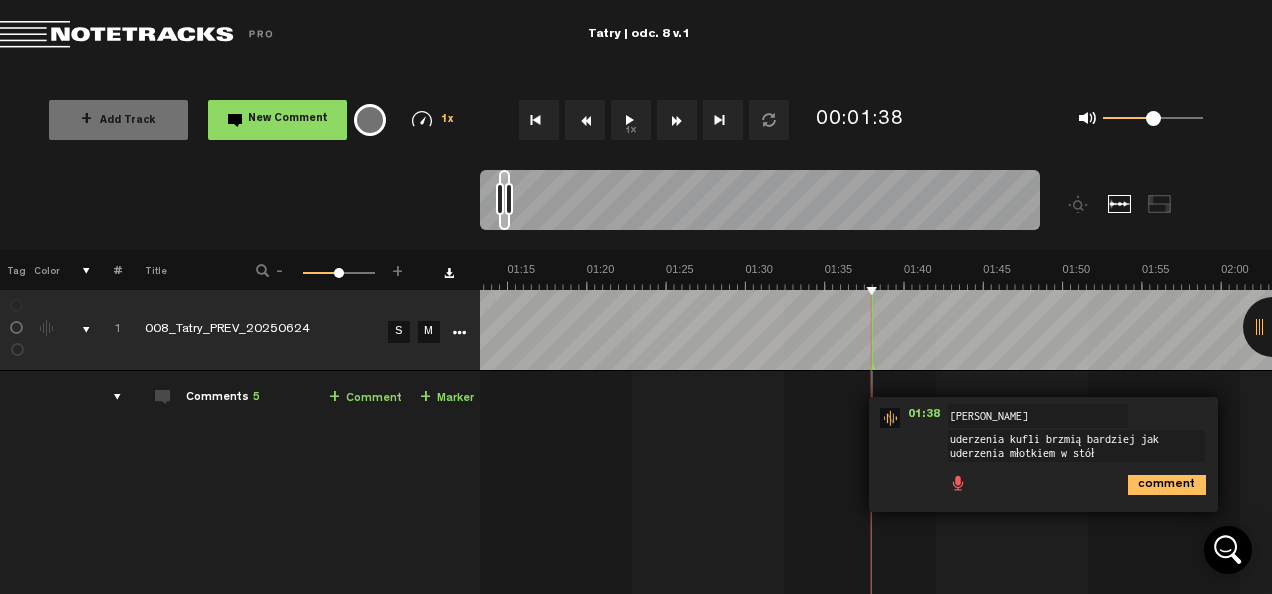 type on "uderzenia kufli brzmią bardziej jak uderzenia młotkiem w stół" 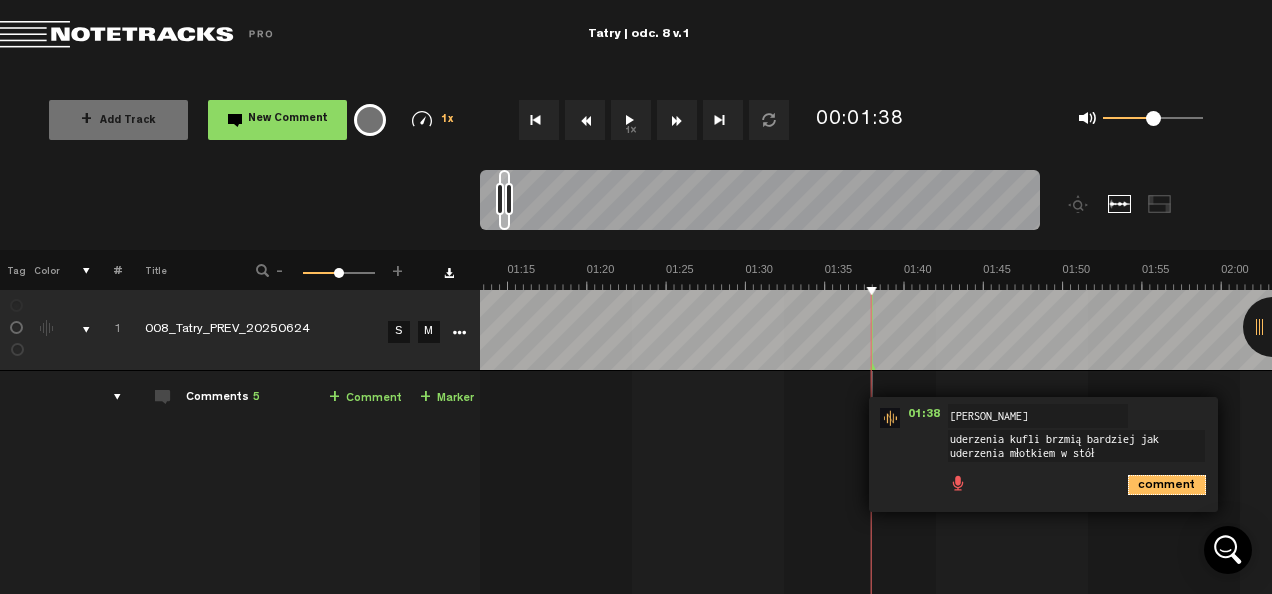 click on "comment" at bounding box center (1167, 485) 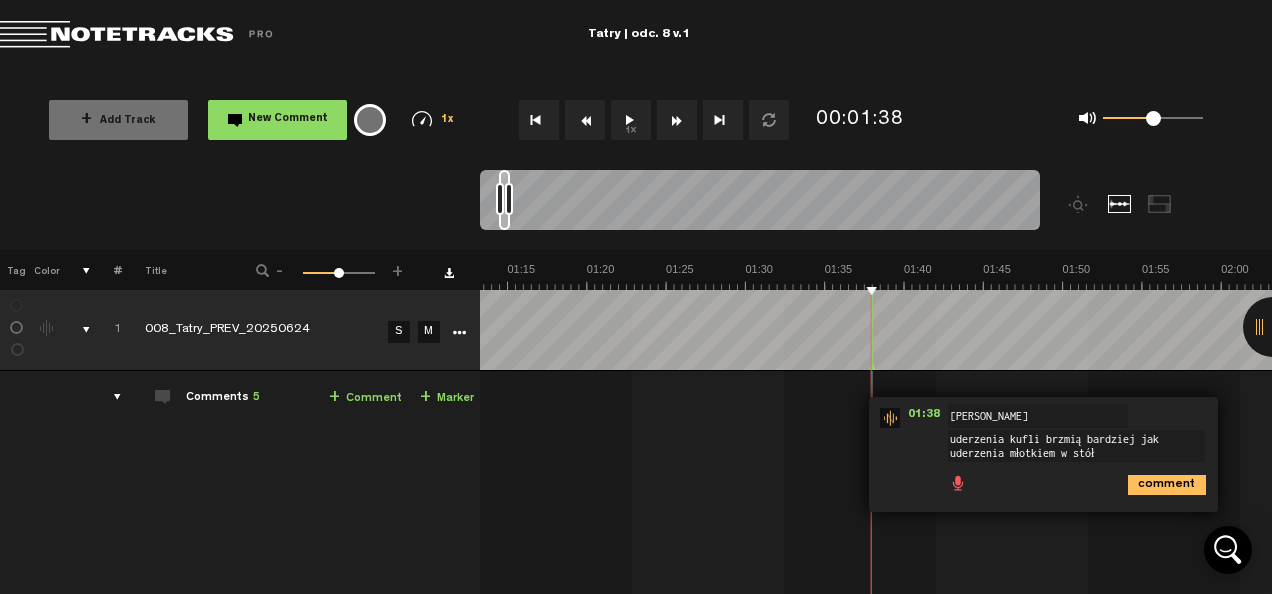 scroll, scrollTop: 0, scrollLeft: 0, axis: both 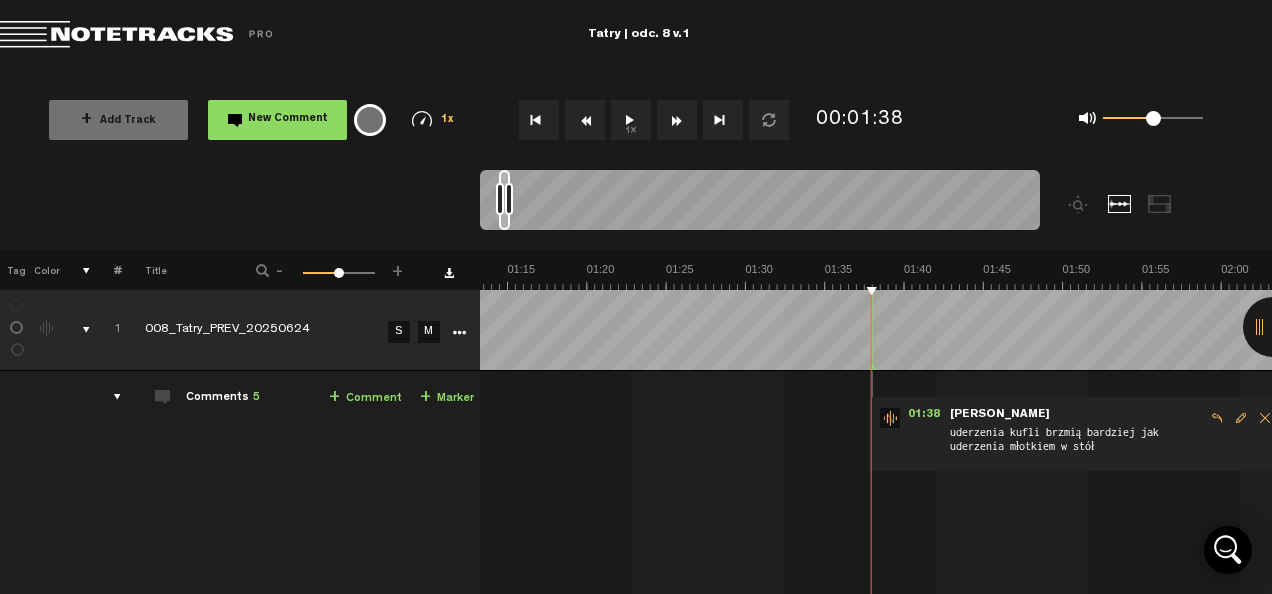 click on "1x" at bounding box center (631, 120) 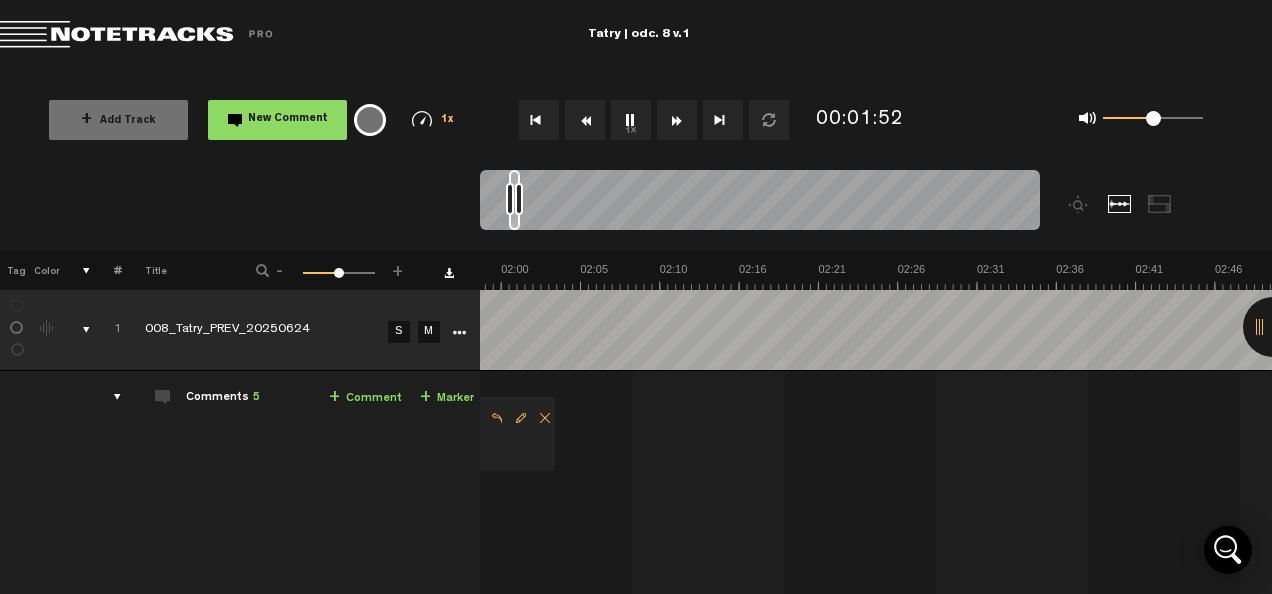 scroll, scrollTop: 0, scrollLeft: 16, axis: horizontal 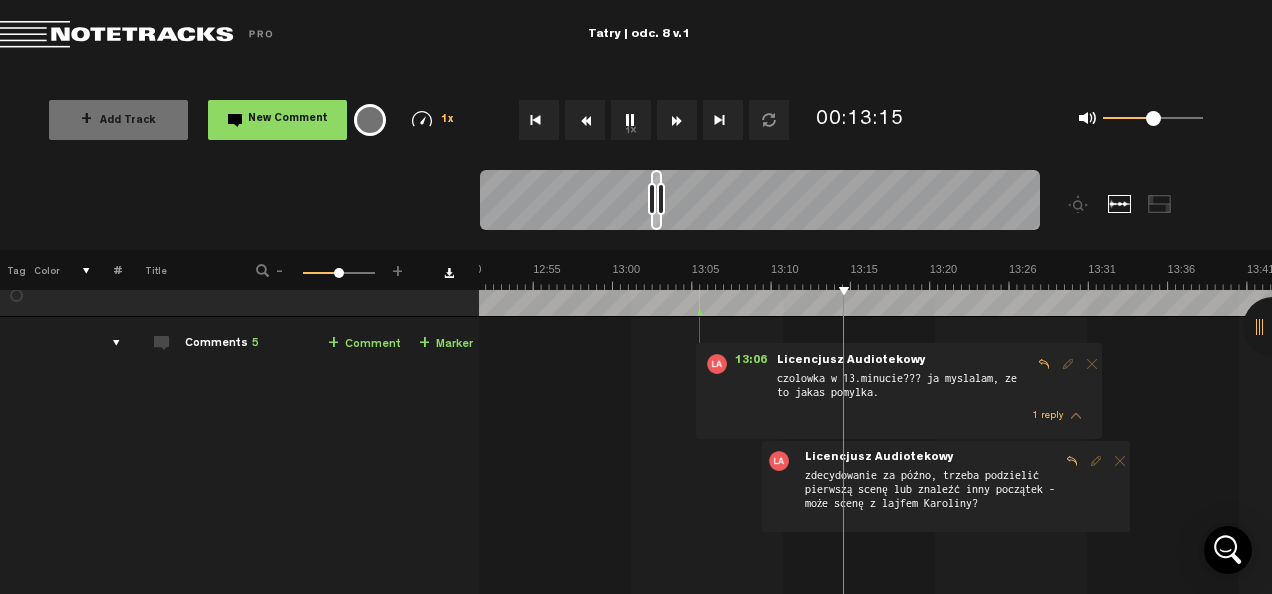 click on "1x" at bounding box center (631, 120) 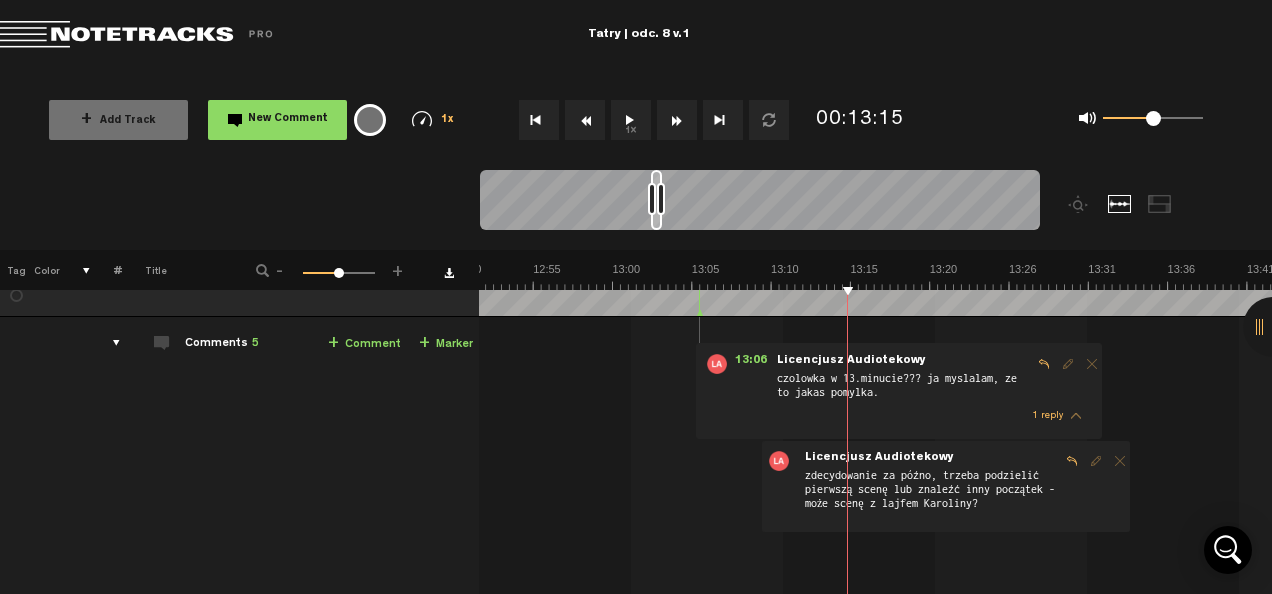 click on "1         008_Tatry_PREV_20250624                     S             M                         008_Tatry_PREV_20250624 by Licencjusz Audiotekowy  2 collaborators                        00:13 -  NaN:NaN •  :  "dziwne to "noooo"" Jacek dziwne to "noooo"                             01:38 -  NaN:NaN •  :  "uderzenia kufli brzmią bardziej jak uderzenia młotkiem w stół" Jacek uderzenia kufli brzmią bardziej jak uderzenia młotkiem w stół                             13:06 -     • Licencjusz Audiotekowy:  "czolowka w 13.minucie??? ja myslalam, ze to jakas pomylka." Licencjusz Audiotekowy czolowka w 13.minucie??? ja myslalam, ze to jakas pomylka.          1 reply       -     • Licencjusz Audiotekowy:  "zdecydowanie za późno, trzeba podzielić pierwszą scenę lub znaleźć inny początek - może scenę z lajfem Karoliny?" Licencjusz Audiotekowy                             20:45 -     • Licencjusz Audiotekowy:  Licencjusz Audiotekowy" at bounding box center [875, 458] 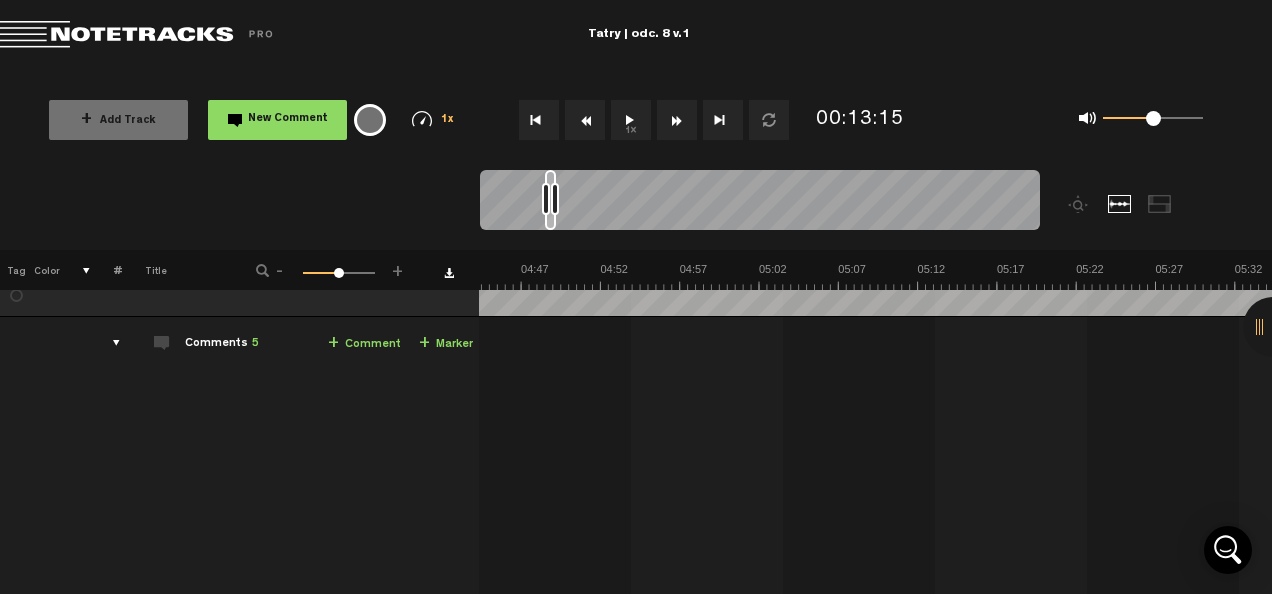 scroll, scrollTop: 0, scrollLeft: 4358, axis: horizontal 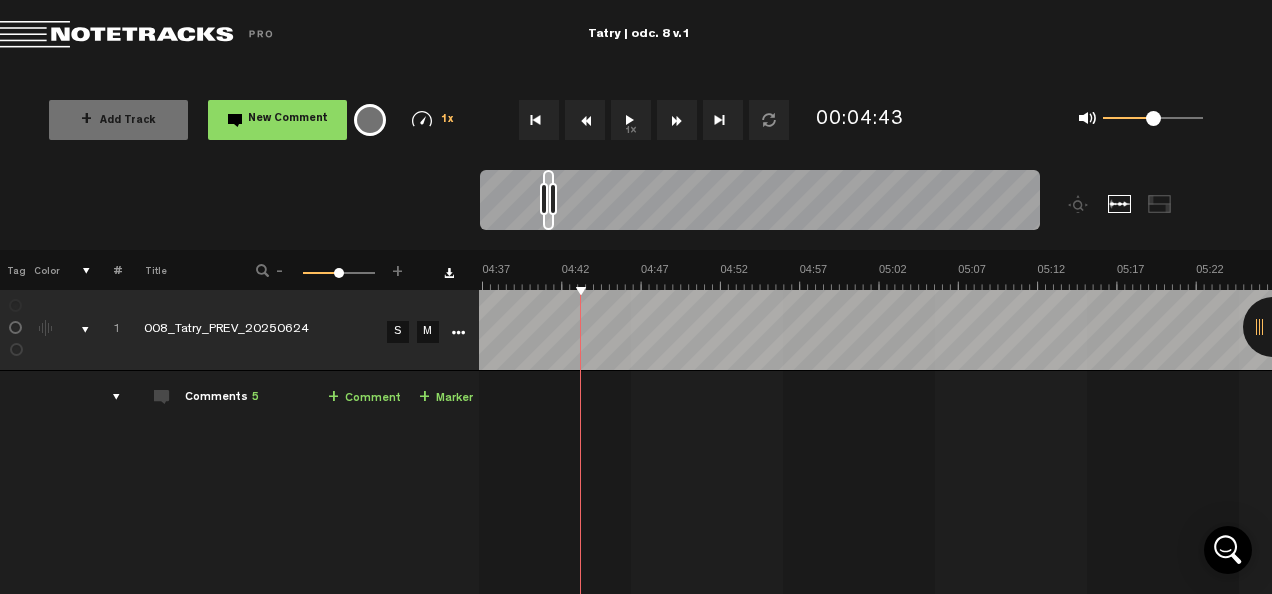 click on "1x" at bounding box center [631, 120] 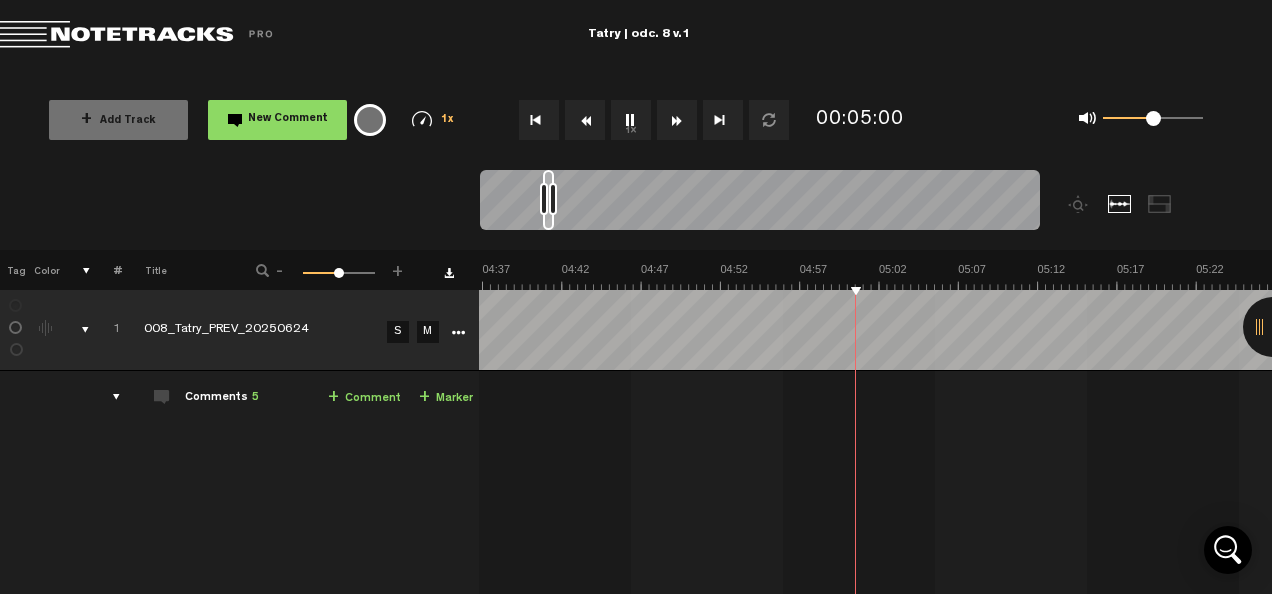 click on "1x" at bounding box center [631, 120] 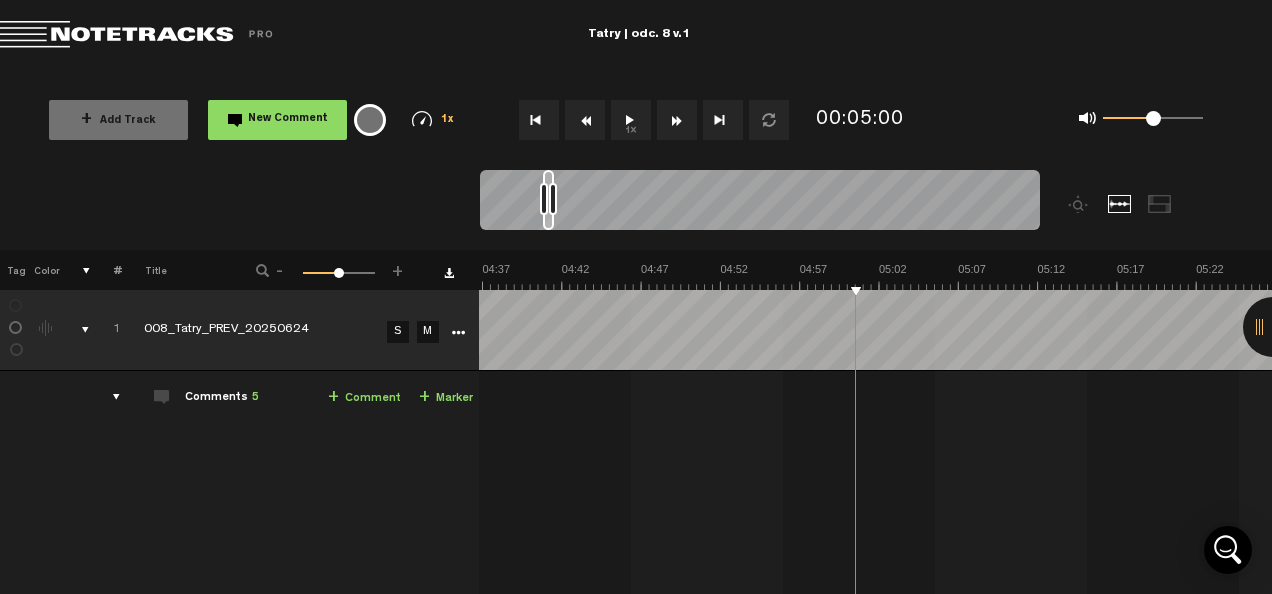 click on "1x" at bounding box center [631, 120] 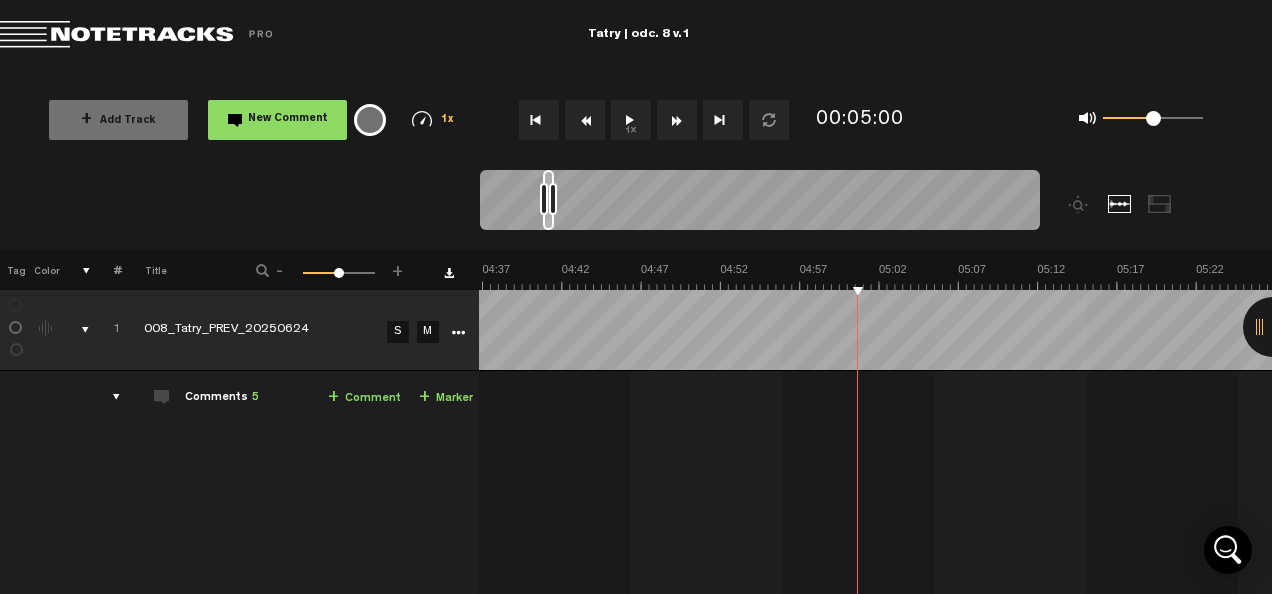click on "Exit Project                            Tatry | odc. 8 v.1" at bounding box center (636, 35) 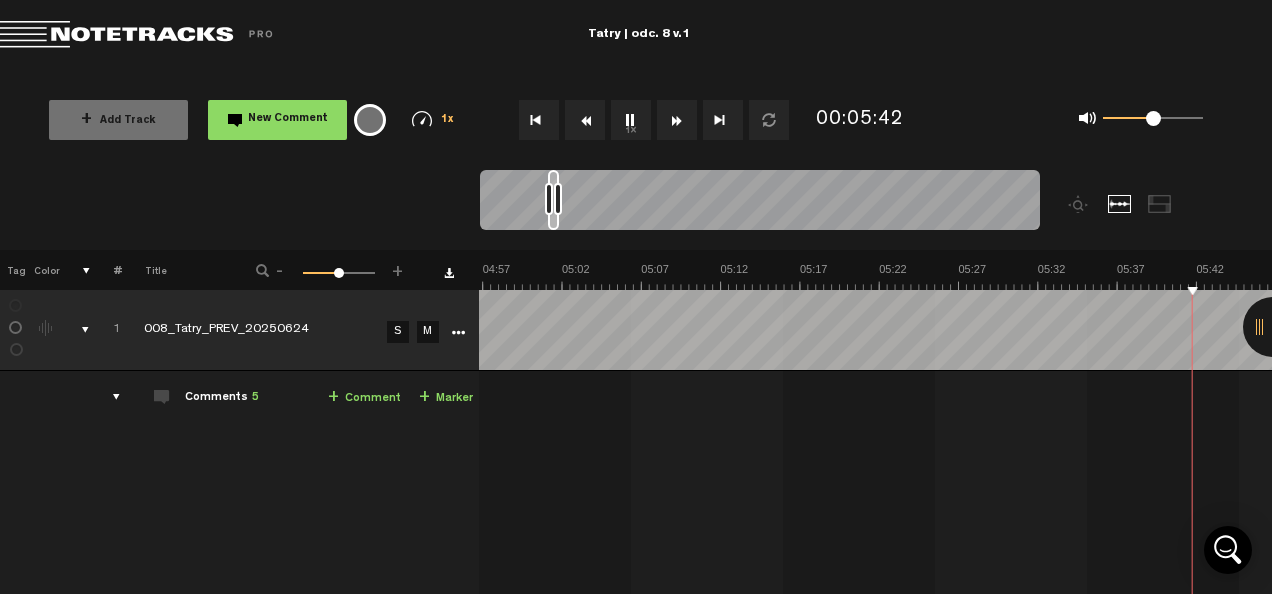scroll, scrollTop: 0, scrollLeft: 4992, axis: horizontal 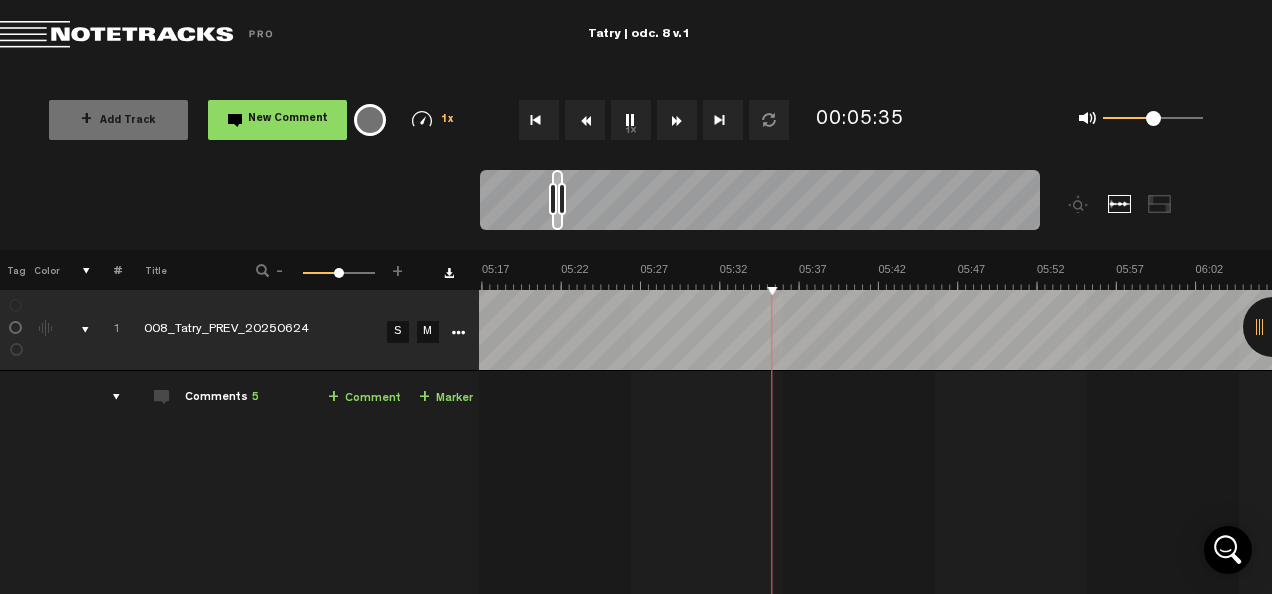 click on "1x" at bounding box center [631, 120] 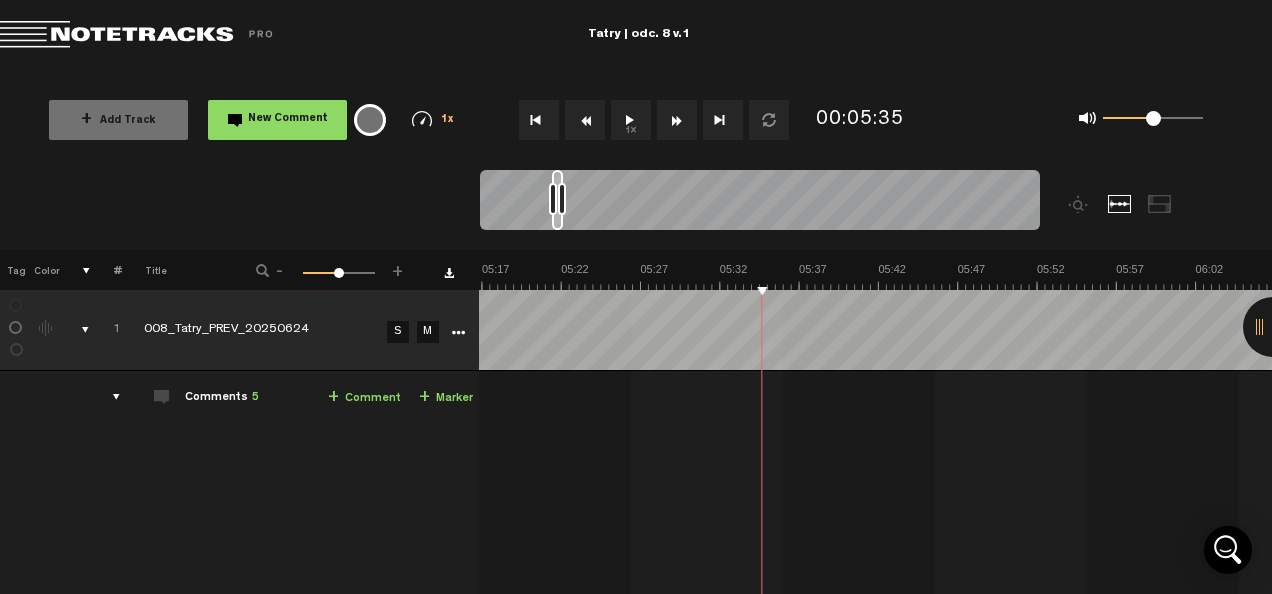 click on "+ Comment" at bounding box center (364, 398) 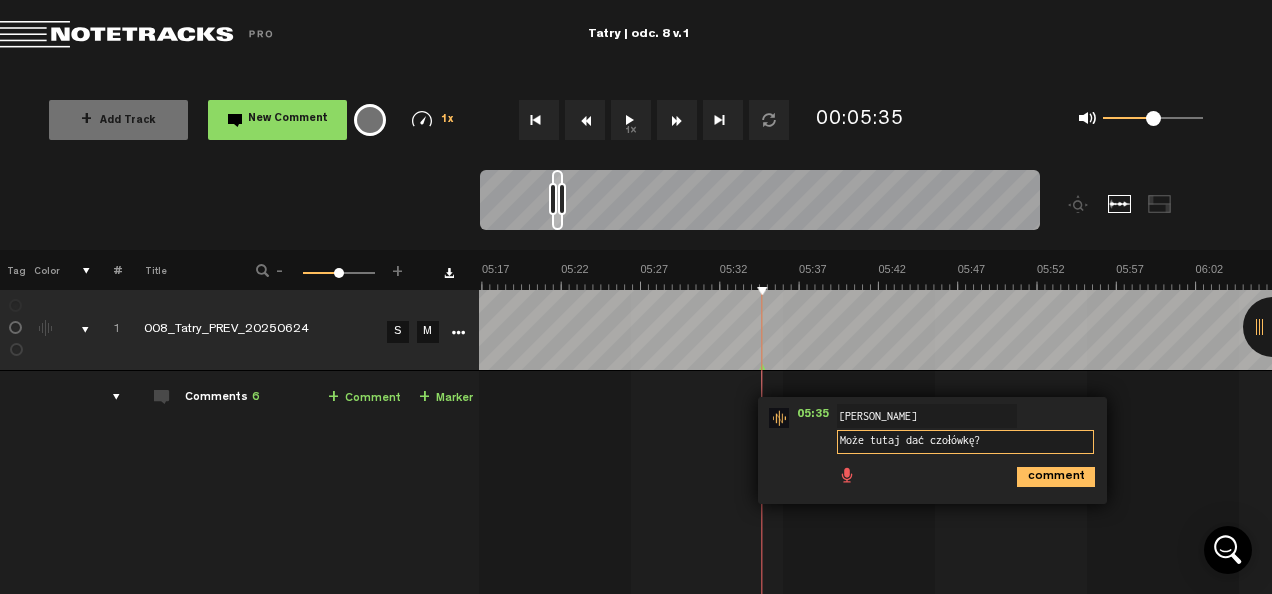 type on "Może tutaj dać czołówkę?" 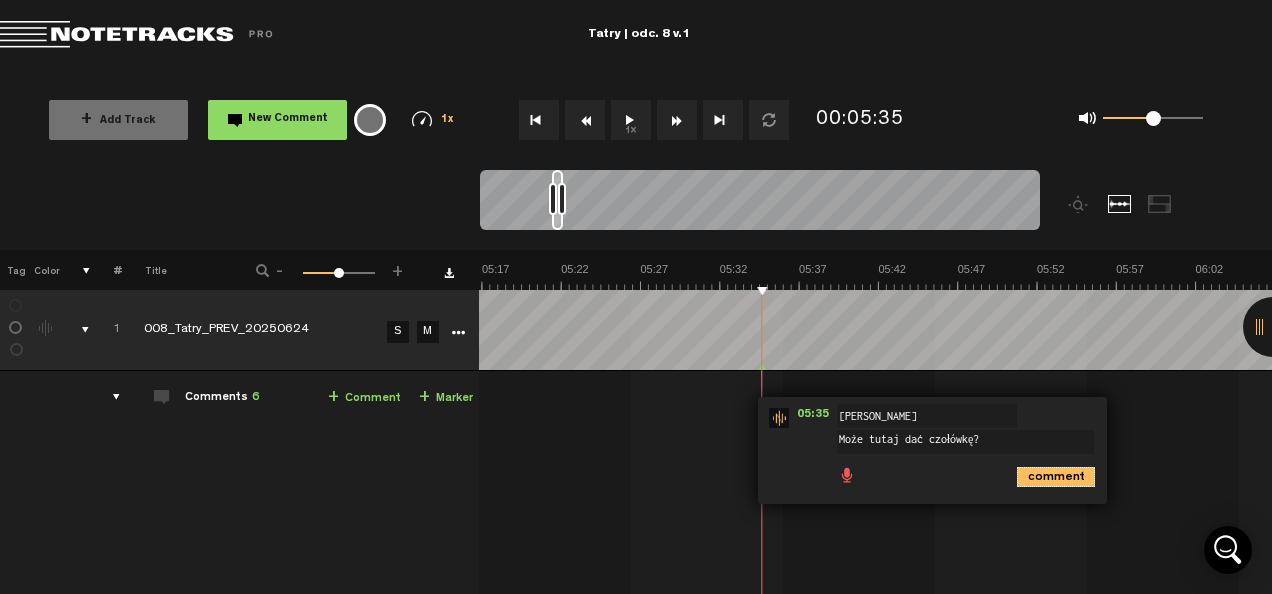 click on "comment" at bounding box center [1056, 477] 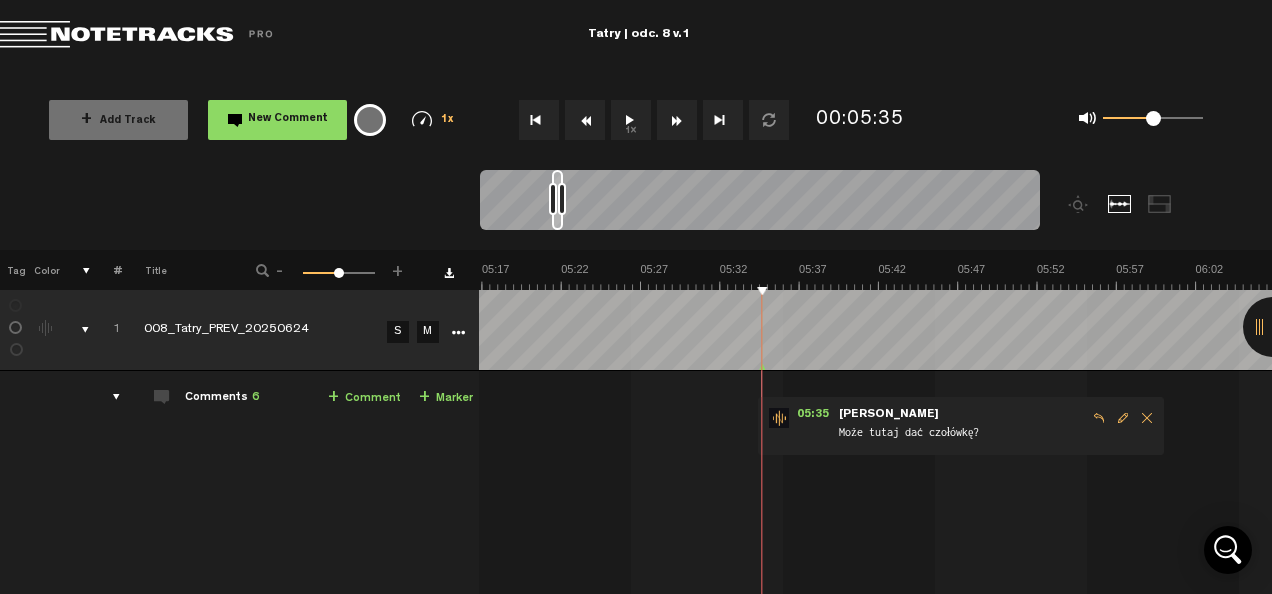 click on "1x" at bounding box center (631, 120) 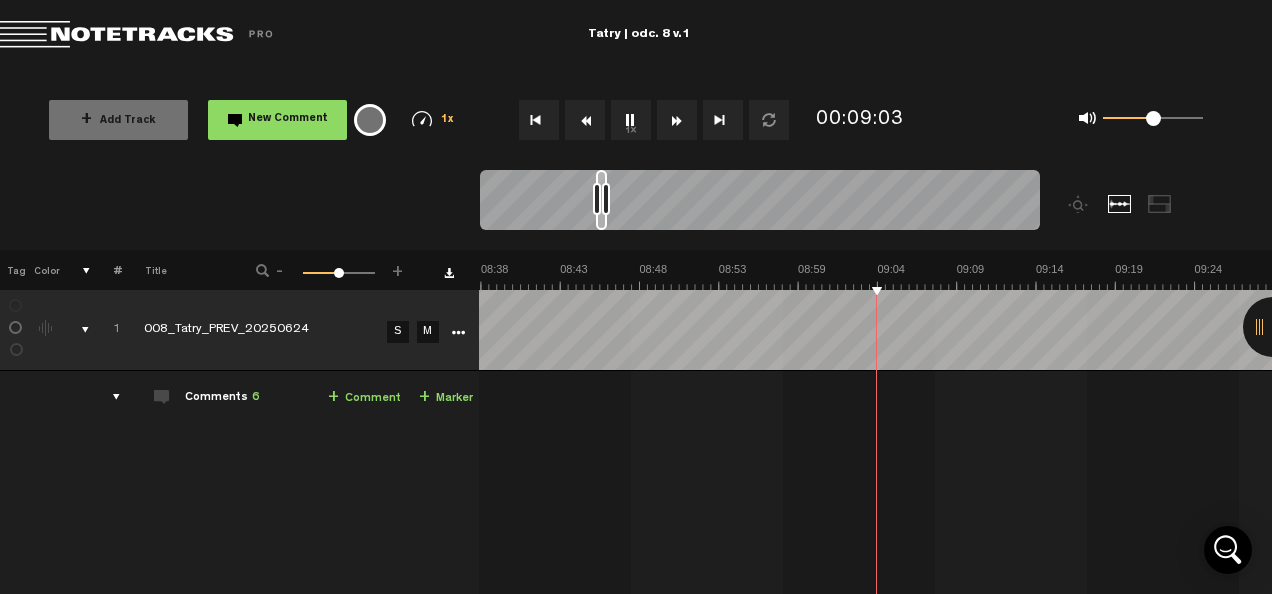 scroll, scrollTop: 0, scrollLeft: 8166, axis: horizontal 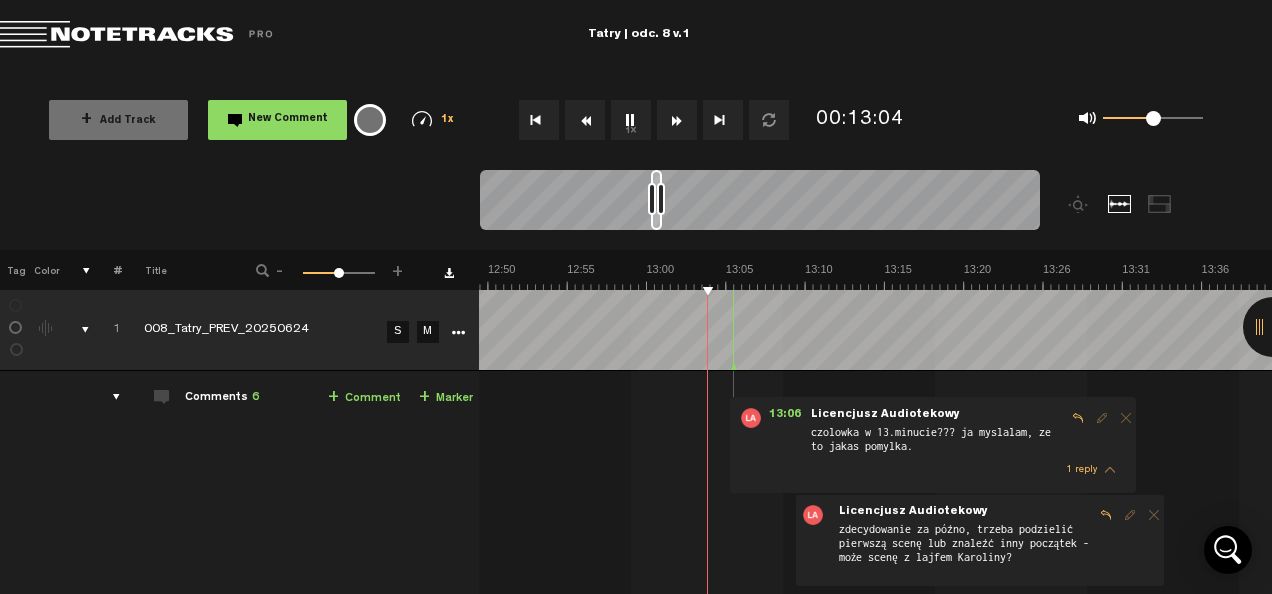 click on "1x" at bounding box center (631, 120) 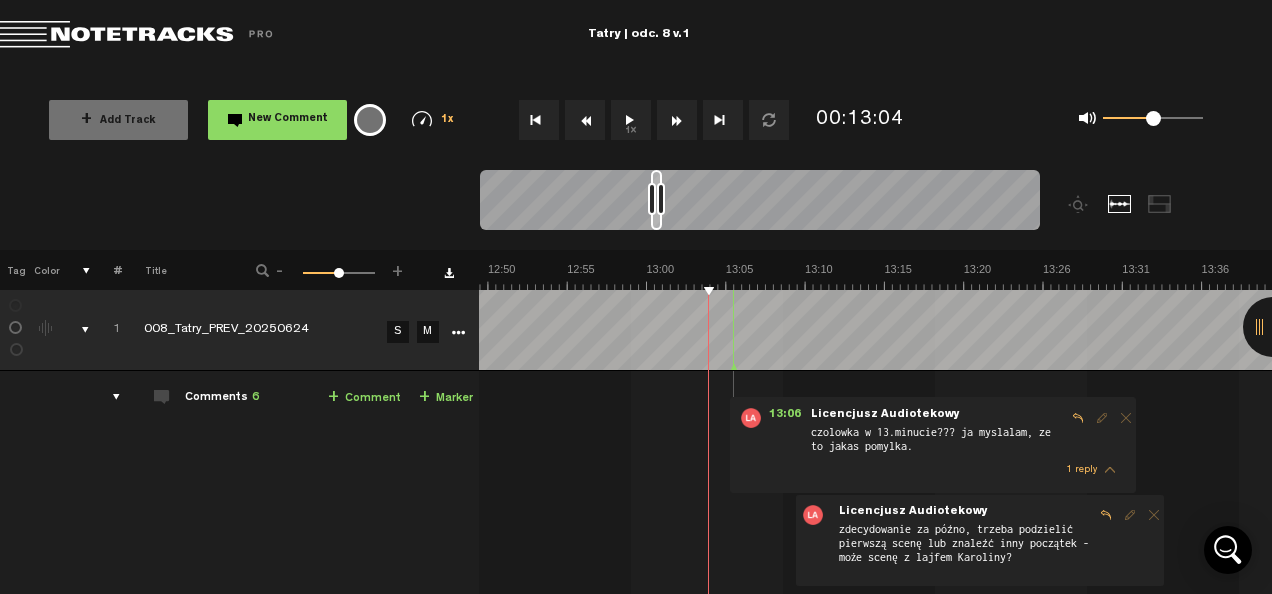 click on "+ Comment" at bounding box center [364, 398] 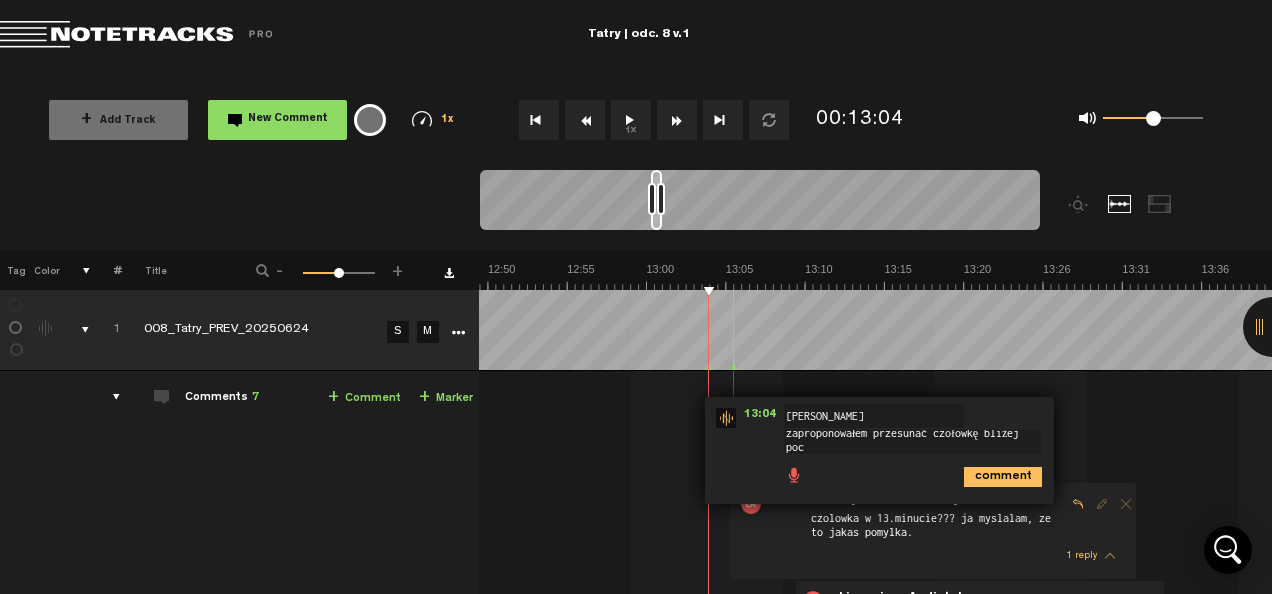 scroll, scrollTop: 1, scrollLeft: 0, axis: vertical 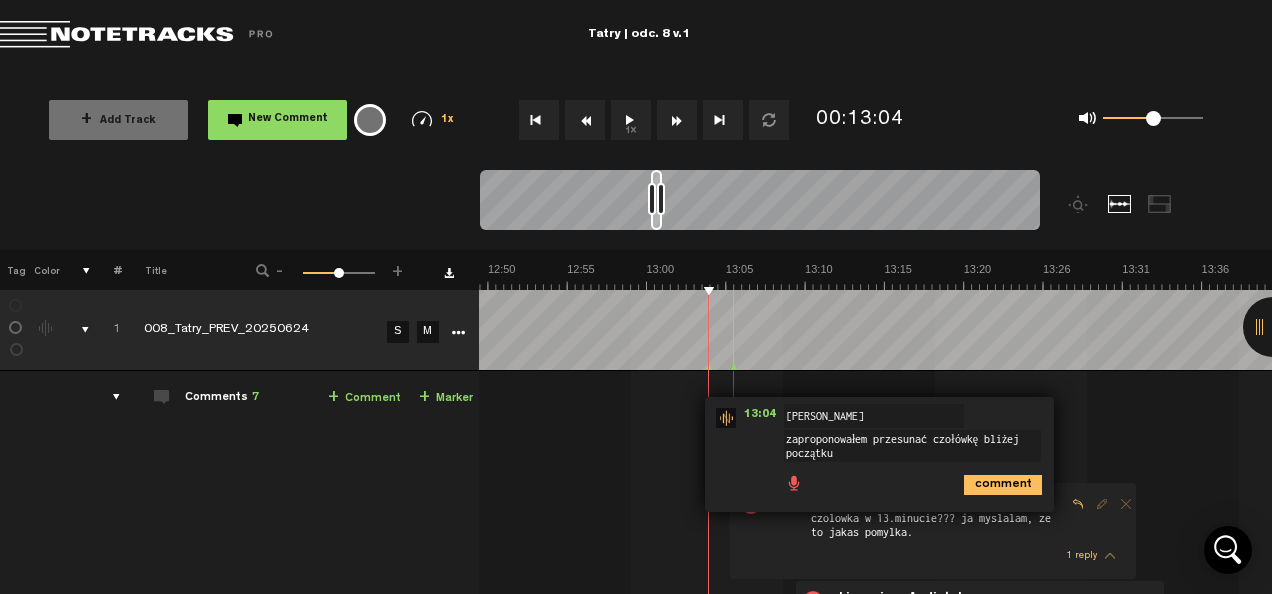 click on "zaproponowałem przesunać czołówkę bliżej początku" at bounding box center [912, 446] 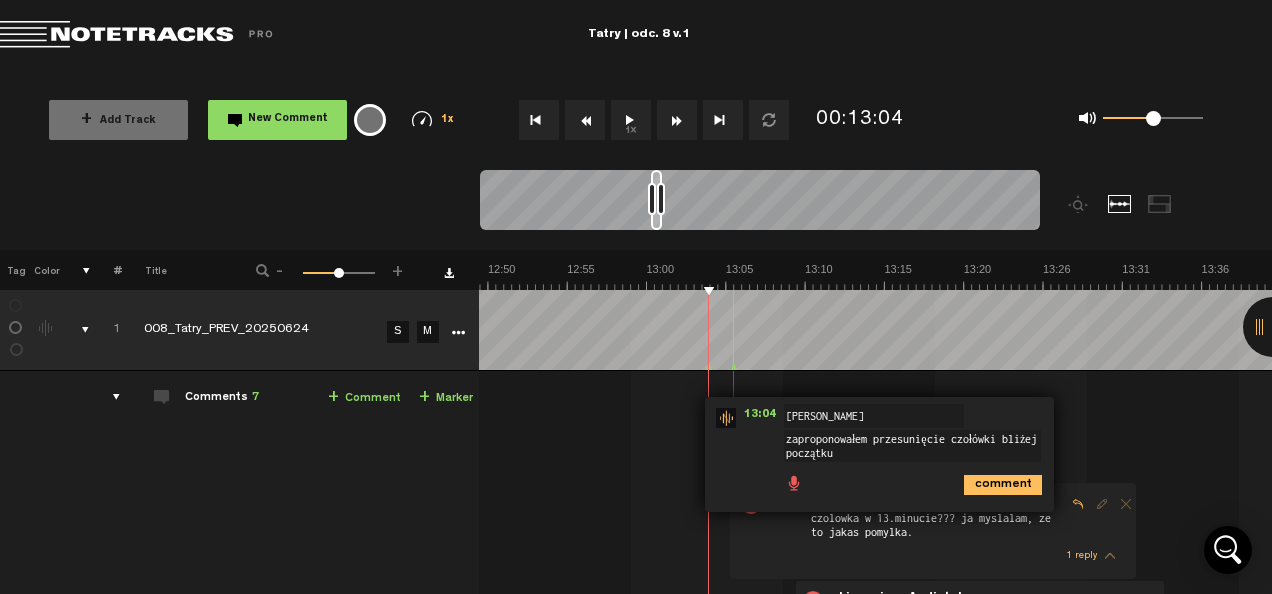 type on "zaproponowałem przesunięcie czołówki bliżej początku" 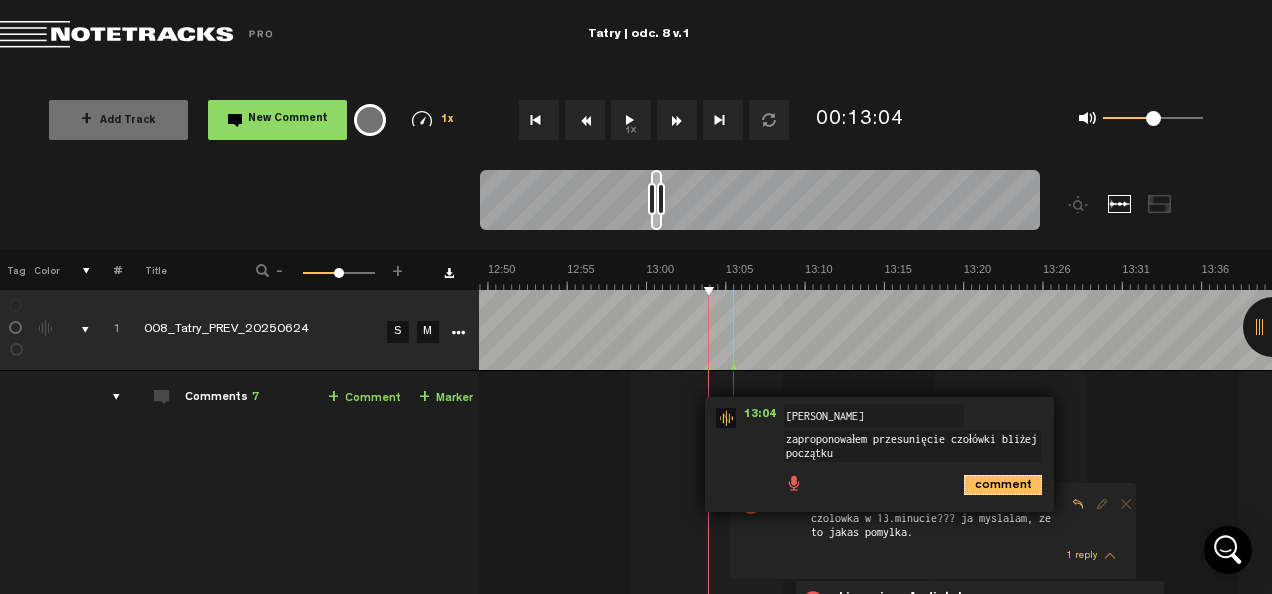 click on "comment" at bounding box center [1003, 485] 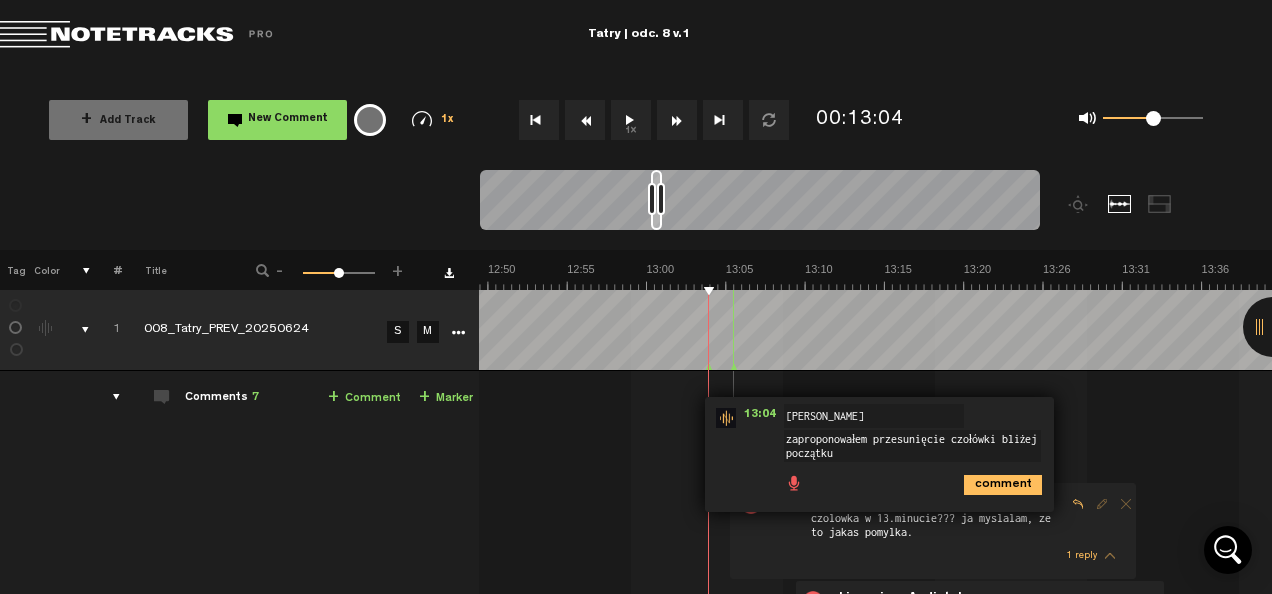 scroll, scrollTop: 0, scrollLeft: 0, axis: both 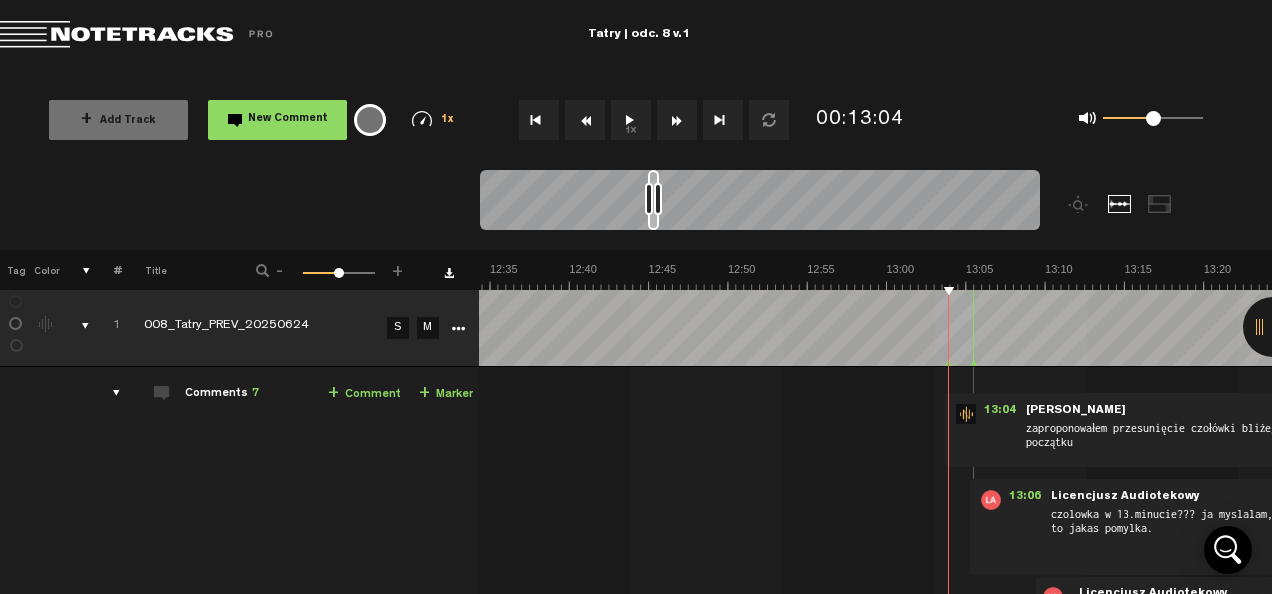 click on "zaproponowałem przesunięcie czołówki bliżej początku" at bounding box center (1152, 439) 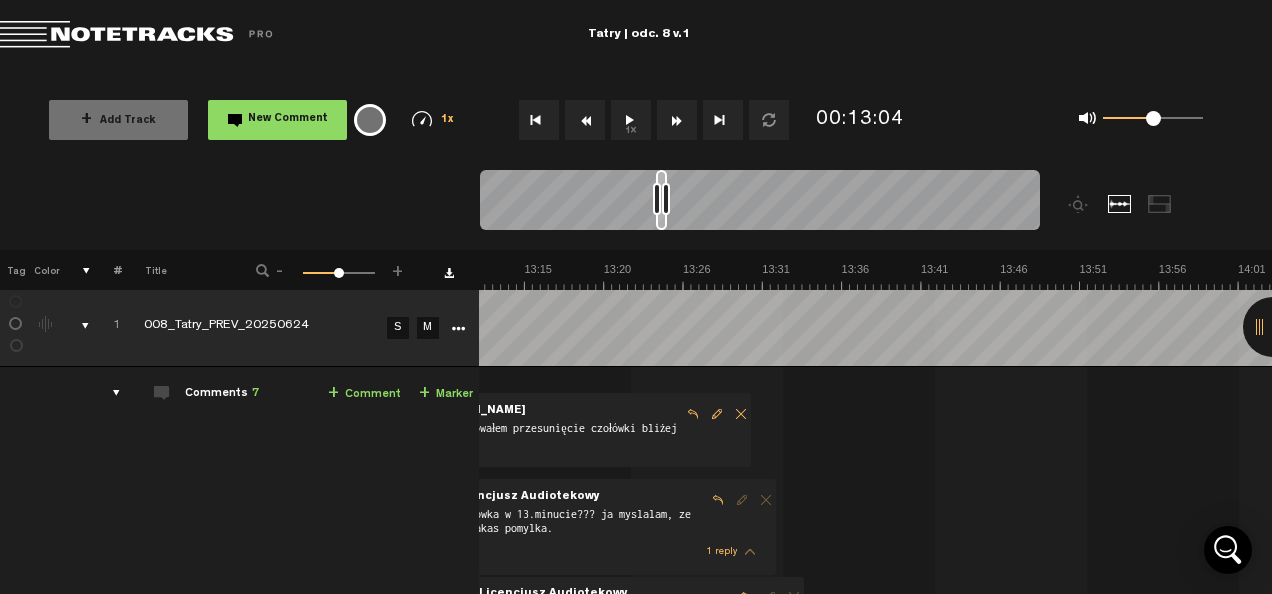 scroll, scrollTop: 0, scrollLeft: 12244, axis: horizontal 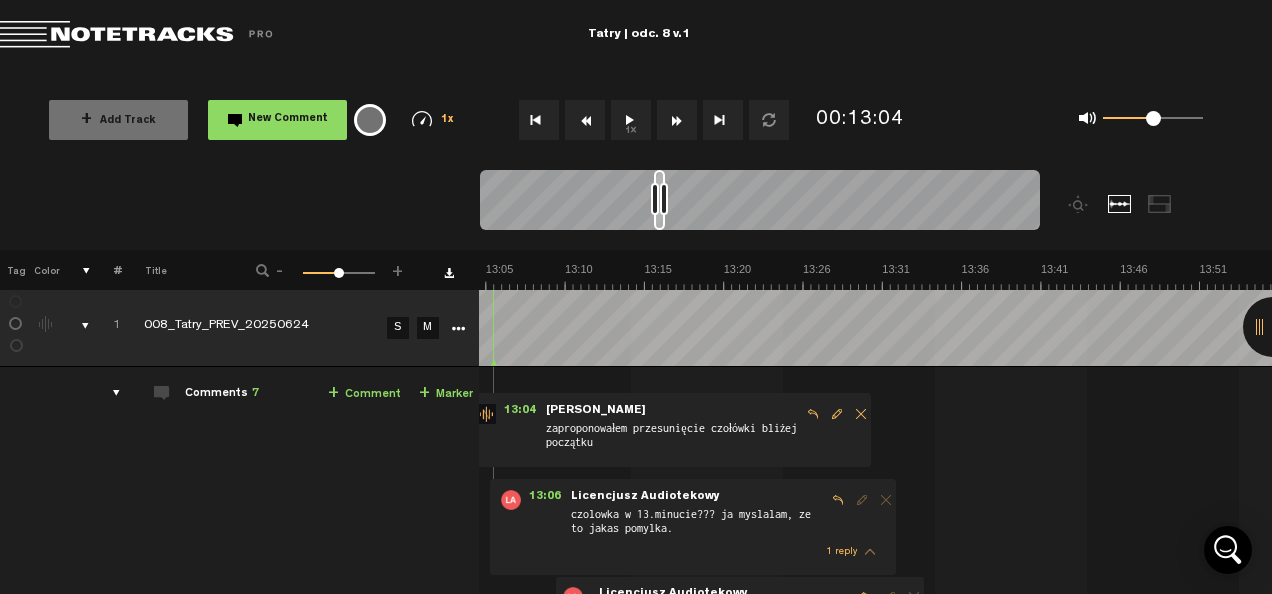 click at bounding box center [837, 414] 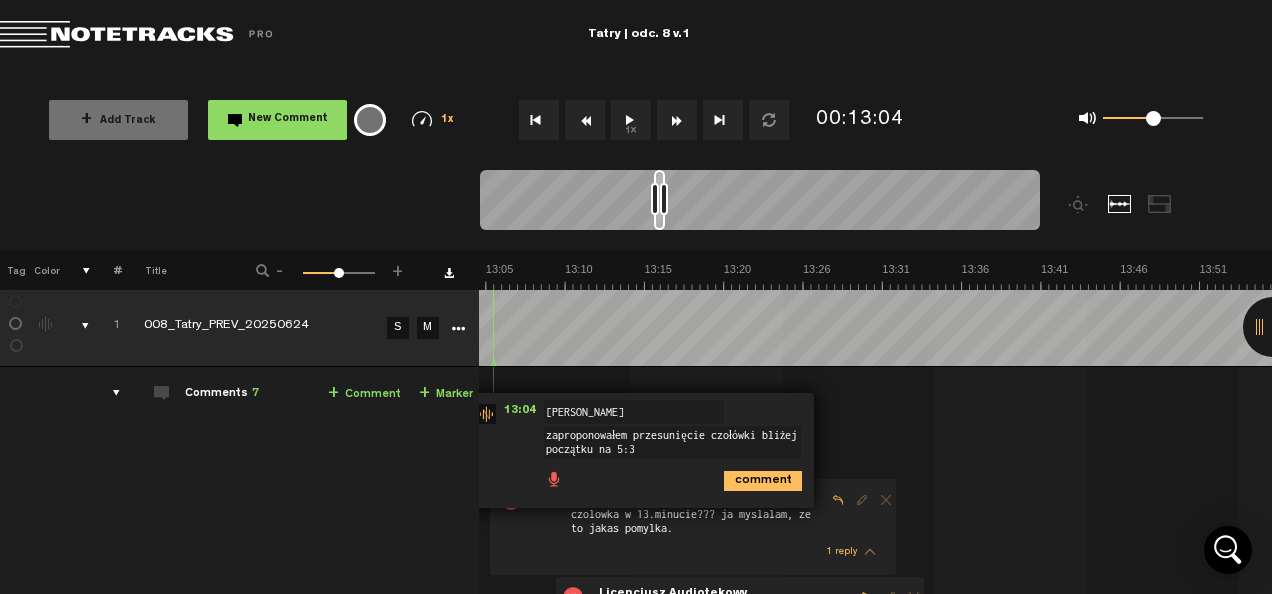 type on "zaproponowałem przesunięcie czołówki bliżej początku na 5:32" 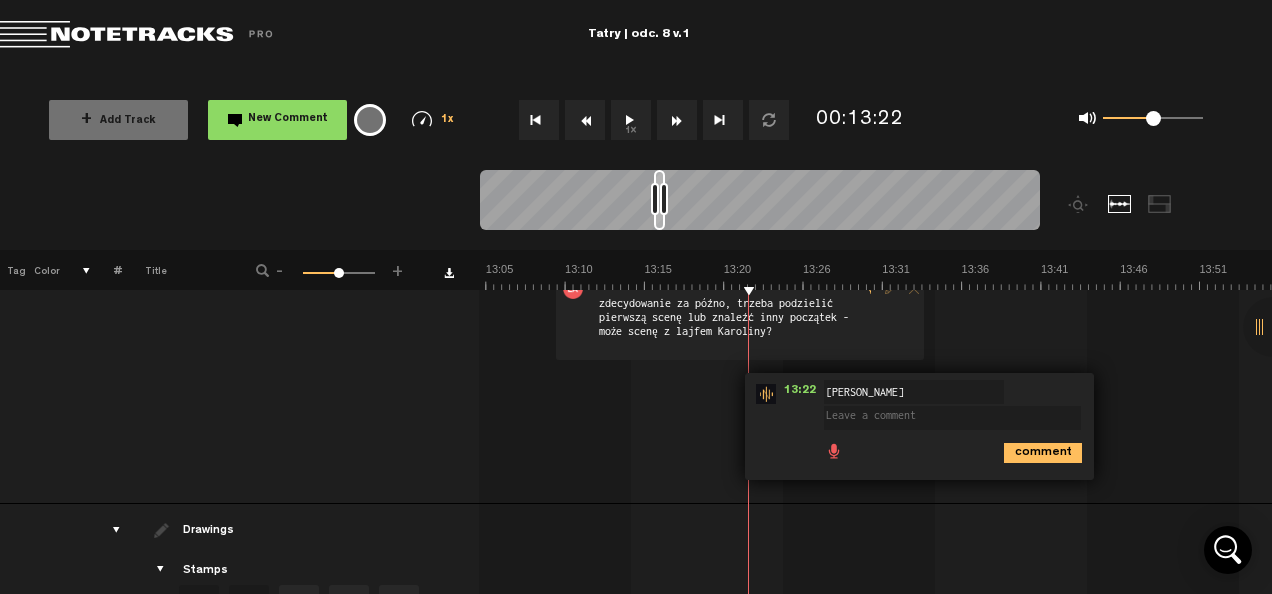 click on "1x" at bounding box center (631, 120) 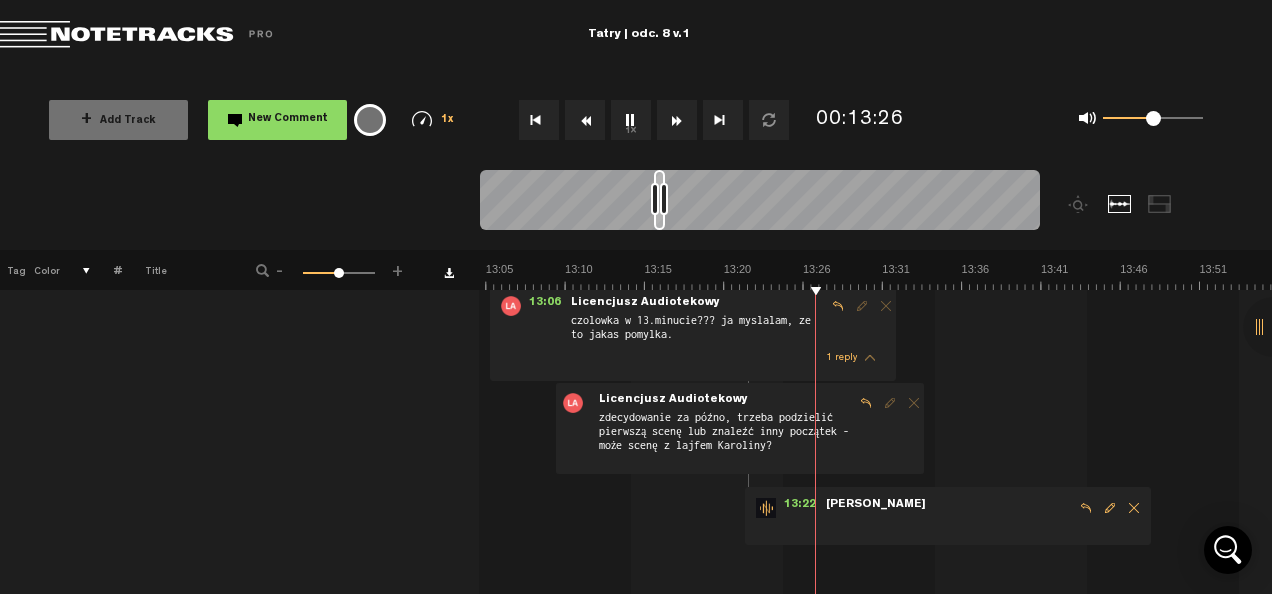 click at bounding box center [1134, 508] 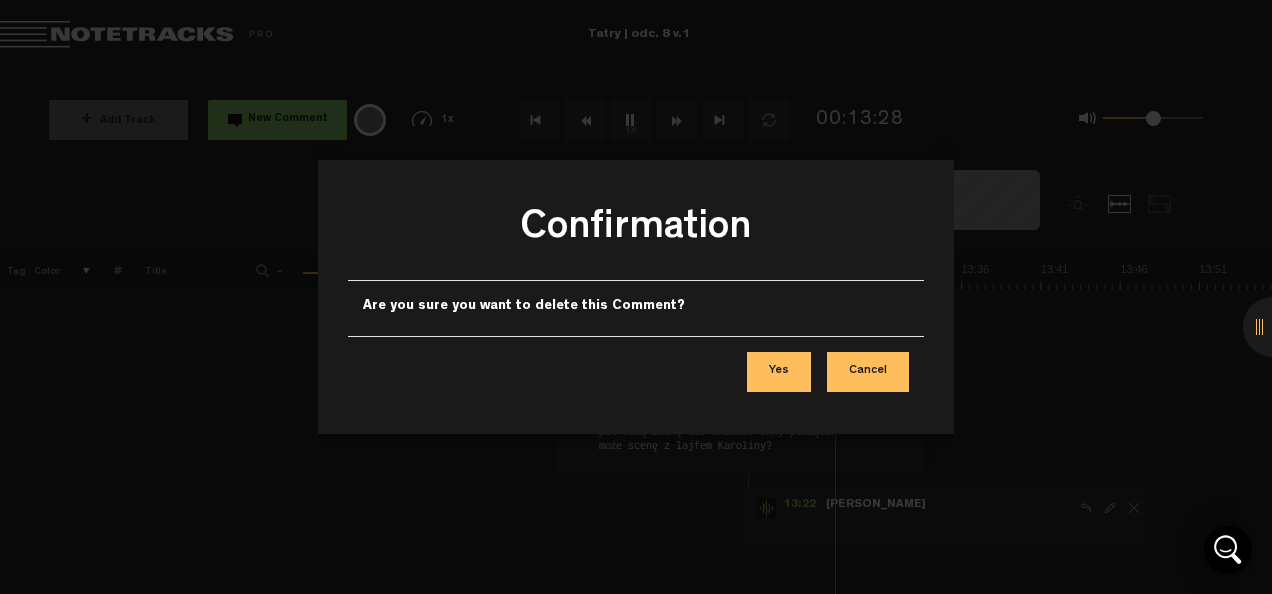 click on "Yes" at bounding box center [779, 372] 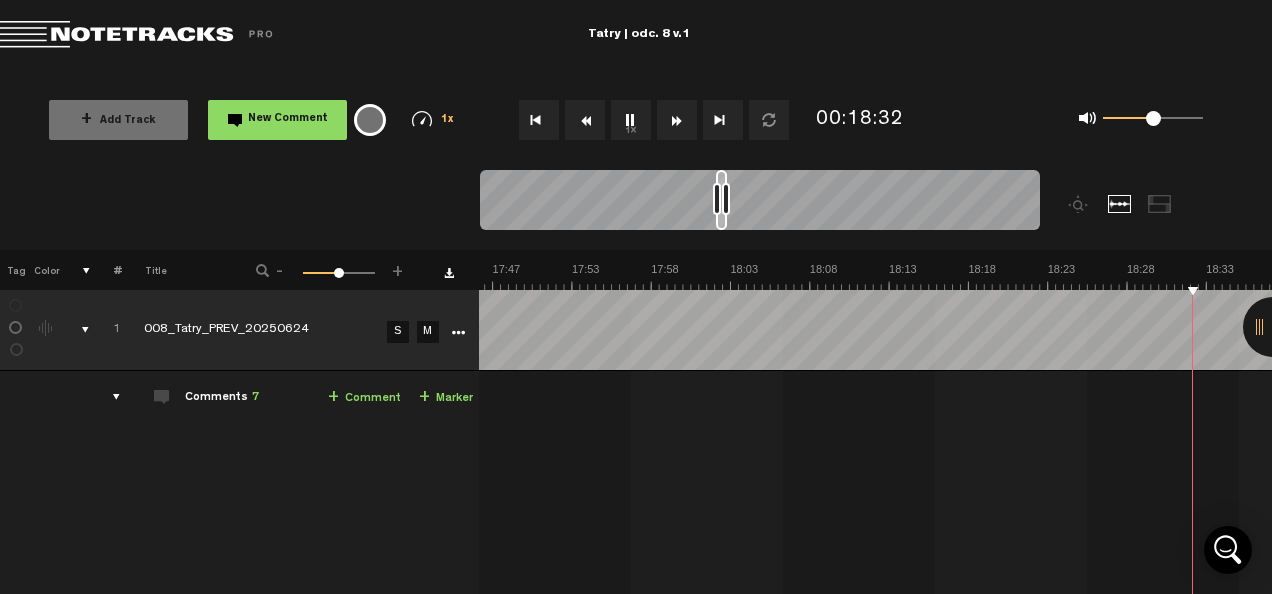 scroll, scrollTop: 0, scrollLeft: 17115, axis: horizontal 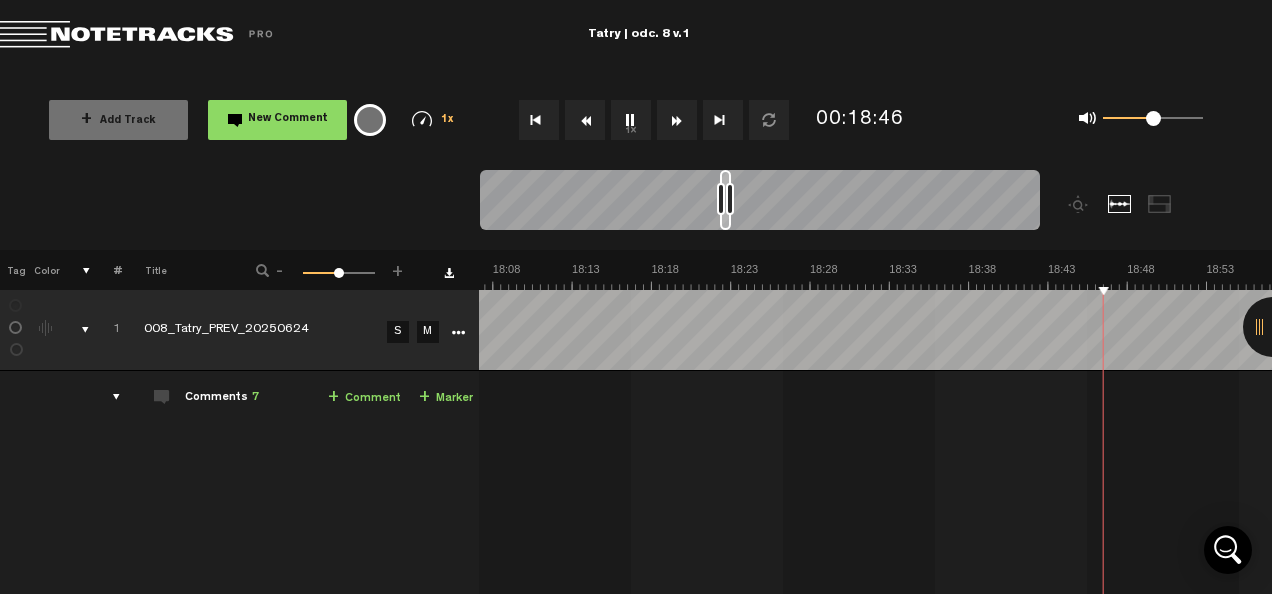 click on "1x" at bounding box center [631, 120] 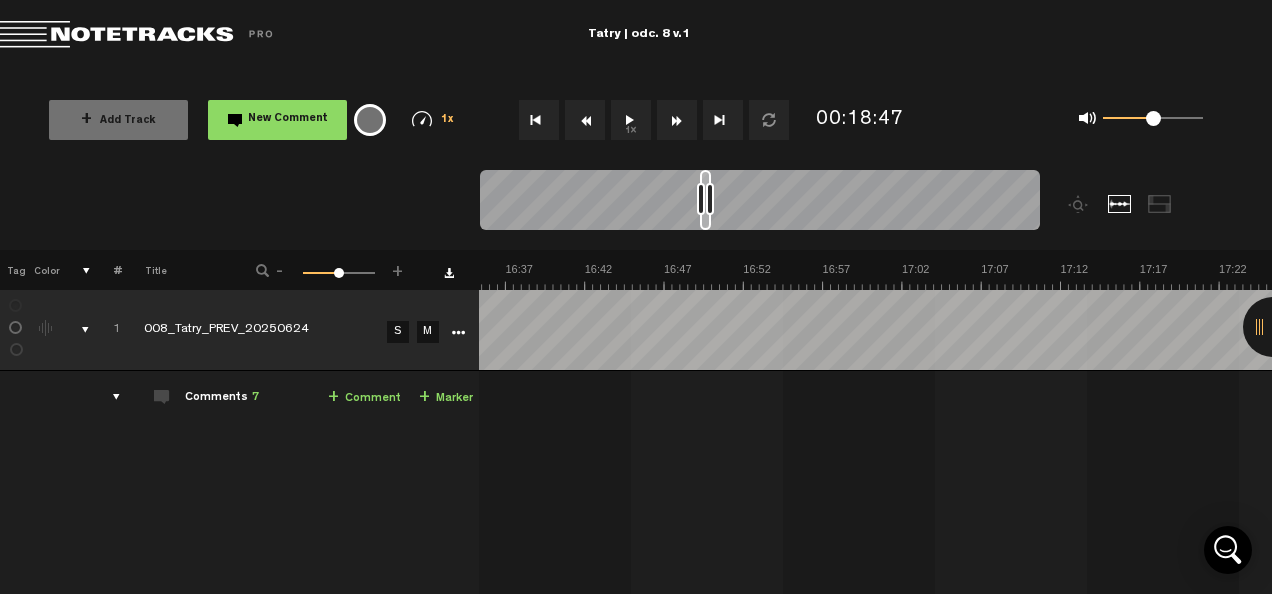 scroll, scrollTop: 0, scrollLeft: 0, axis: both 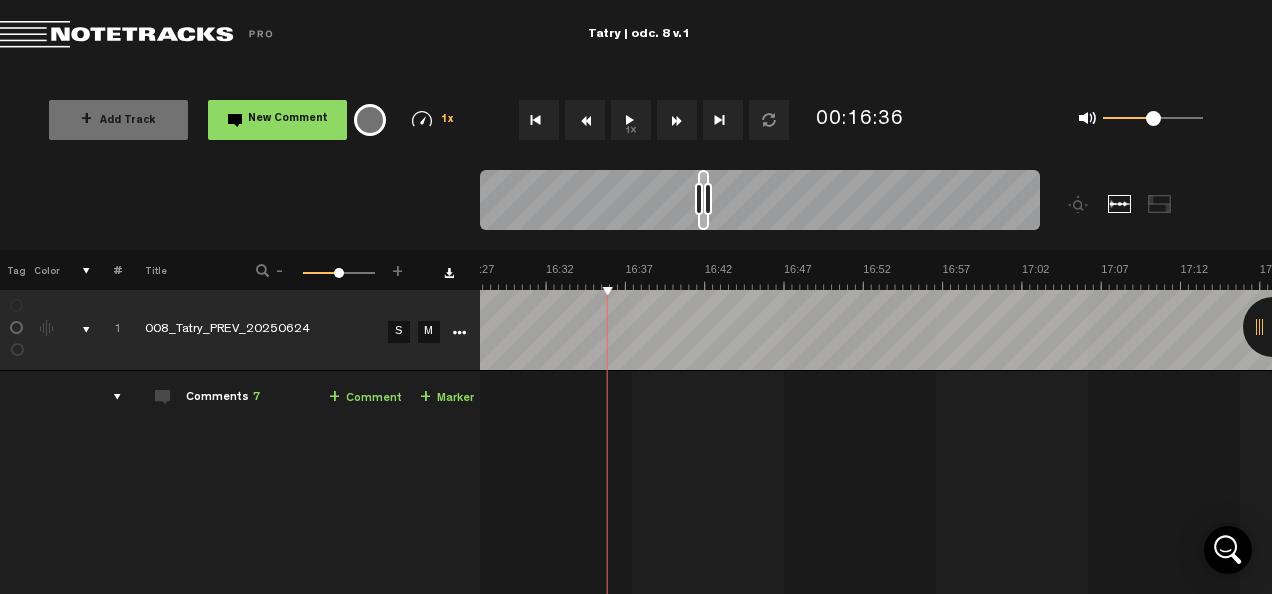 click on "1x" at bounding box center (631, 120) 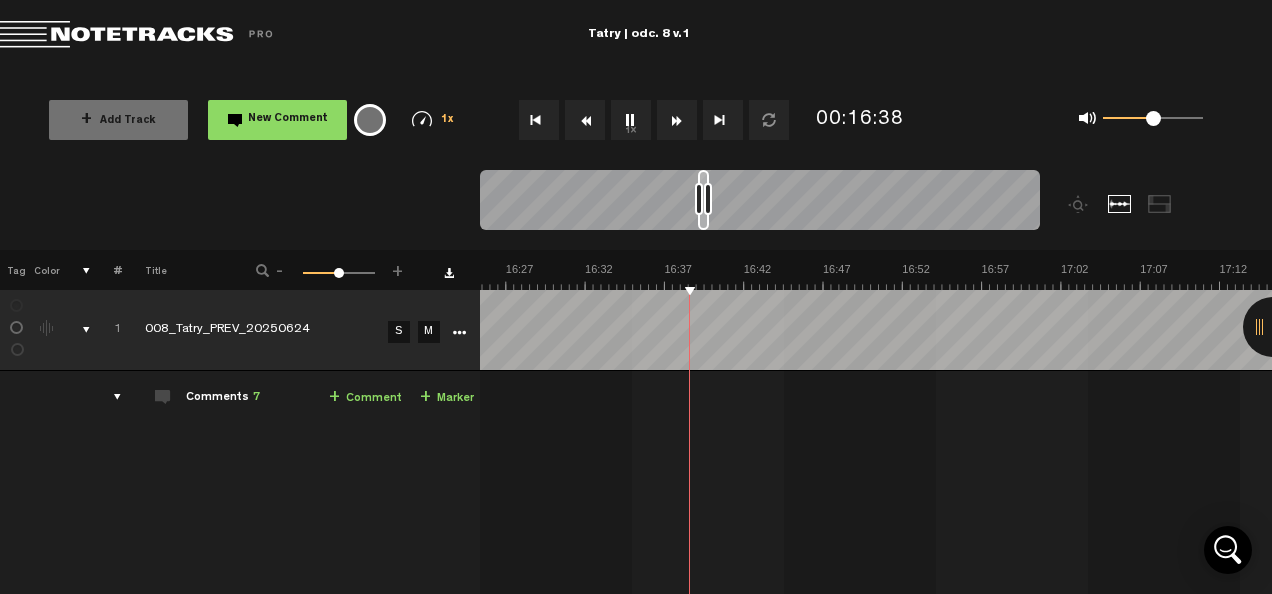 scroll, scrollTop: 0, scrollLeft: 15636, axis: horizontal 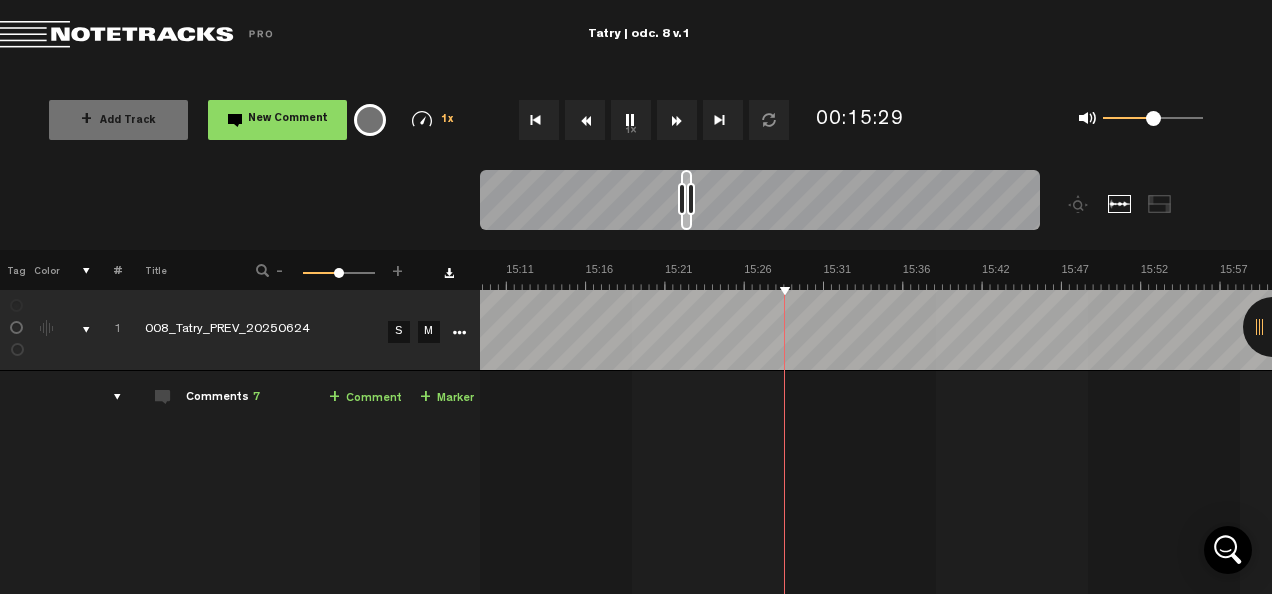 click on "1x" at bounding box center (631, 120) 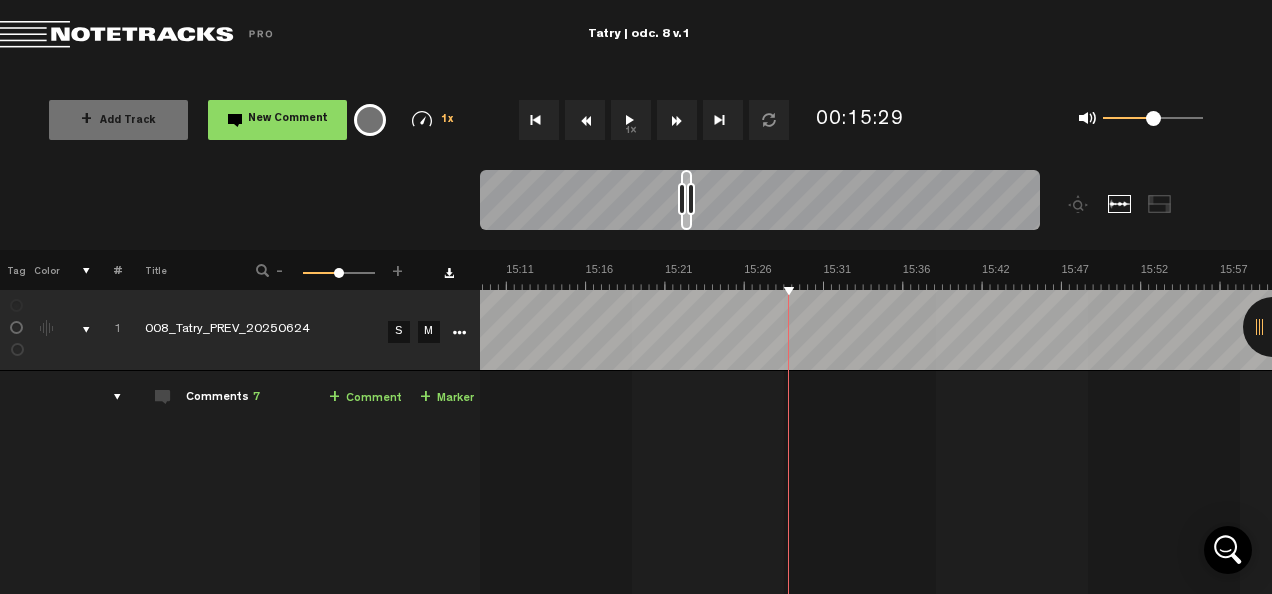 click on "+ Comment" at bounding box center [365, 398] 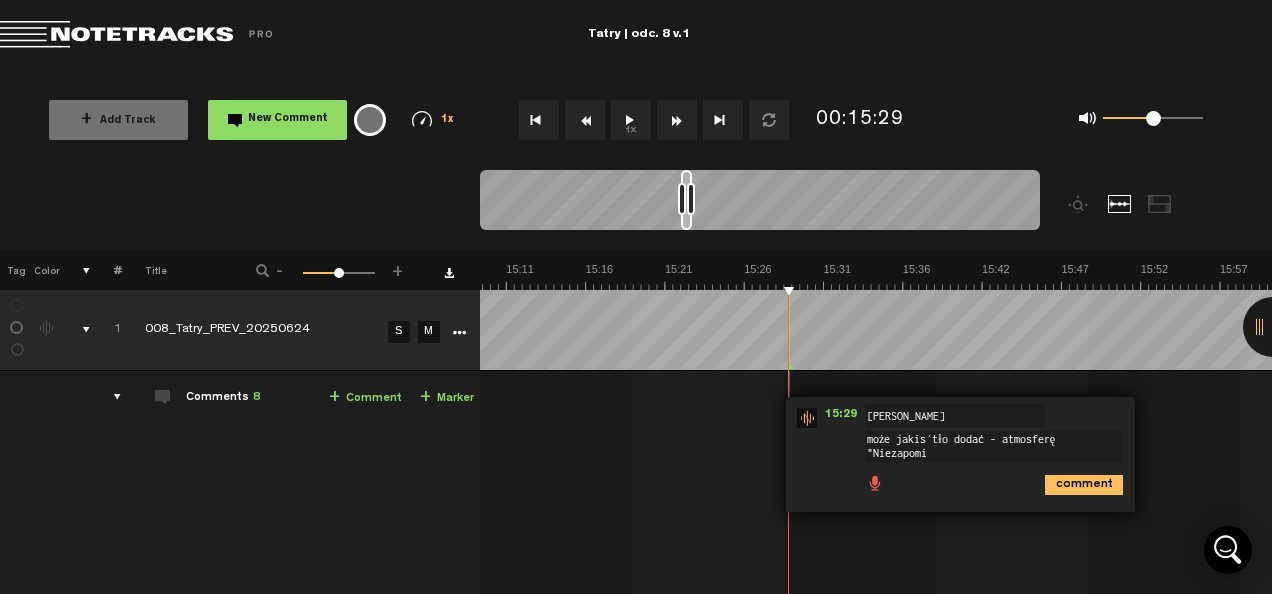 scroll, scrollTop: 1, scrollLeft: 0, axis: vertical 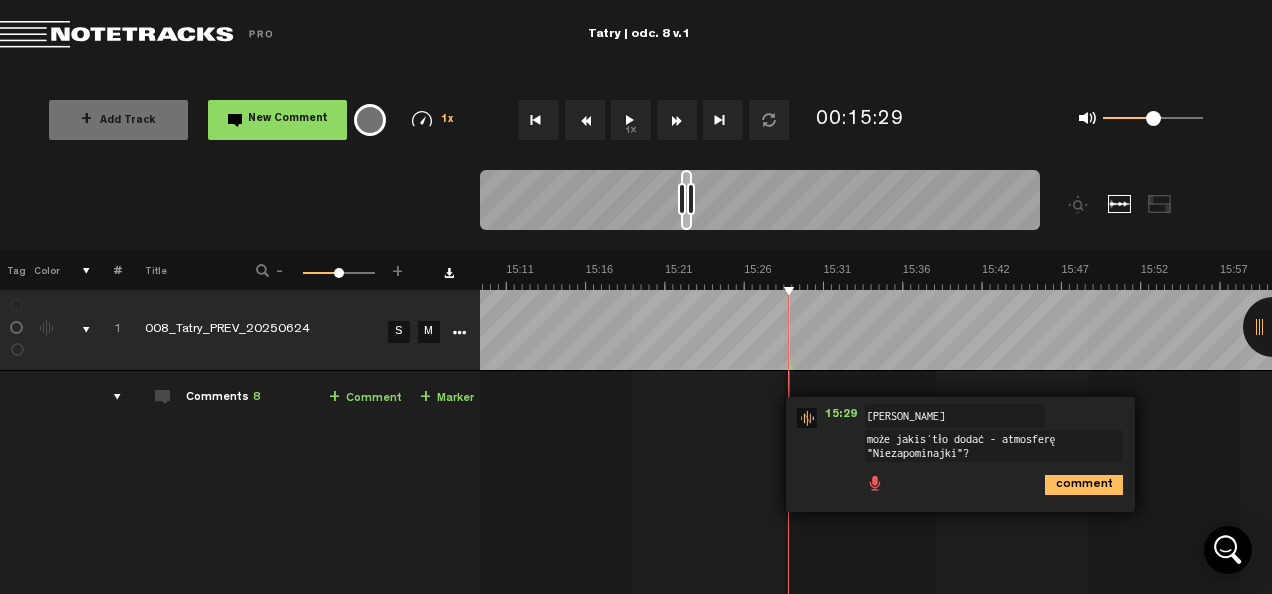 click on "może jakiś tło dodać - atmosferę "Niezapominajki"?" at bounding box center (993, 446) 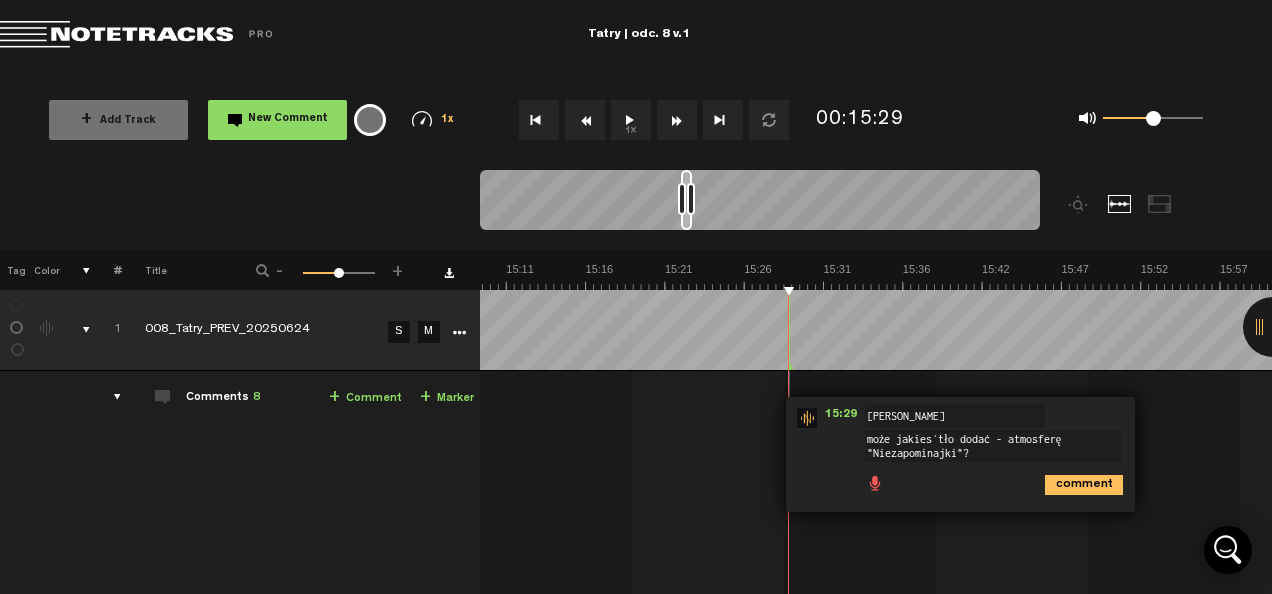 type on "może jakieś tło dodać - atmosferę "Niezapominajki"?" 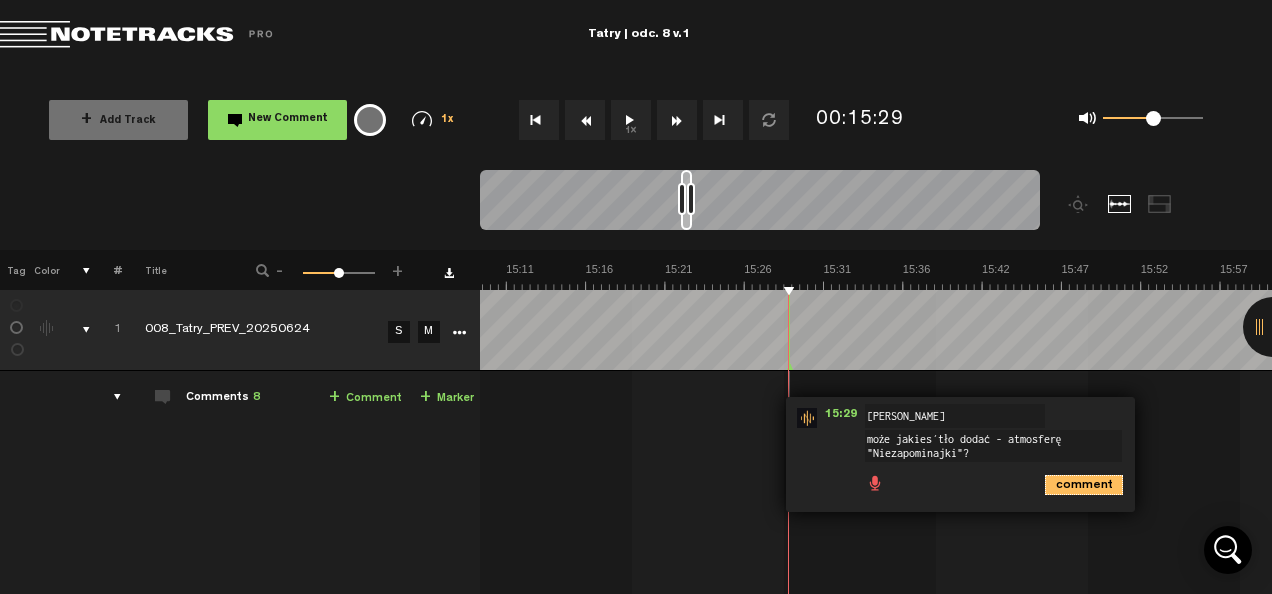 scroll, scrollTop: 0, scrollLeft: 0, axis: both 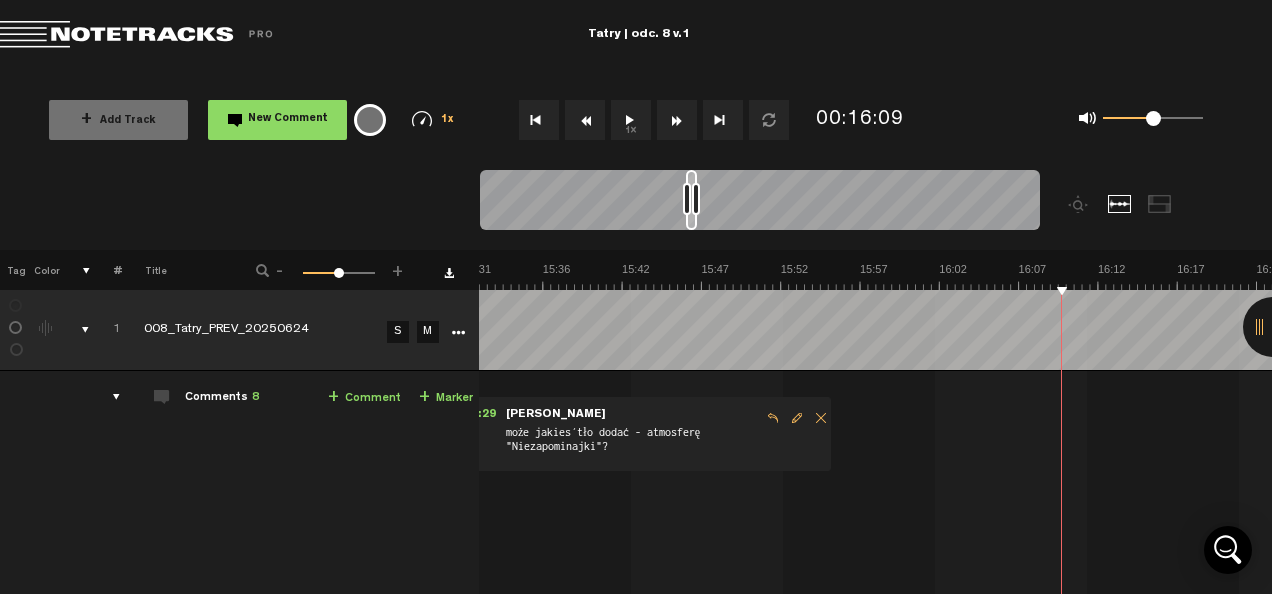click on "1x" at bounding box center (631, 120) 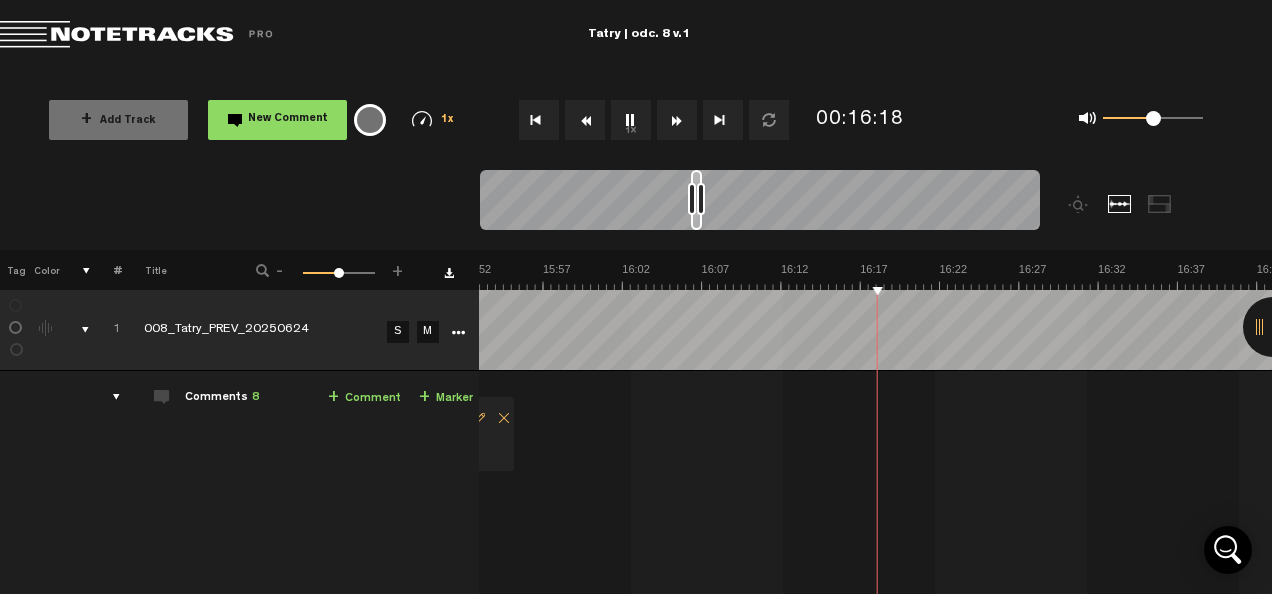 scroll, scrollTop: 0, scrollLeft: 15003, axis: horizontal 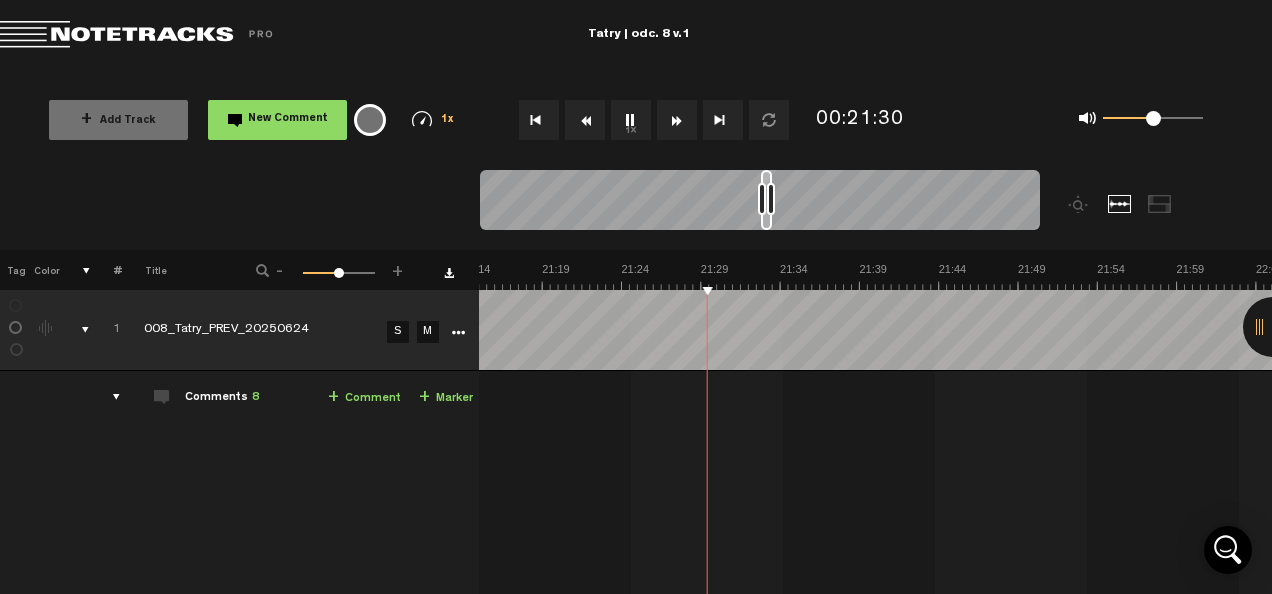 click on "1x" at bounding box center [631, 120] 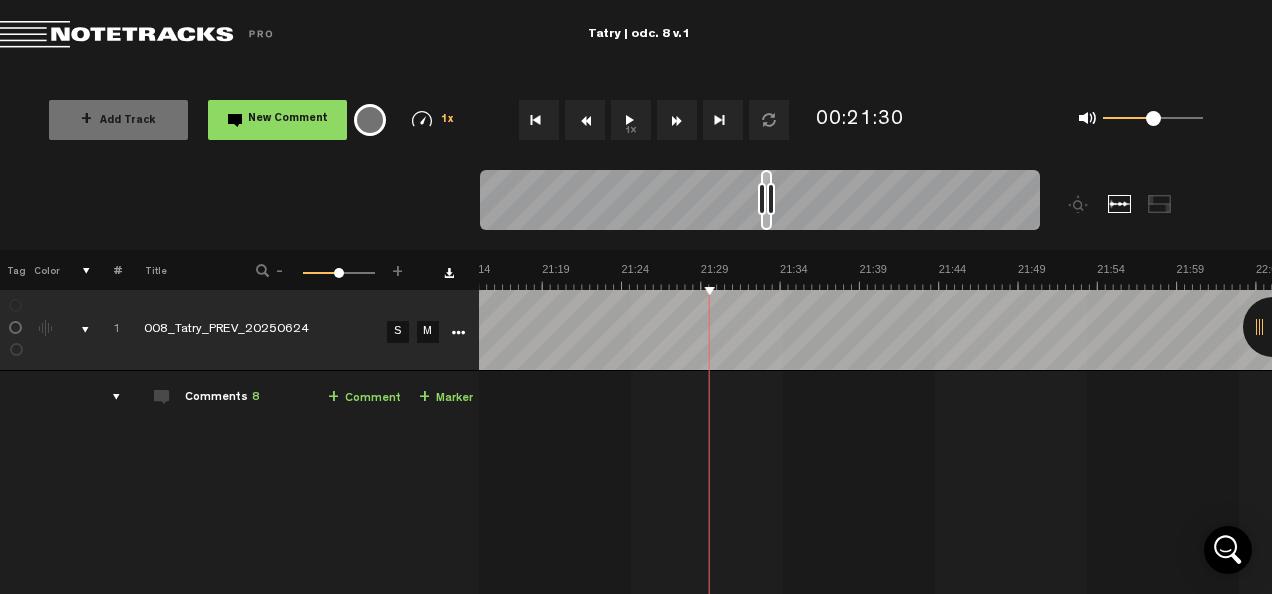 click on "+ Comment" at bounding box center (364, 398) 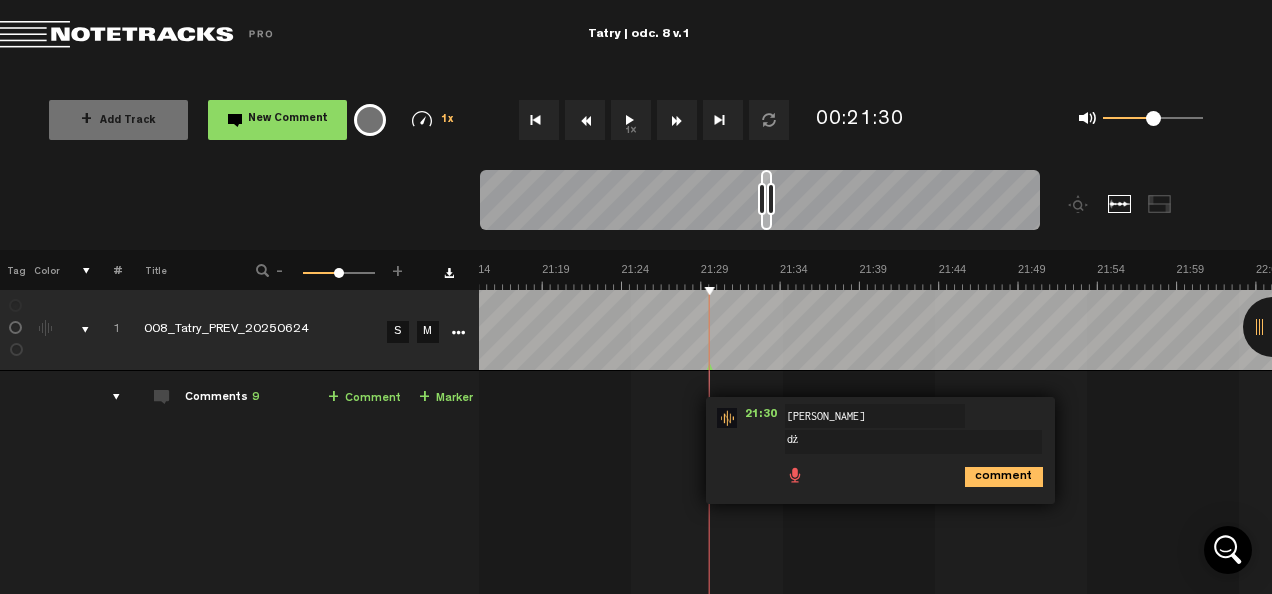 type on "d" 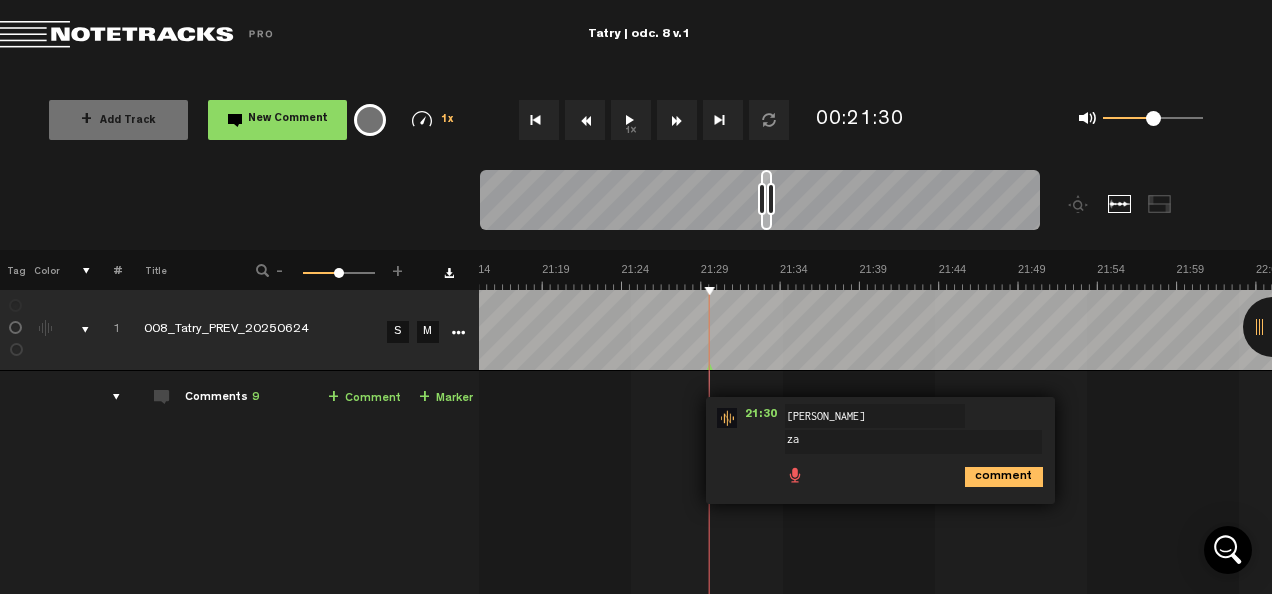 type on "z" 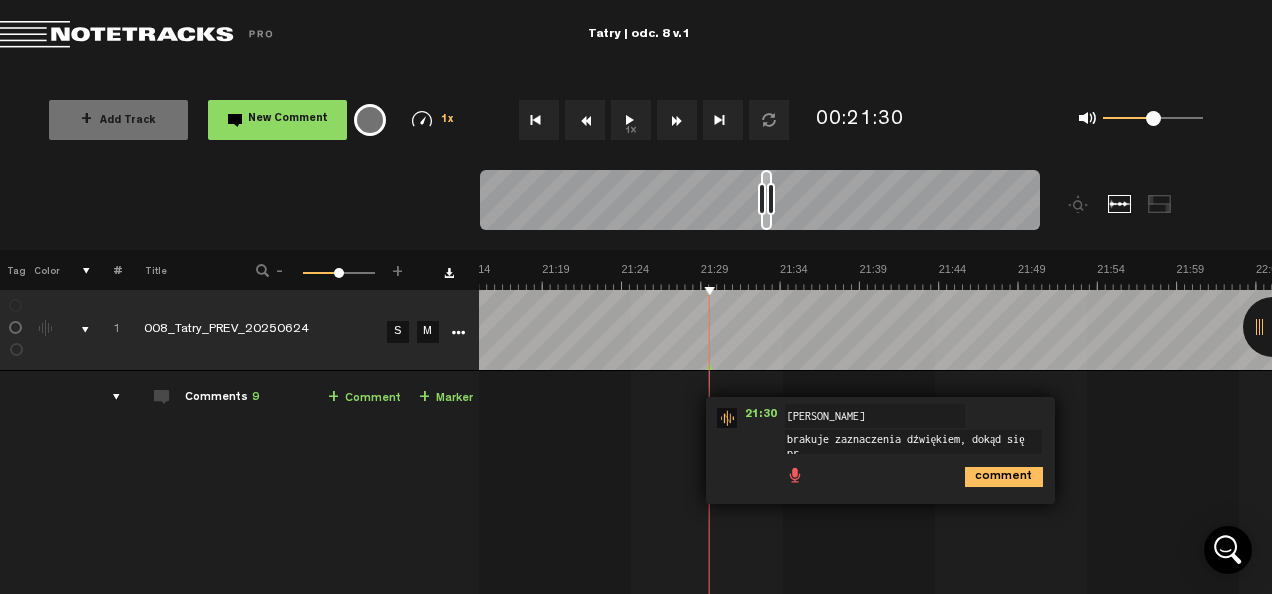 scroll, scrollTop: 1, scrollLeft: 0, axis: vertical 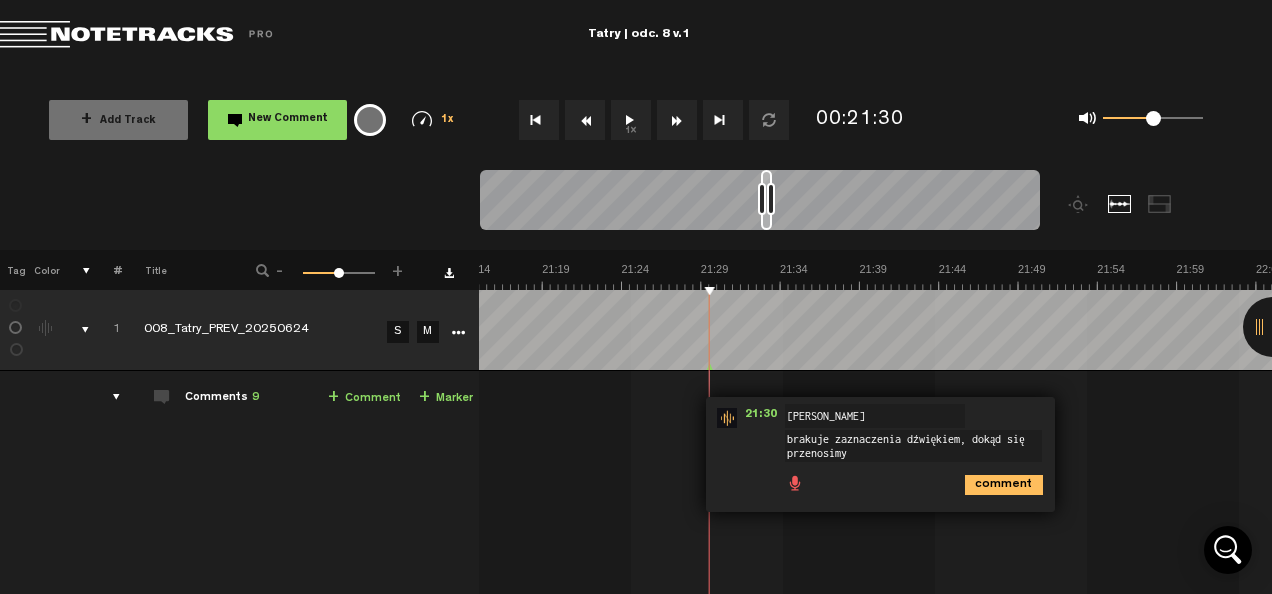 type on "brakuje zaznaczenia dźwiękiem, dokąd się przenosimy" 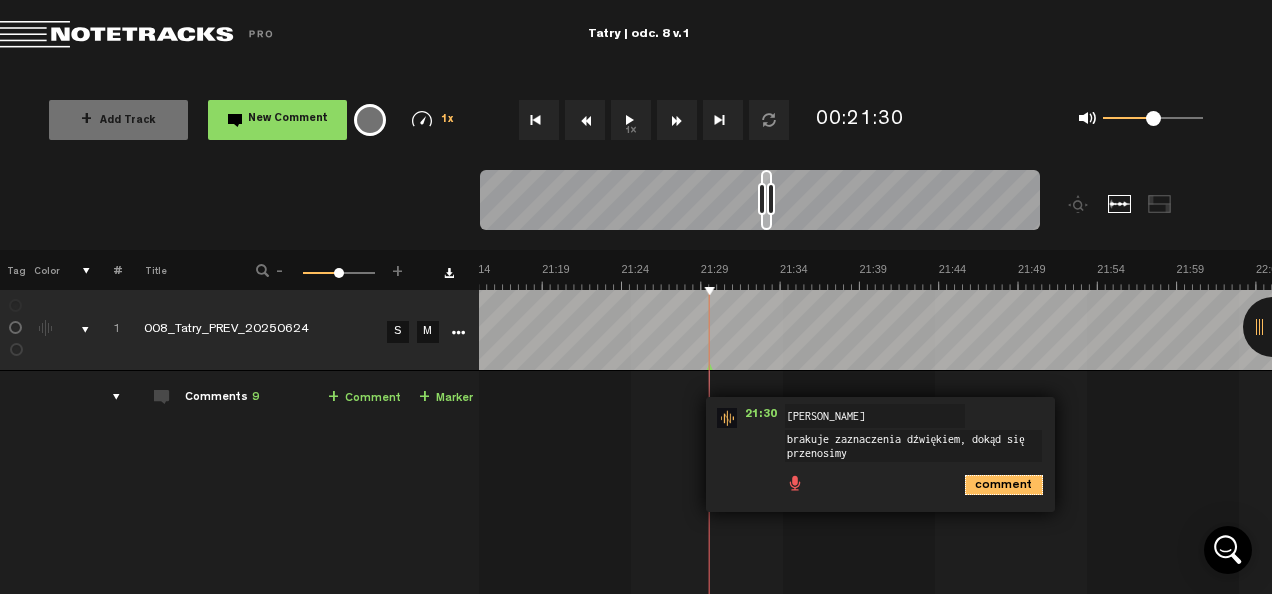 click on "comment" at bounding box center [1004, 485] 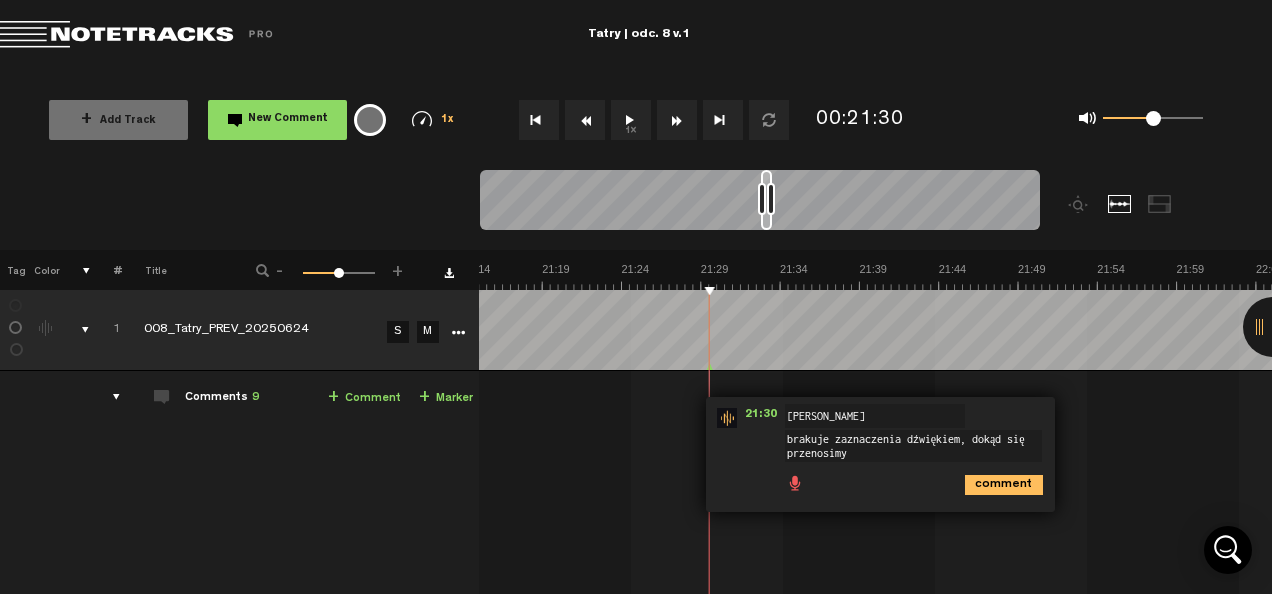 scroll, scrollTop: 0, scrollLeft: 0, axis: both 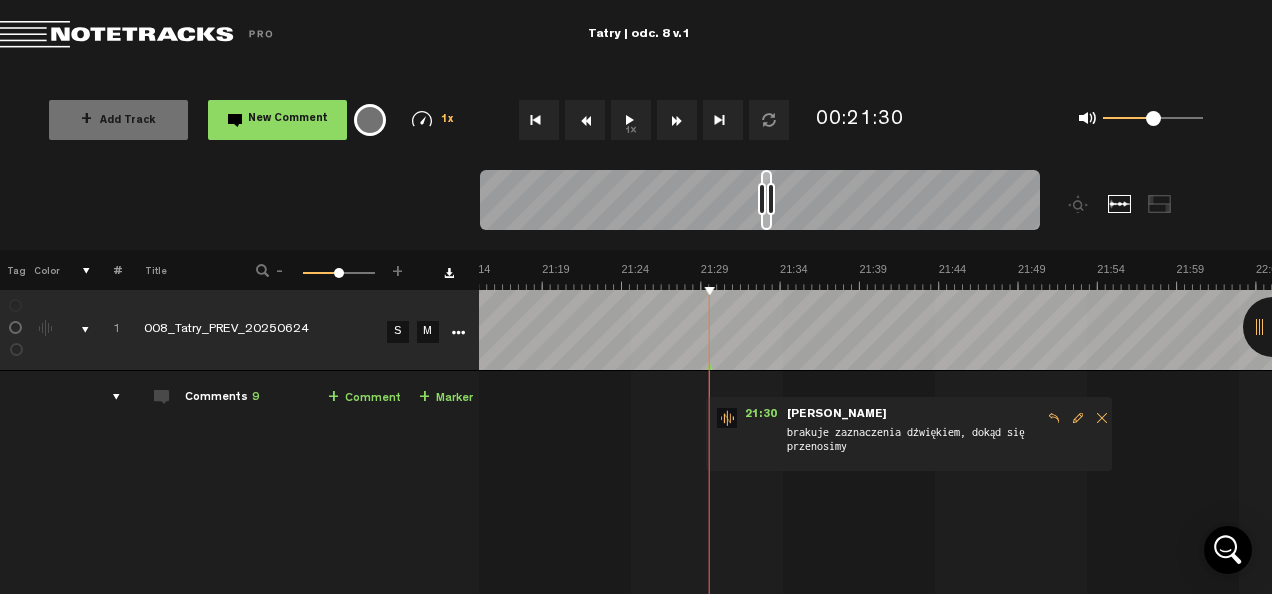 click on "1x" at bounding box center [644, 120] 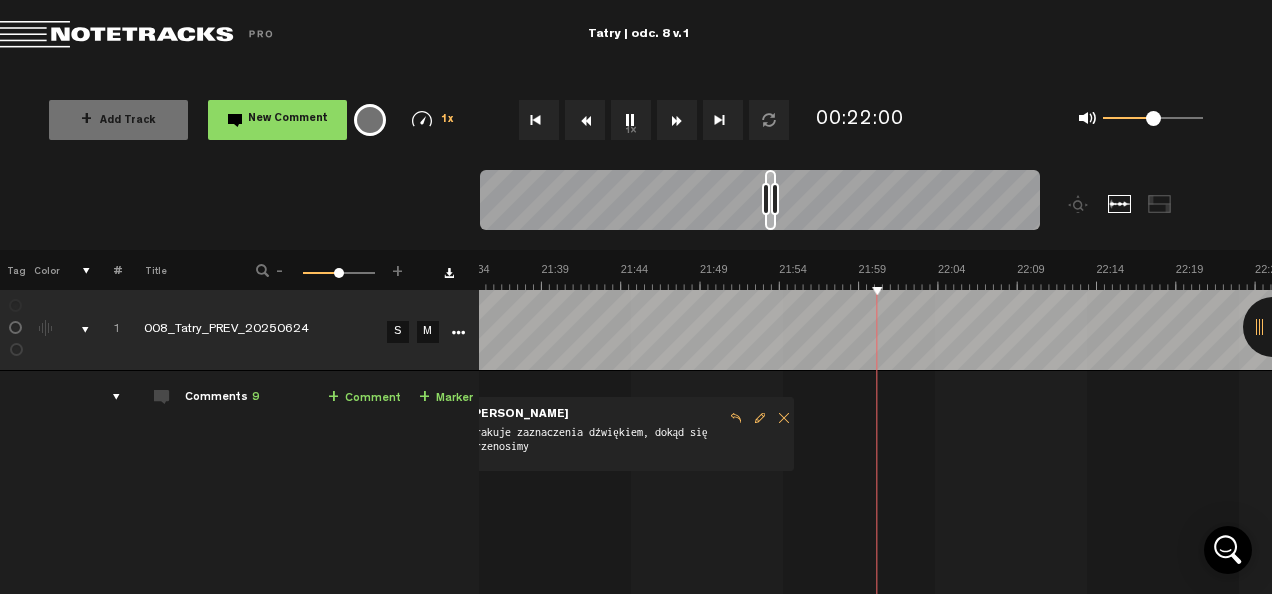 scroll, scrollTop: 0, scrollLeft: 20396, axis: horizontal 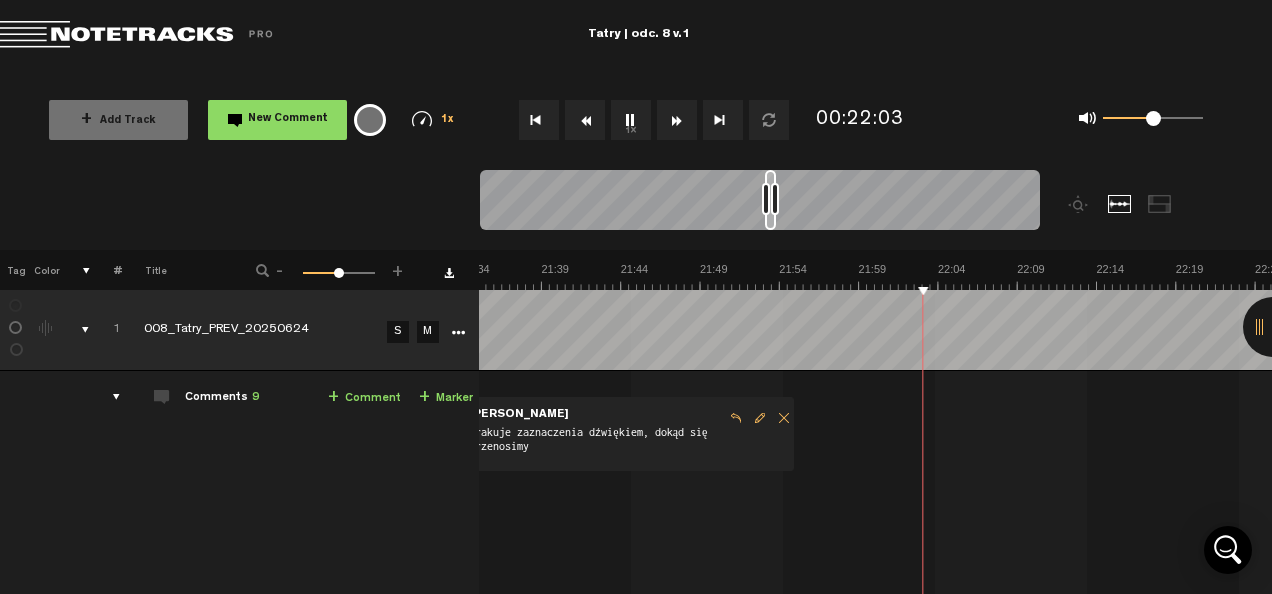 click on "1x" at bounding box center [631, 120] 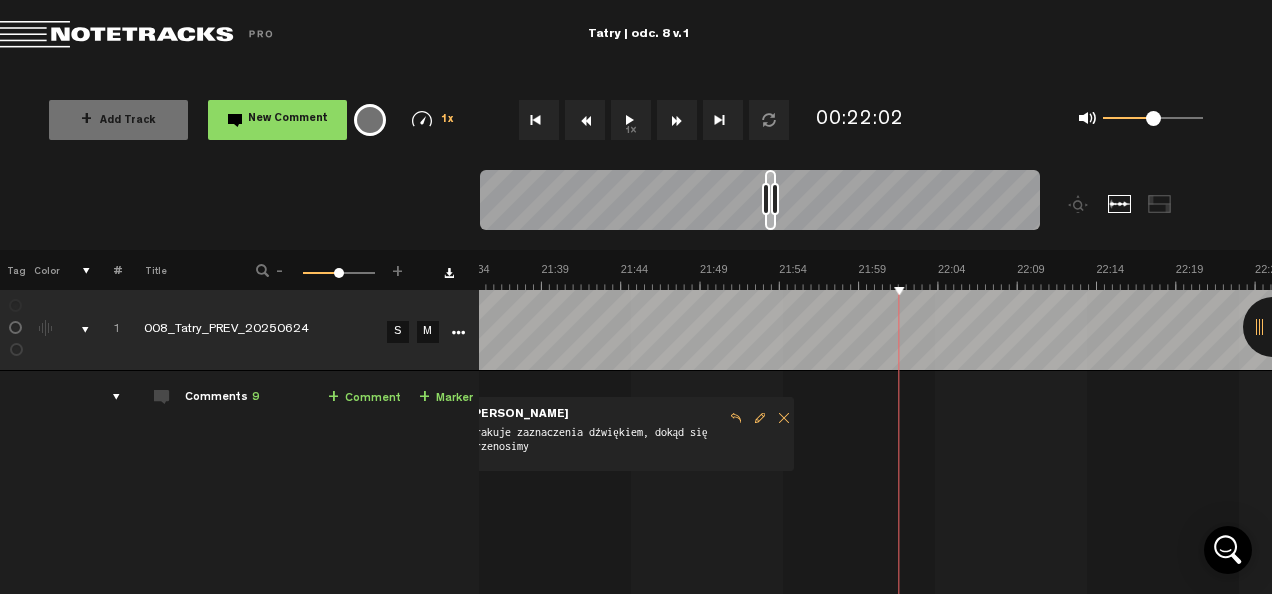click on "+ Comment" at bounding box center (364, 398) 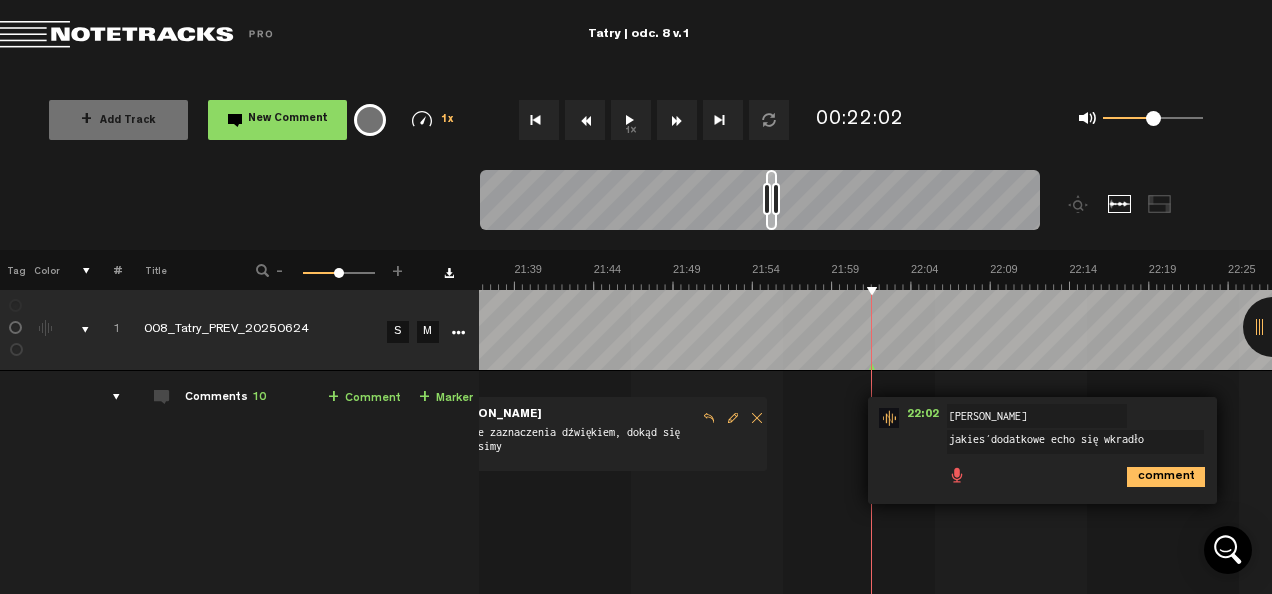 type on "jakieś dodatkowe echo się wkradło?" 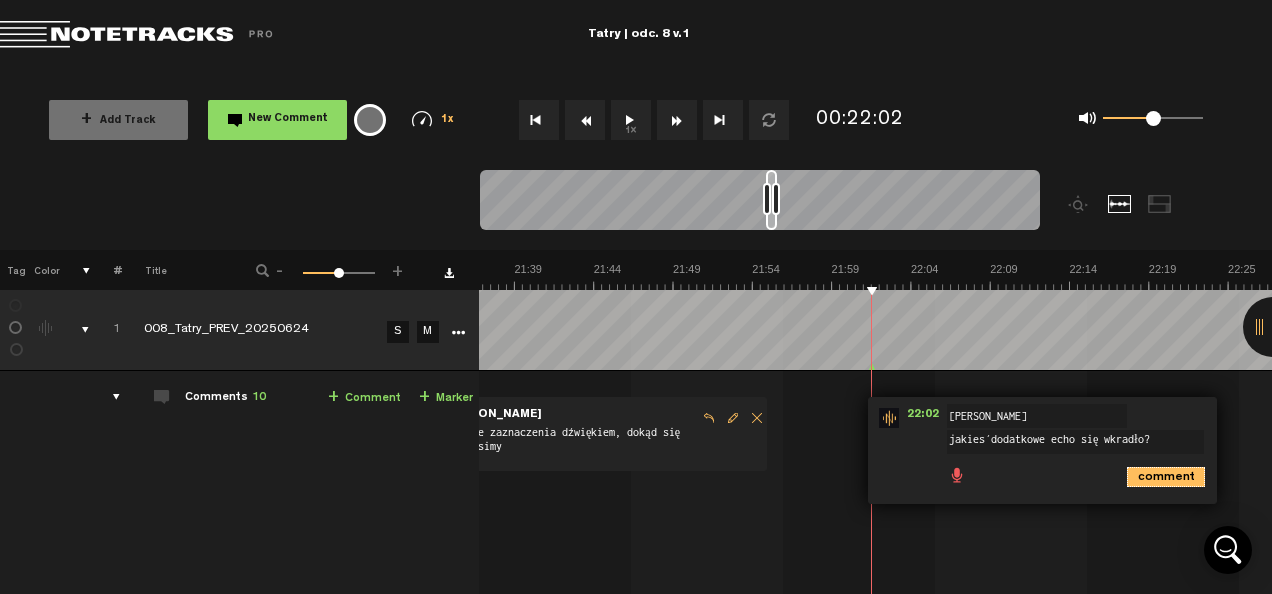 click on "comment" at bounding box center [1166, 477] 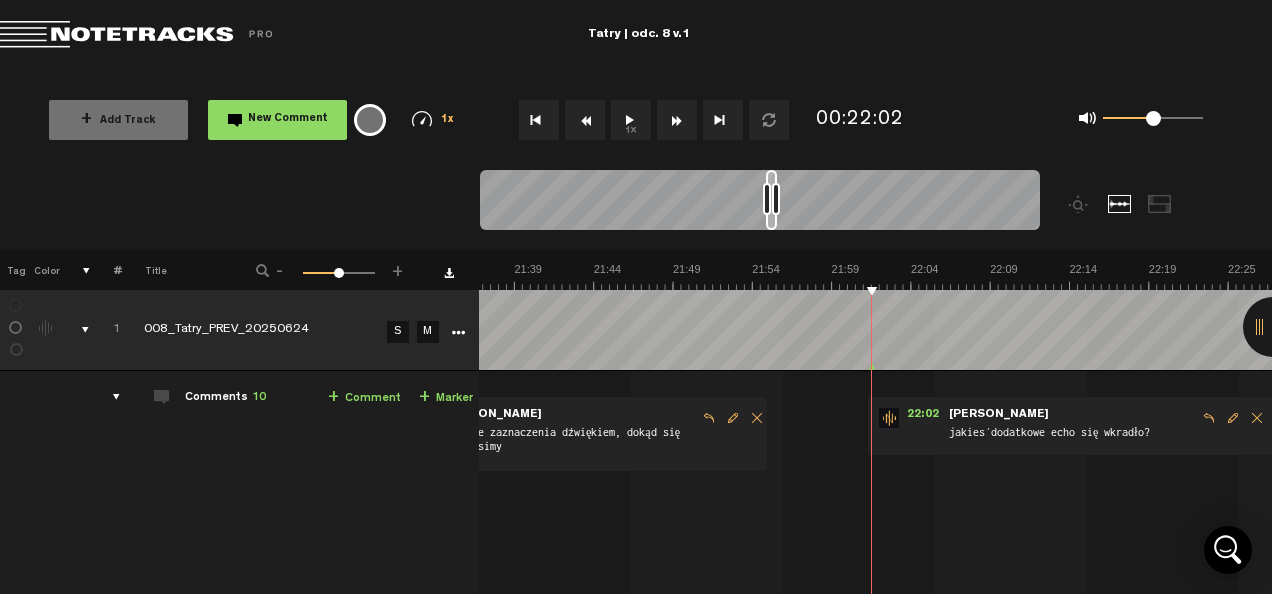 click on "1x" at bounding box center [631, 120] 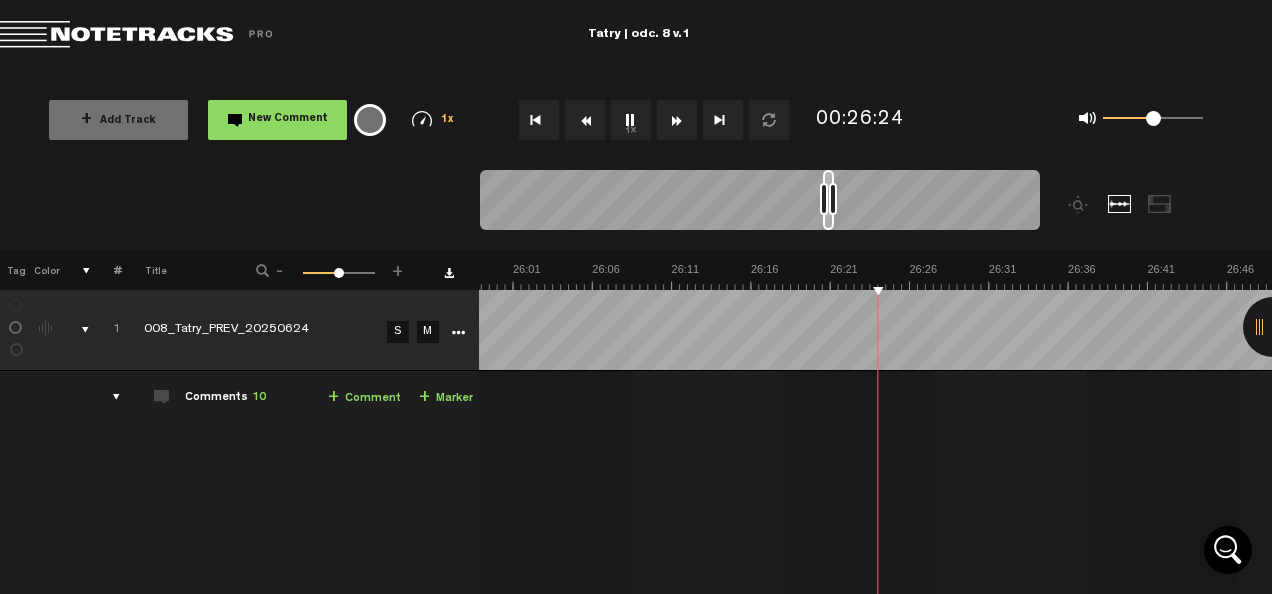 scroll, scrollTop: 0, scrollLeft: 24548, axis: horizontal 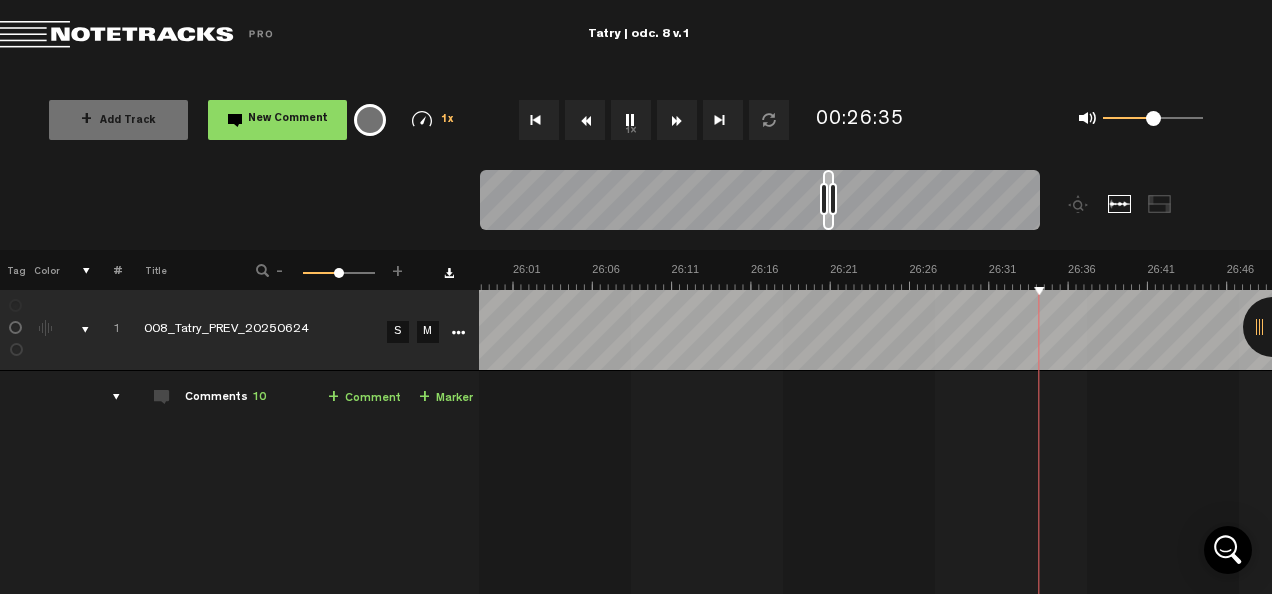click on "1x" at bounding box center [631, 120] 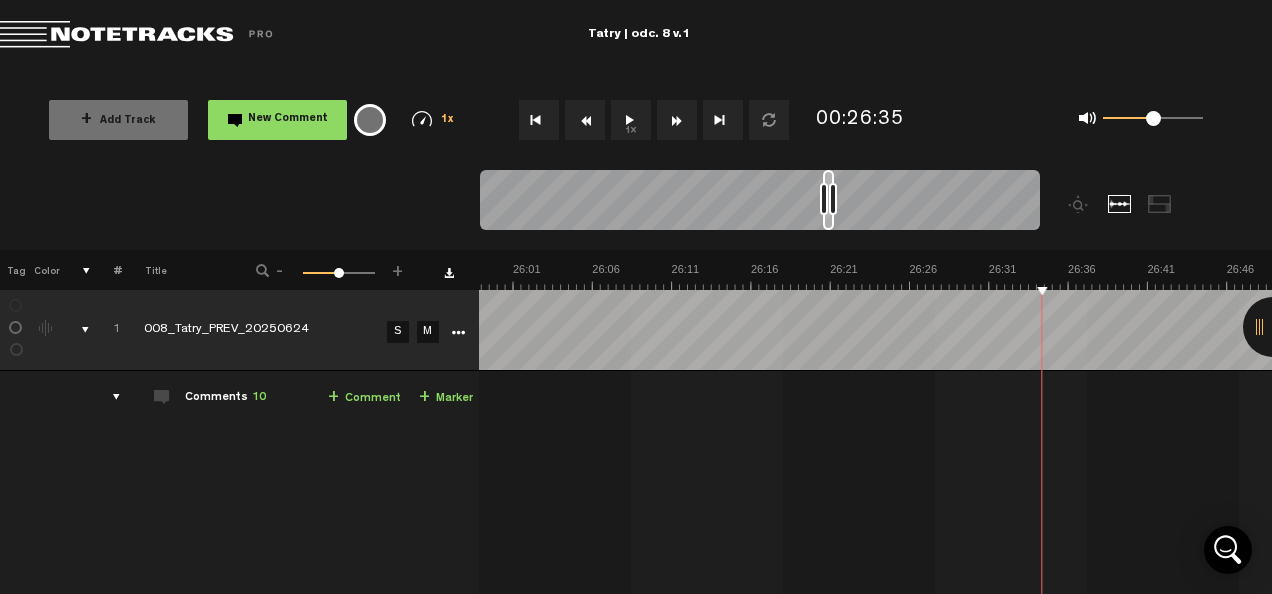 click on "1x" at bounding box center (631, 120) 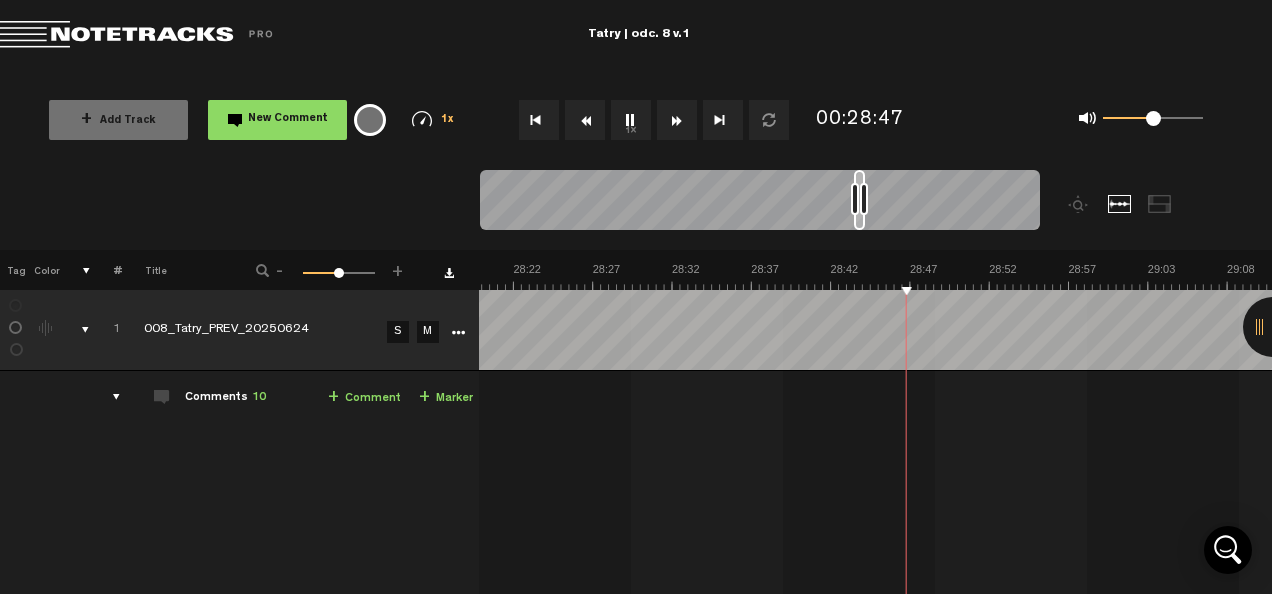 scroll, scrollTop: 0, scrollLeft: 26769, axis: horizontal 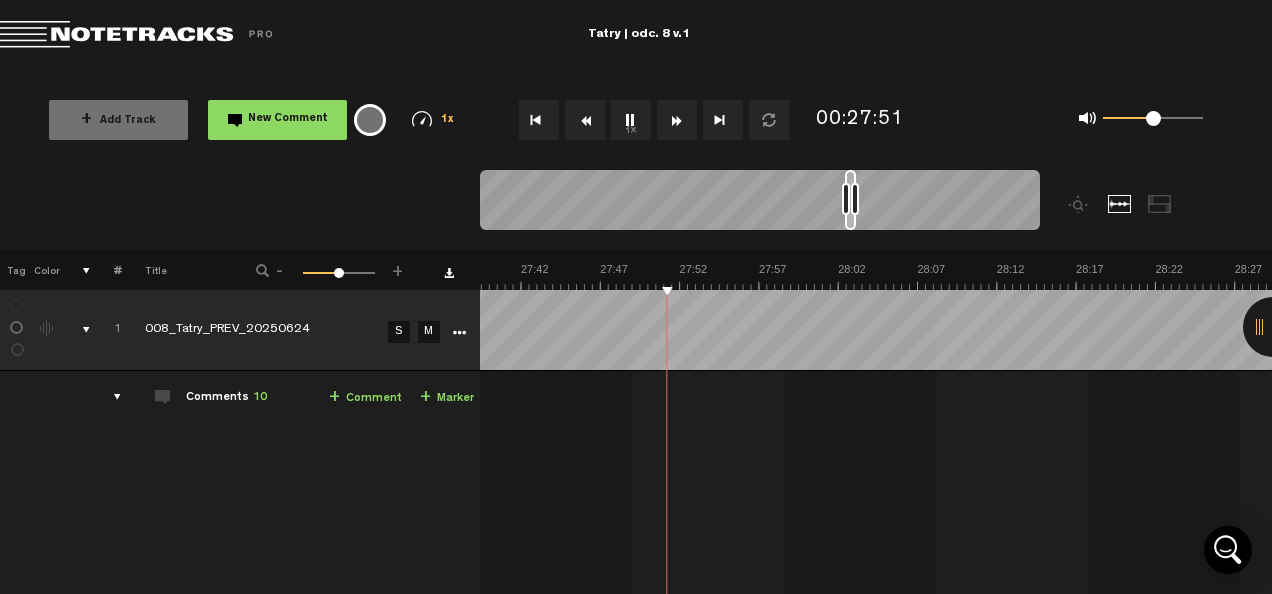 click on "1x" at bounding box center [631, 120] 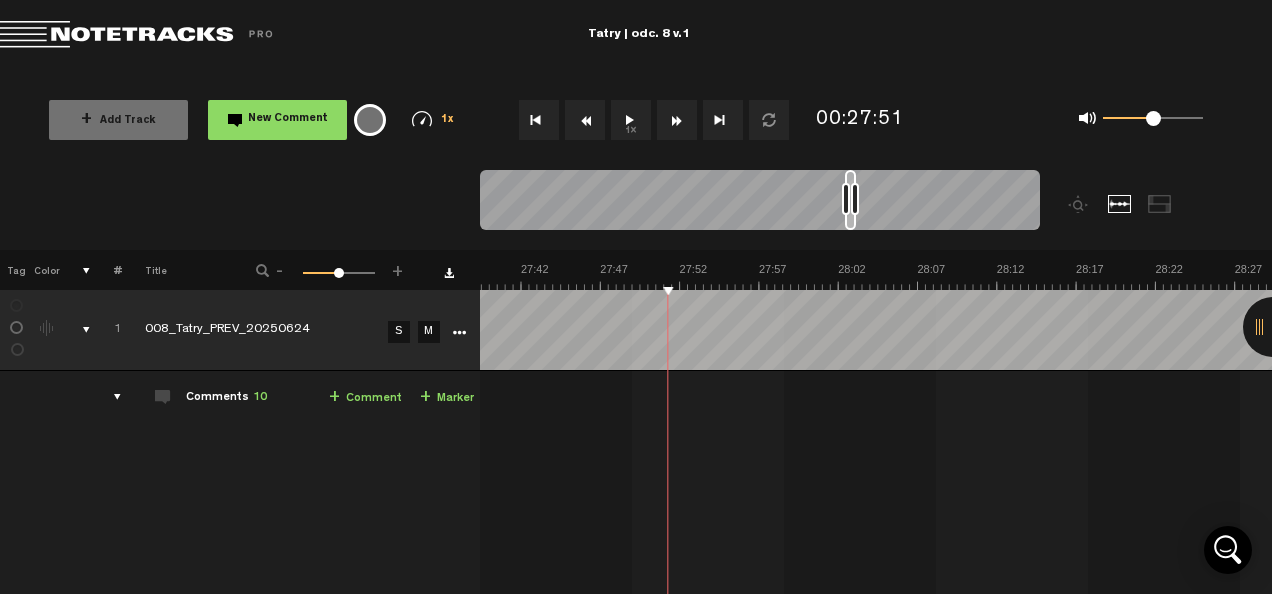 click on "+ Comment" at bounding box center [365, 398] 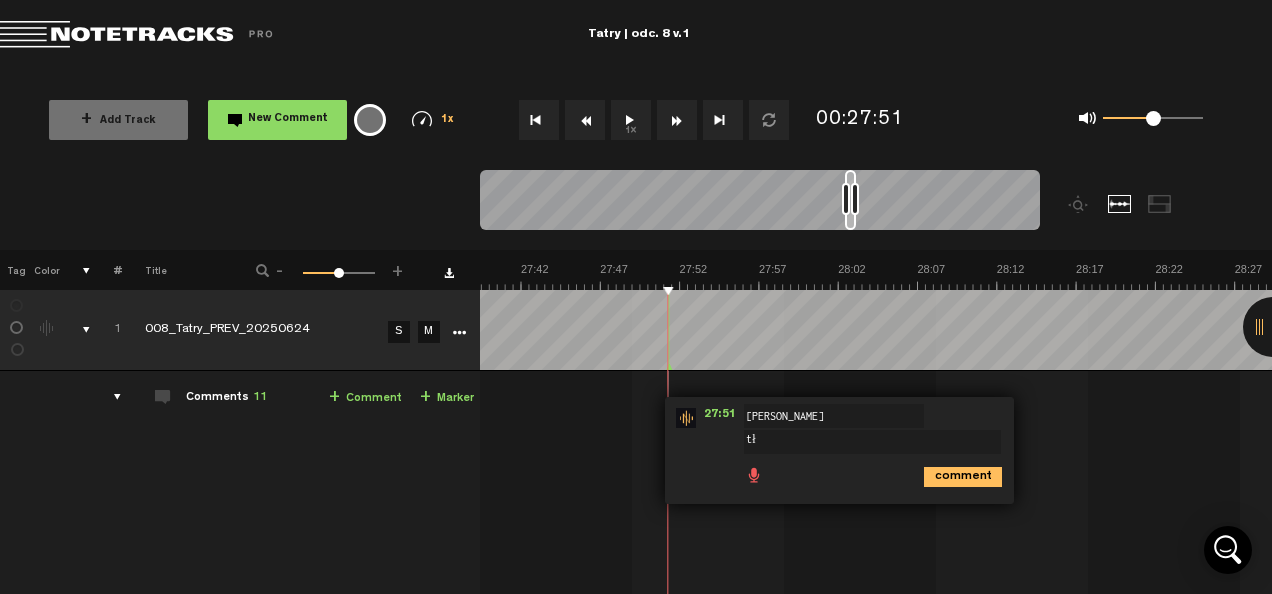 type on "t" 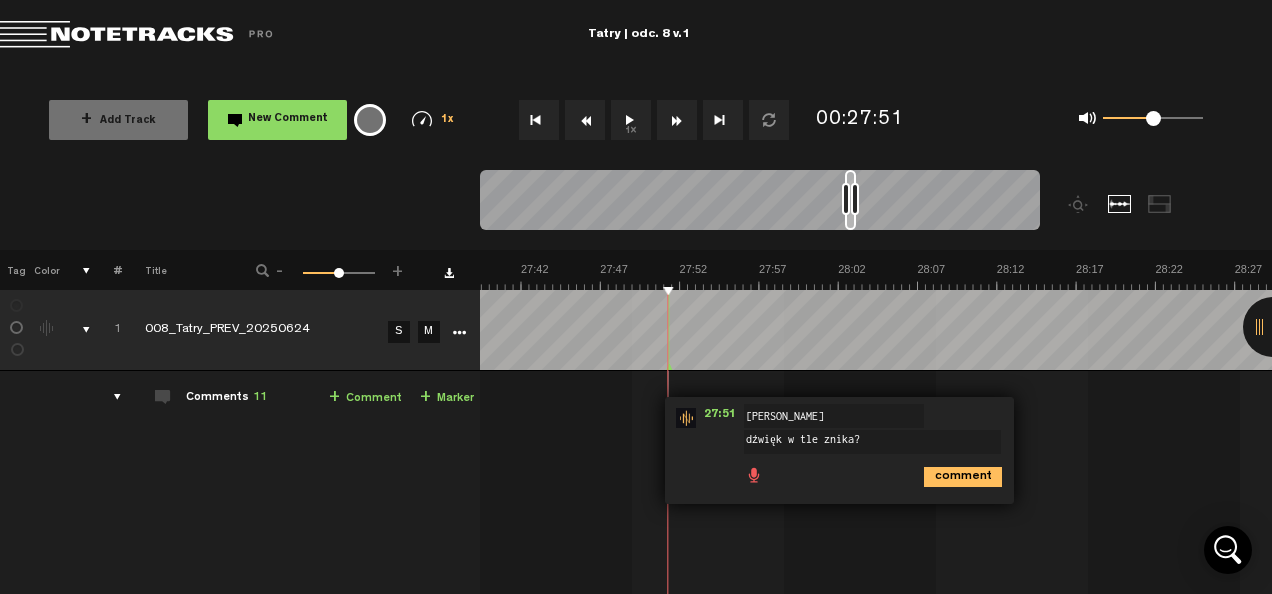 type on "dźwięk w tle znika?" 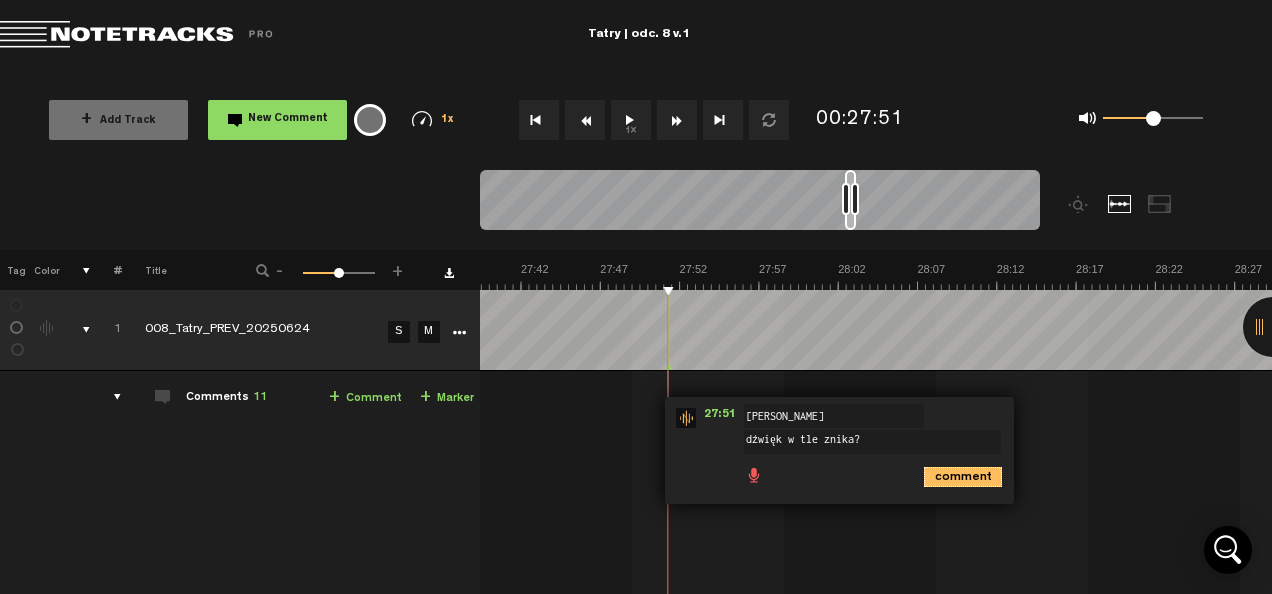 click on "comment" at bounding box center (963, 477) 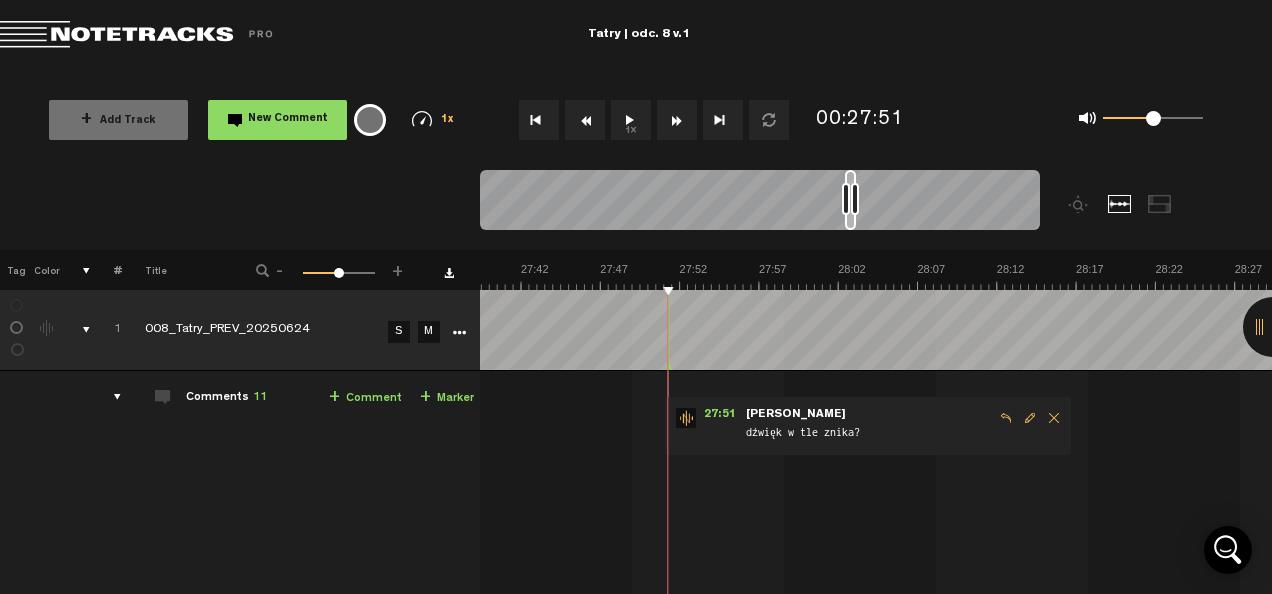 click on "1x" at bounding box center [631, 120] 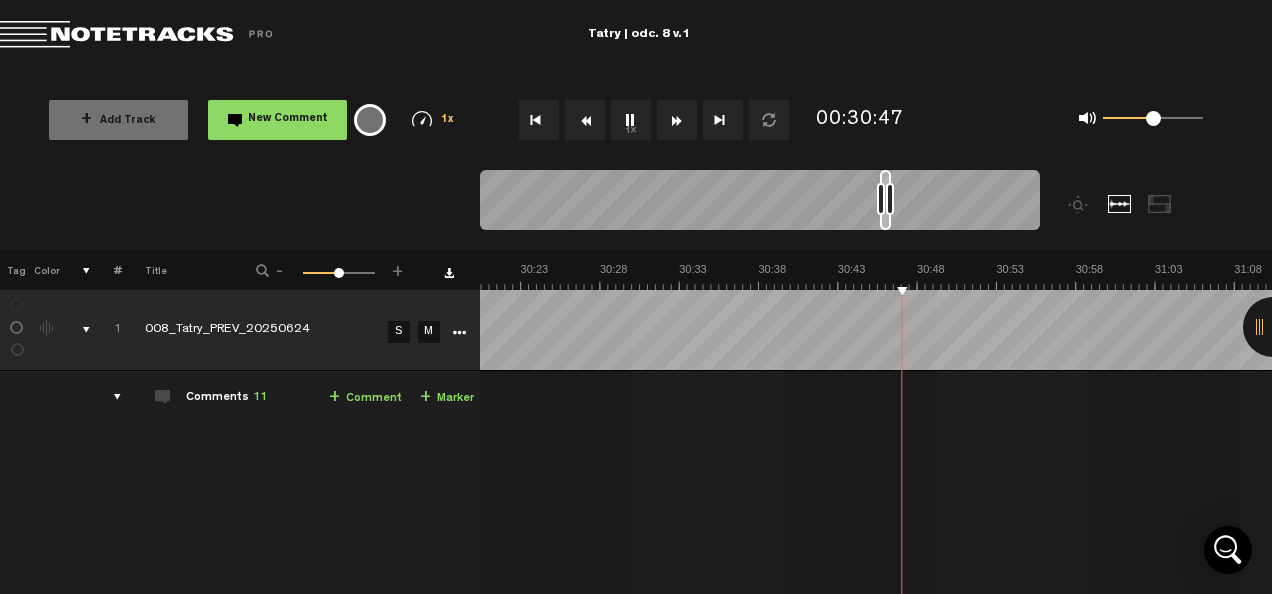 scroll, scrollTop: 0, scrollLeft: 29130, axis: horizontal 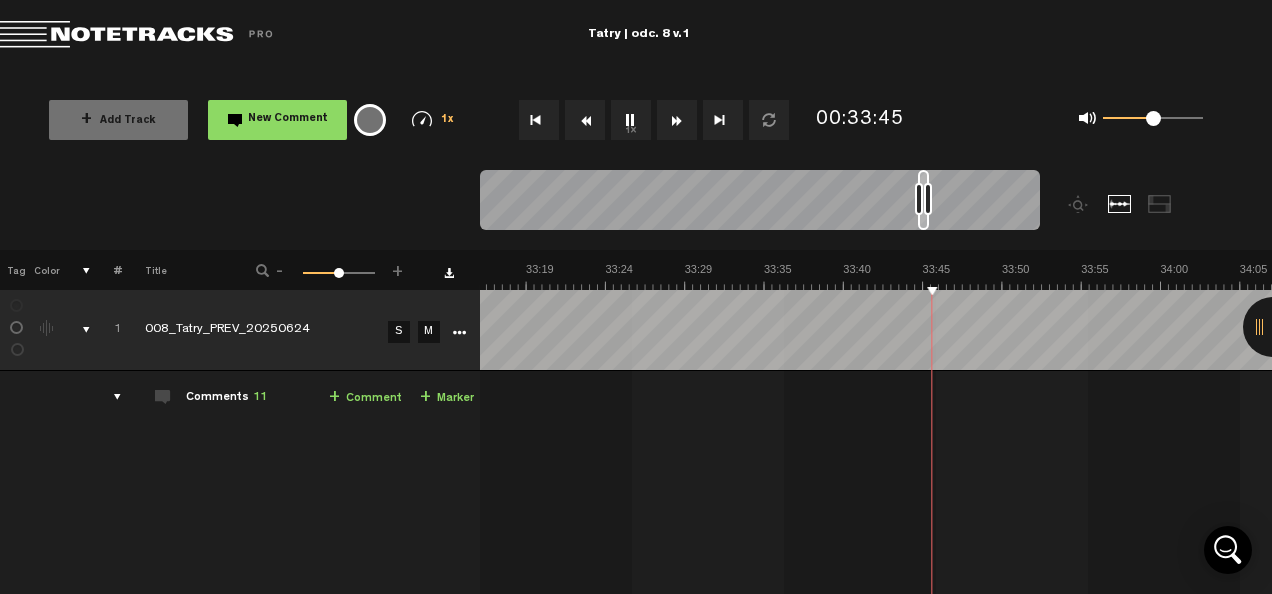 click on "1x" at bounding box center [631, 120] 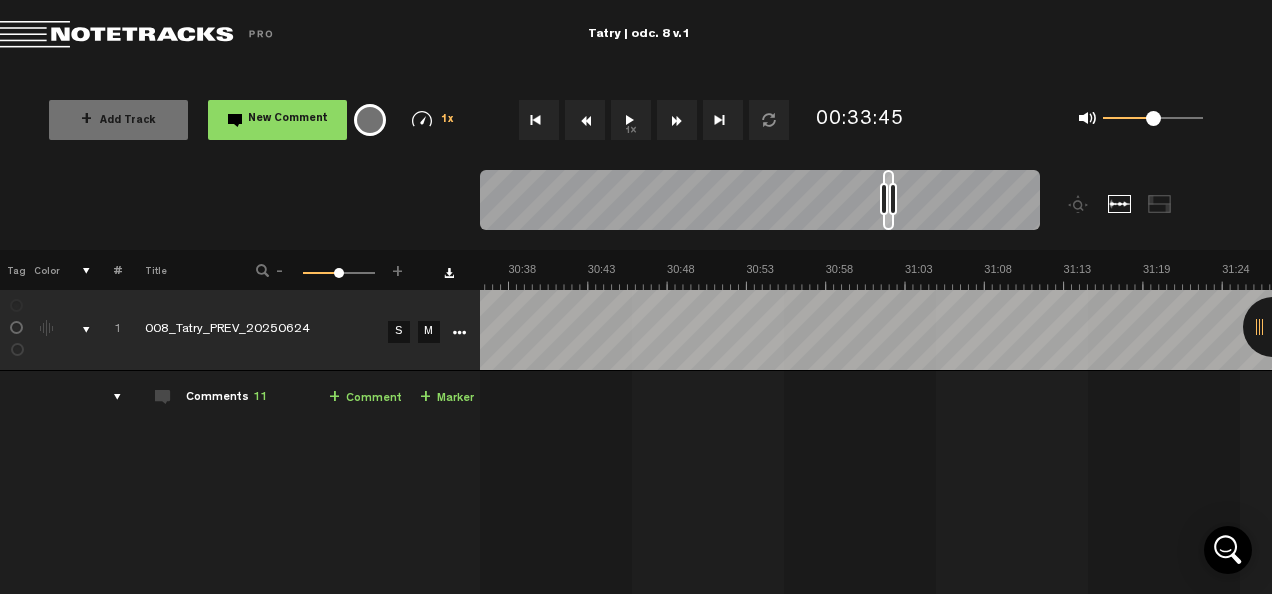 scroll, scrollTop: 0, scrollLeft: 28794, axis: horizontal 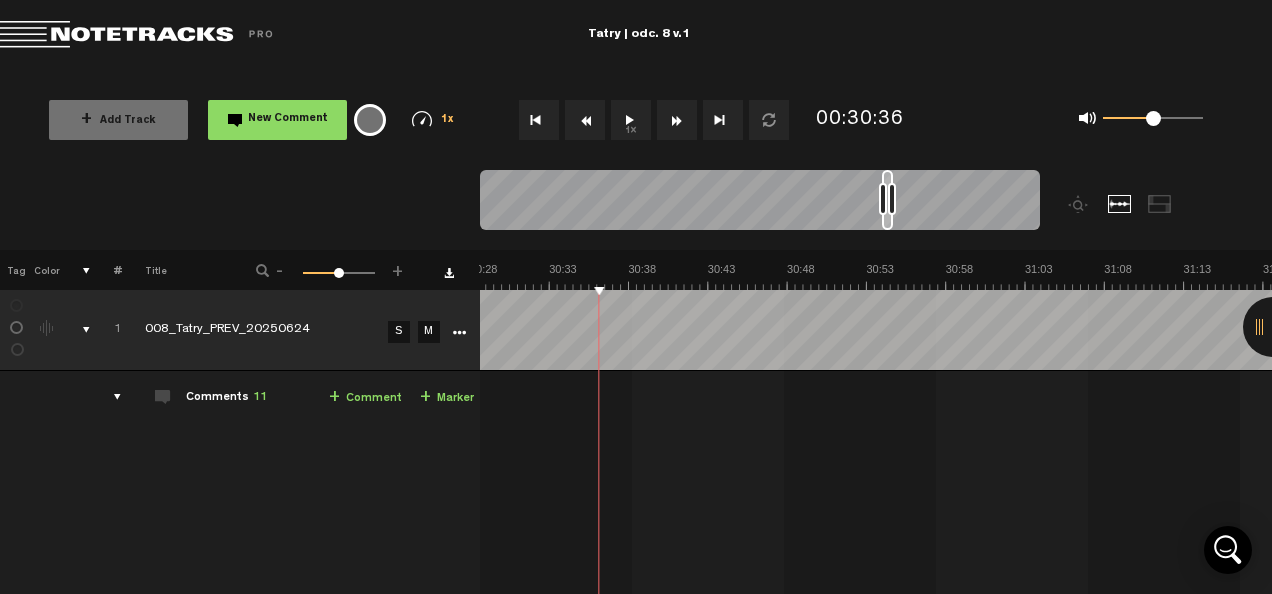 click on "1x" at bounding box center (631, 120) 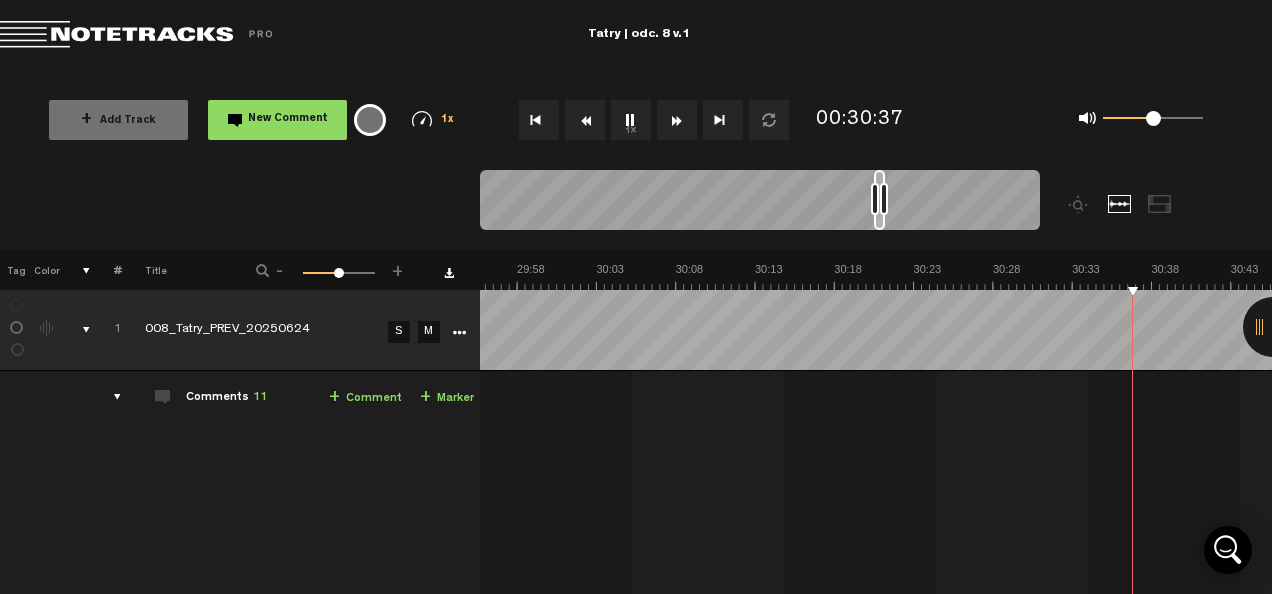 scroll, scrollTop: 0, scrollLeft: 28272, axis: horizontal 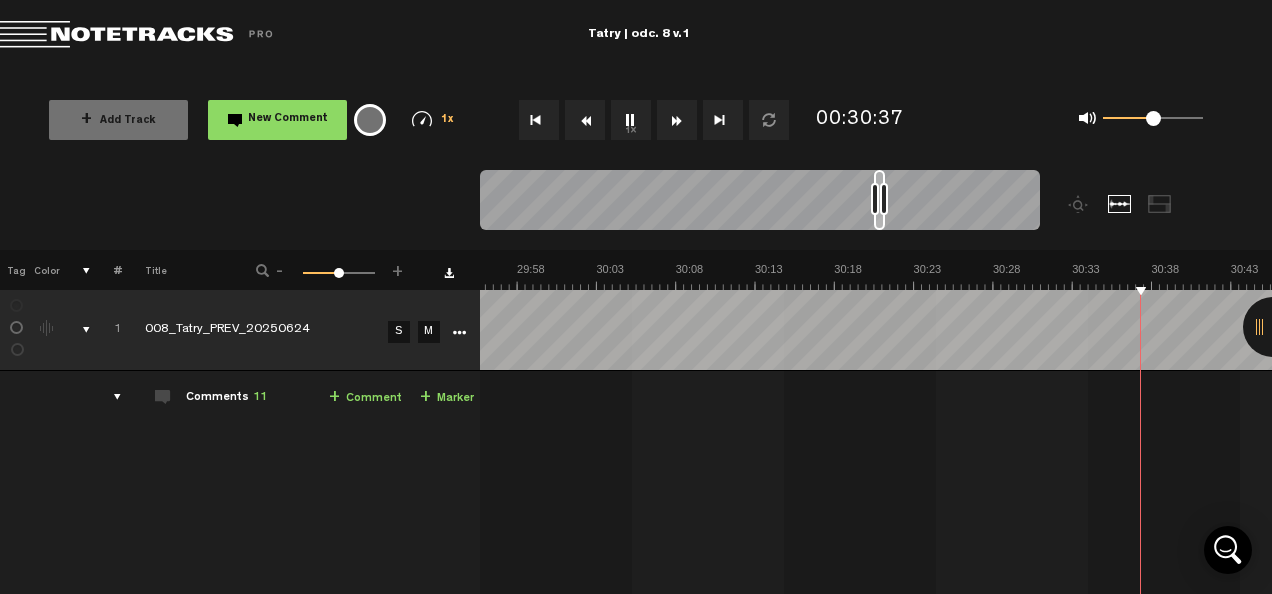 click at bounding box center [-7572, 276] 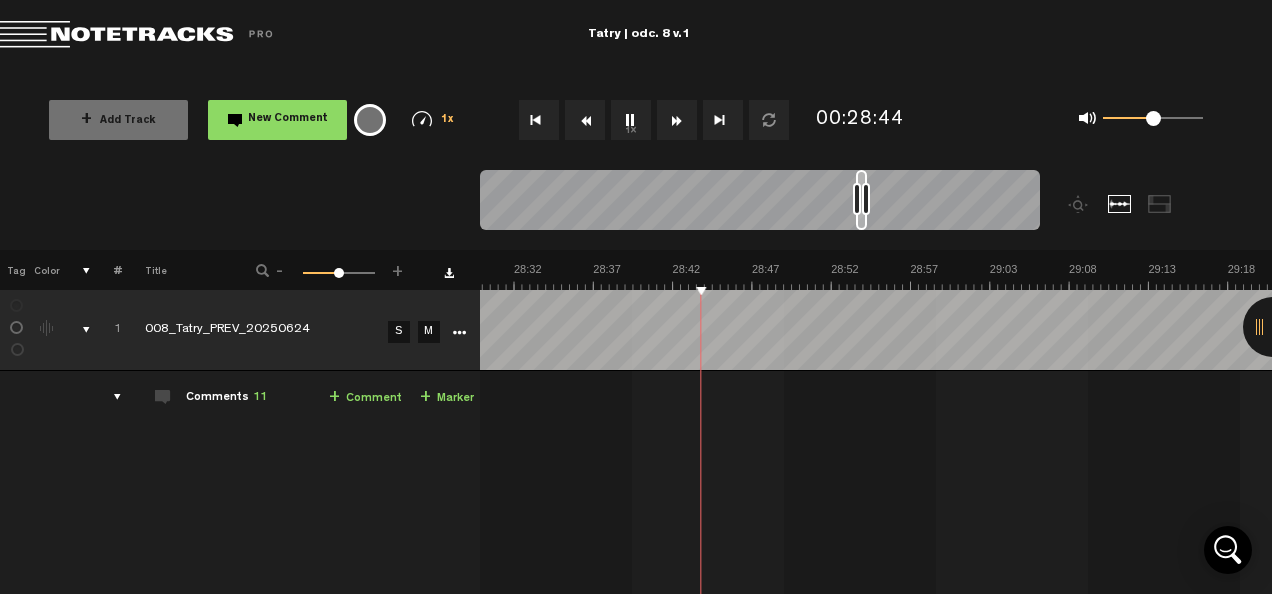 scroll, scrollTop: 0, scrollLeft: 27046, axis: horizontal 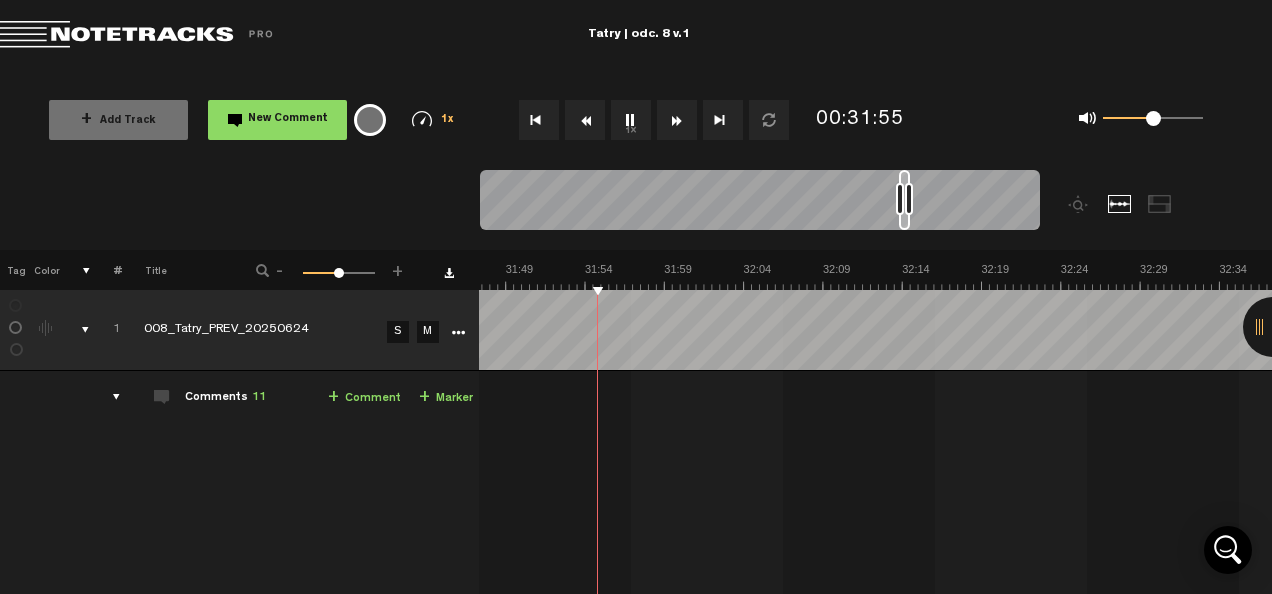 click on "1x" at bounding box center [631, 120] 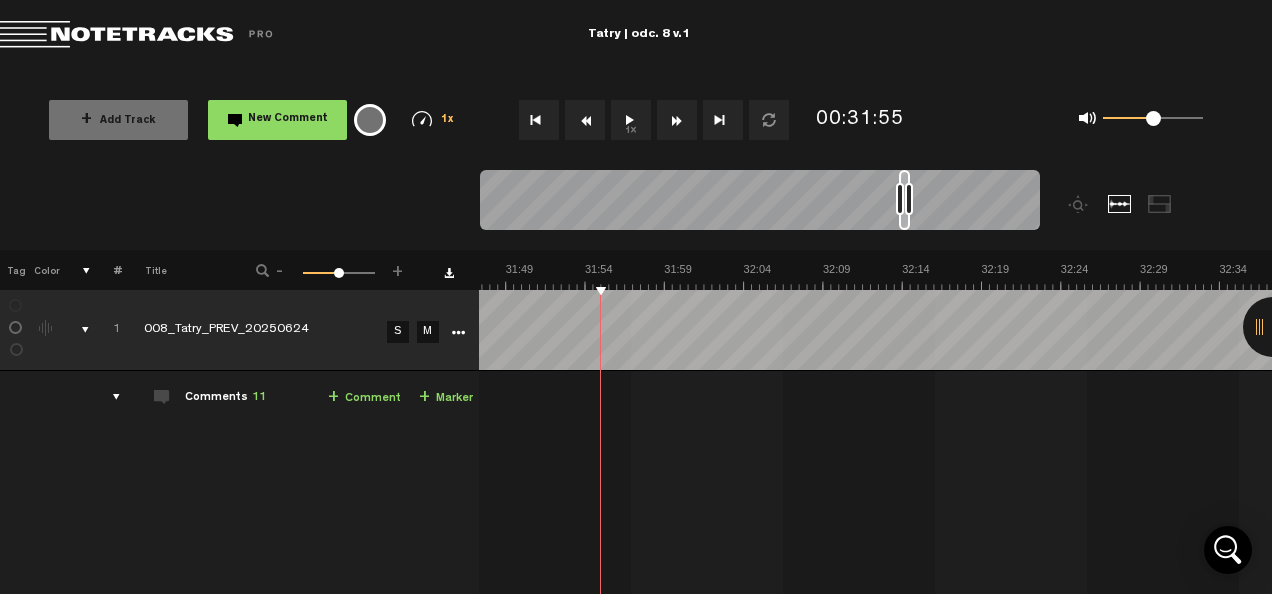 click on "+ Comment" at bounding box center [364, 398] 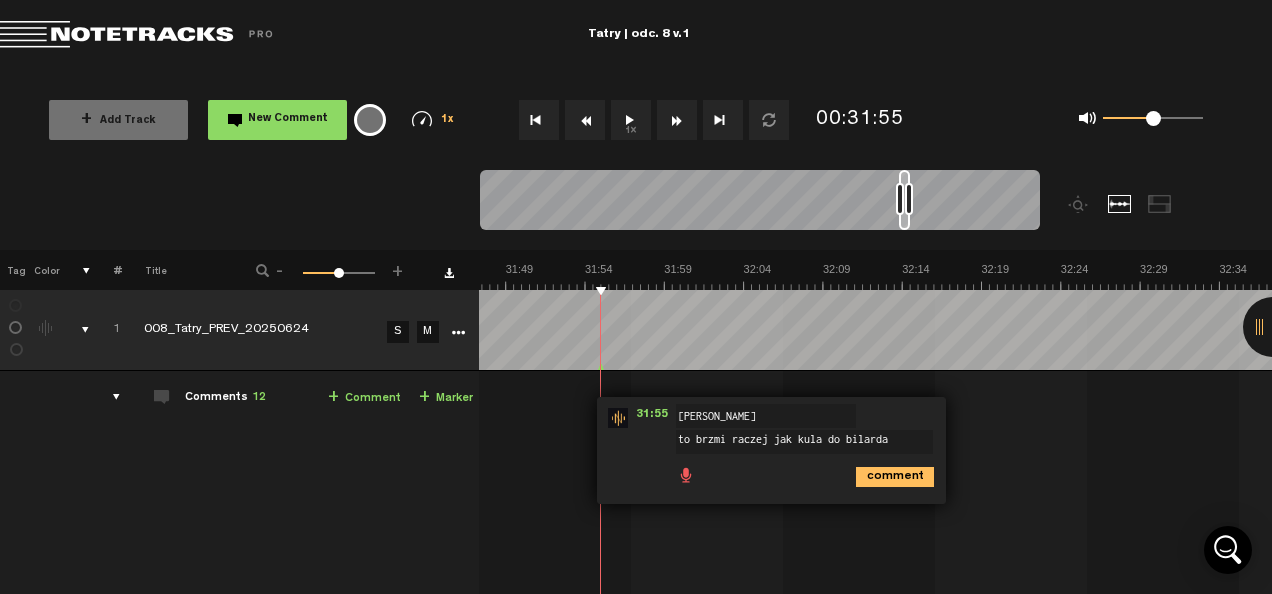 type on "to brzmi raczej jak kula do bilarda" 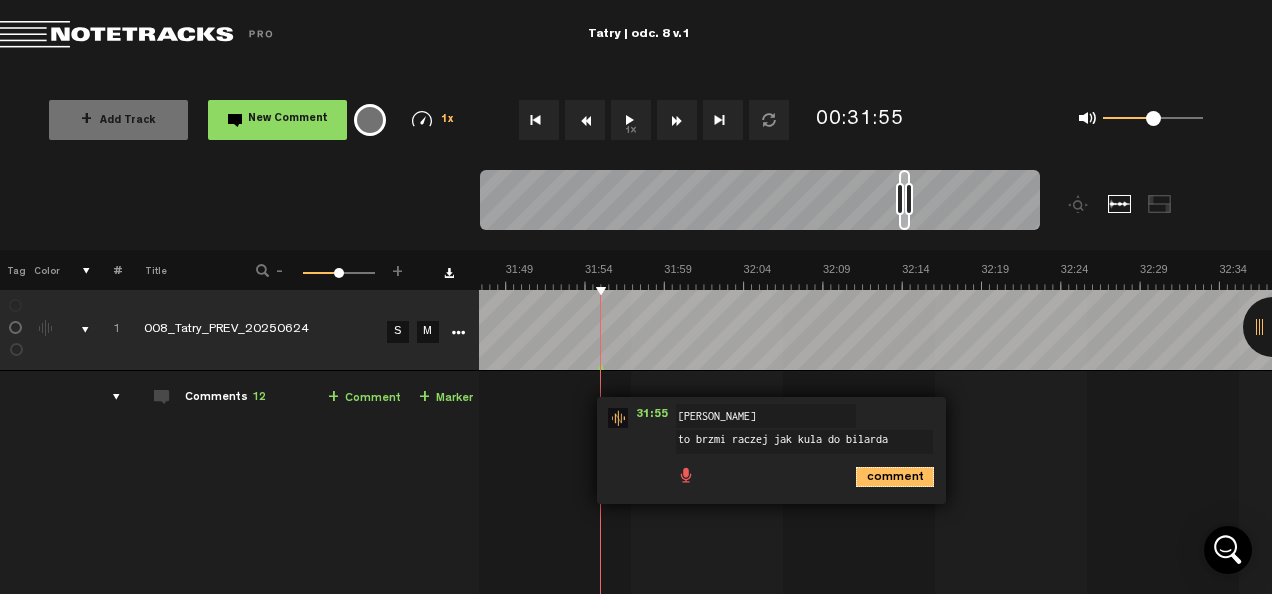 click on "comment" at bounding box center (895, 477) 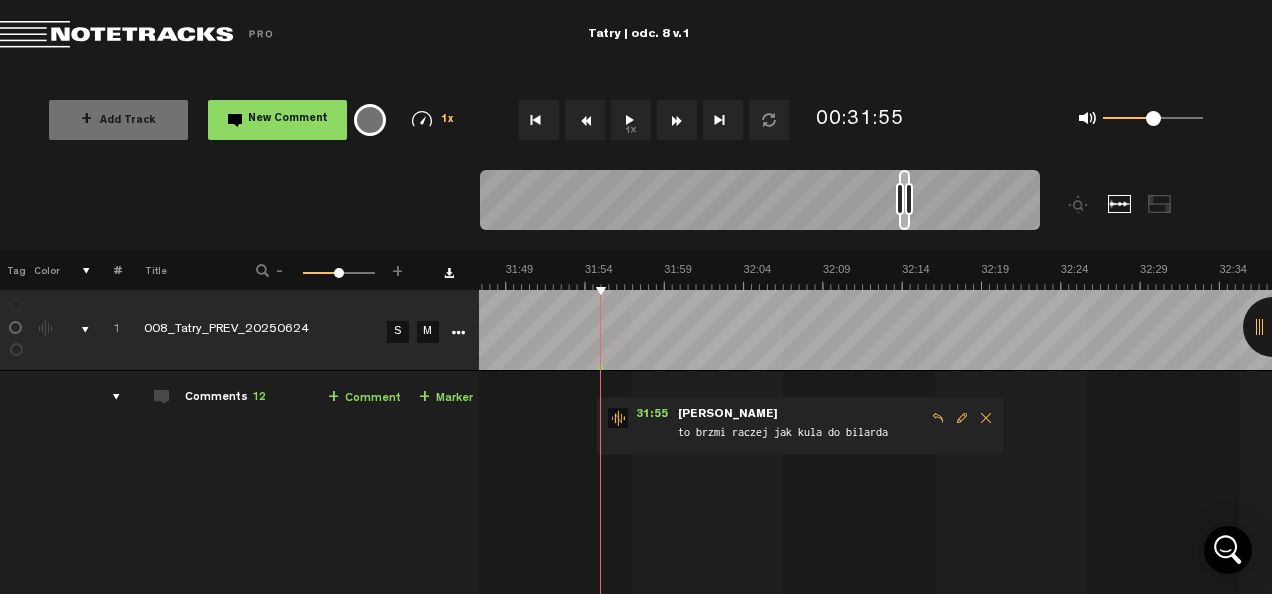 click on "1x" at bounding box center (631, 120) 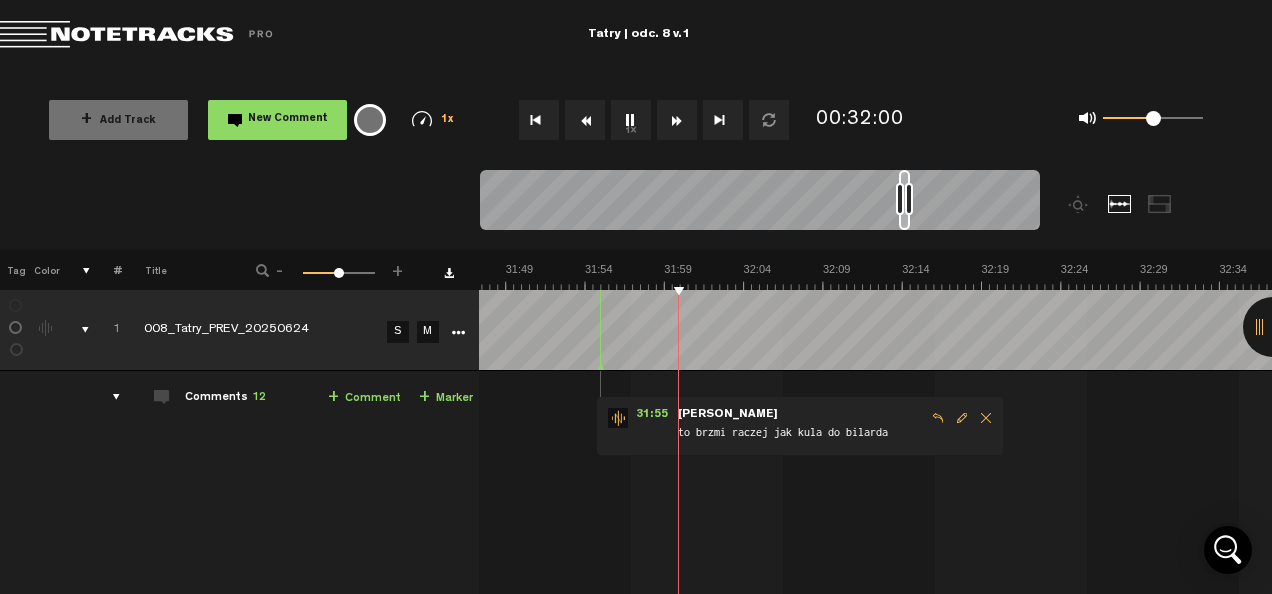 click on "1         008_Tatry_PREV_20250624                     S             M                         008_Tatry_PREV_20250624 by Licencjusz Audiotekowy  2 collaborators                        00:13 -  NaN:NaN •  :  "dziwne to "noooo"" Jacek dziwne to "noooo"                             01:38 -  NaN:NaN •  :  "uderzenia kufli brzmią bardziej jak uderzenia młotkiem w stół" Jacek uderzenia kufli brzmią bardziej jak uderzenia młotkiem w stół                             05:35 -  NaN:NaN •  :  "Może tutaj dać czołówkę?" Jacek Może tutaj dać czołówkę?                             13:04 -  NaN:NaN •  :  "zaproponowałem przesunięcie czołówki bliżej początku na 5:32" Jacek zaproponowałem przesunięcie czołówki bliżej początku na 5:32                             13:06 -     • Licencjusz Audiotekowy:  "czolowka w 13.minucie??? ja myslalam, ze to jakas pomylka." Licencjusz Audiotekowy          1 reply       -     •" at bounding box center (875, 555) 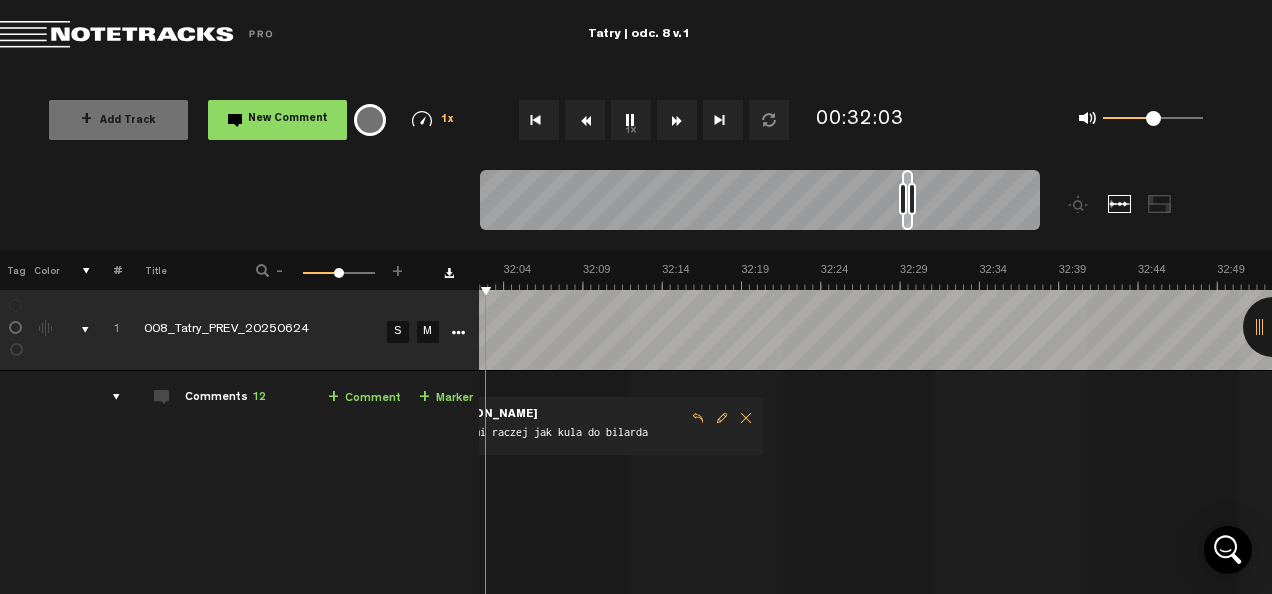 scroll, scrollTop: 0, scrollLeft: 30196, axis: horizontal 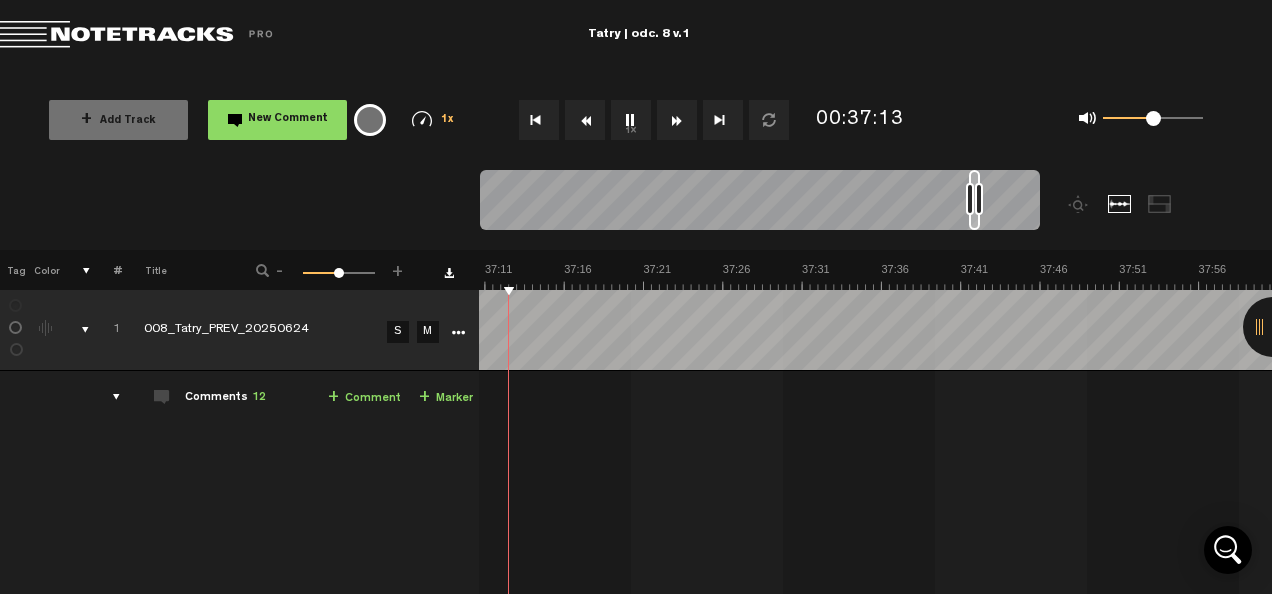 click on "1x" at bounding box center [631, 120] 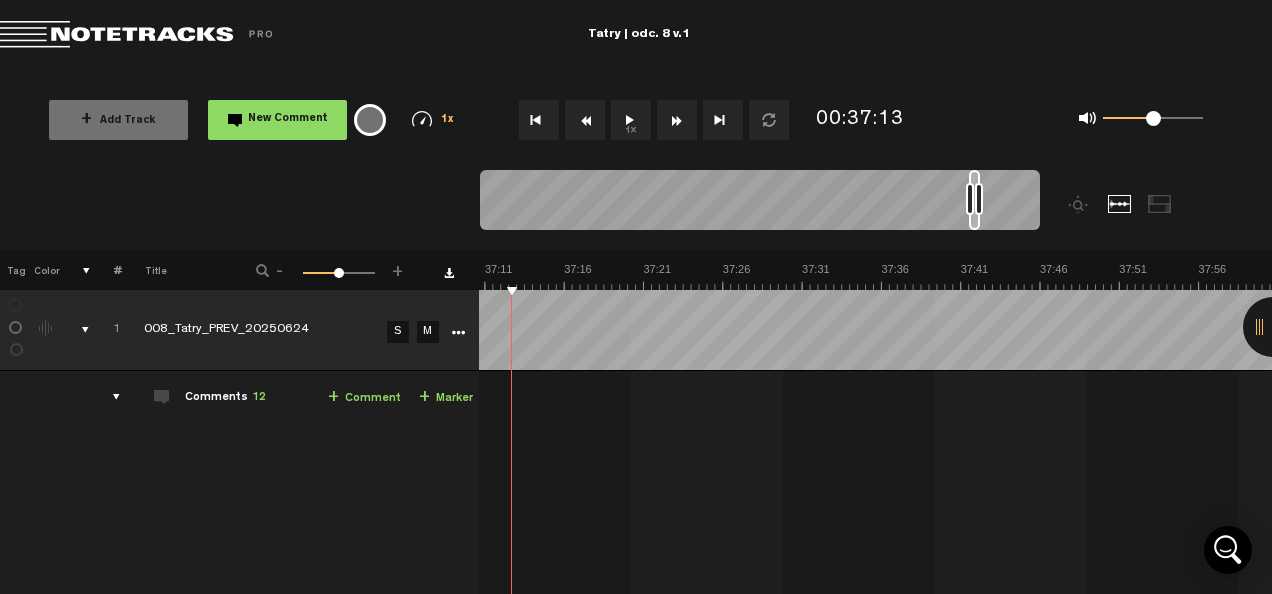 scroll, scrollTop: 0, scrollLeft: 14, axis: horizontal 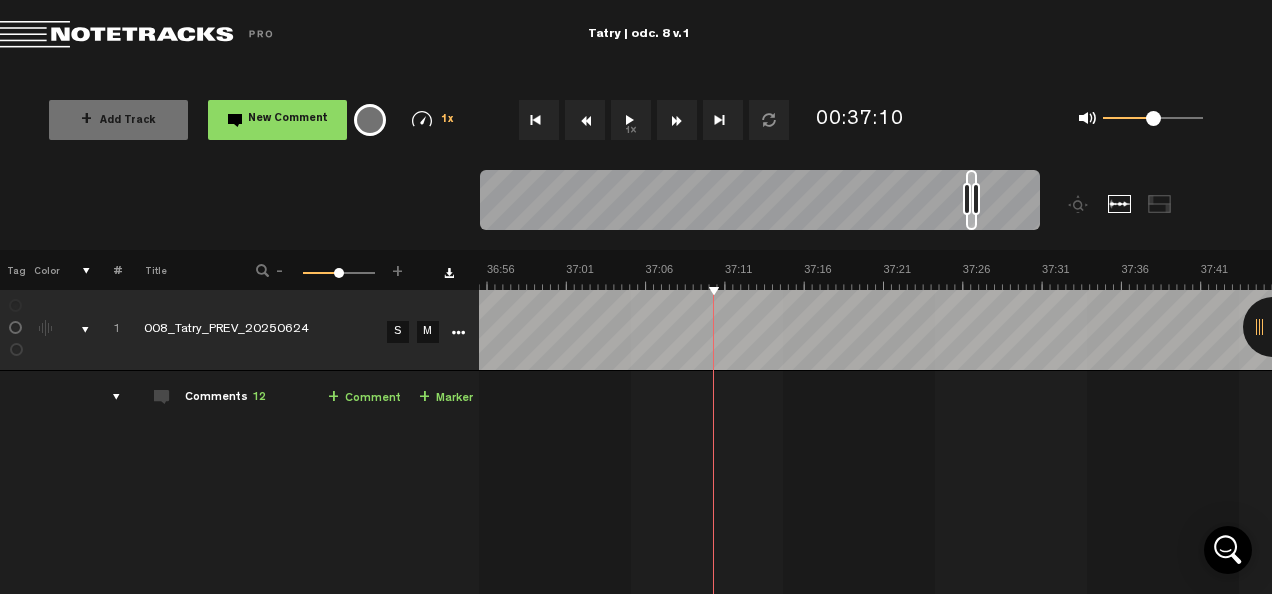 click on "+ Comment" at bounding box center (364, 398) 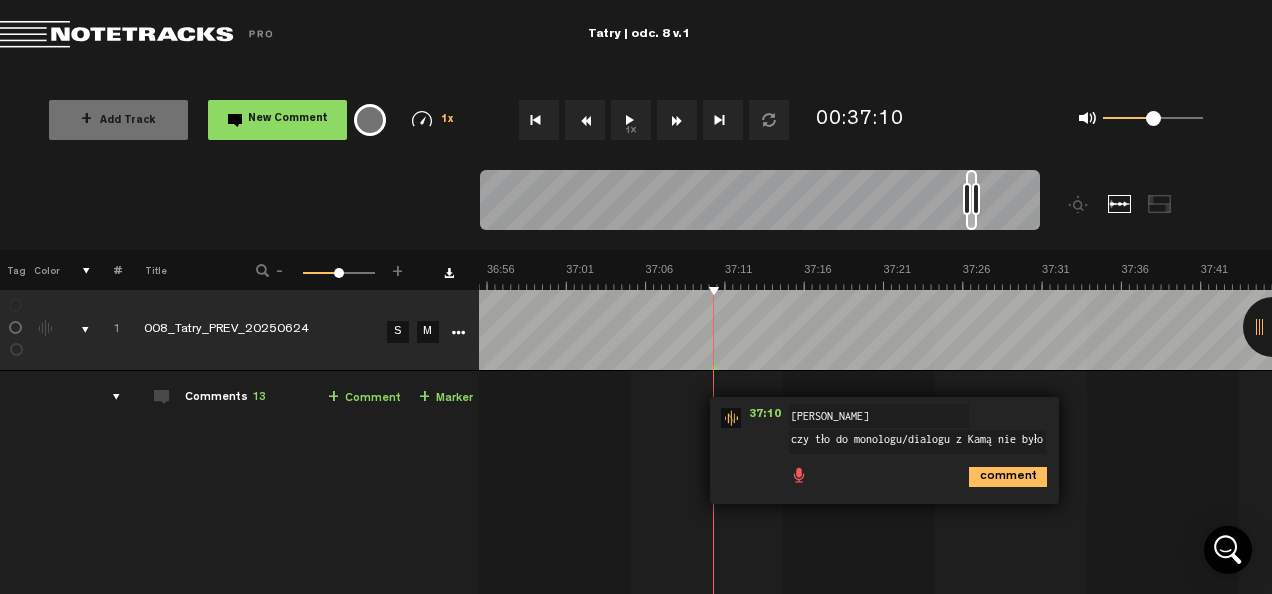 scroll, scrollTop: 1, scrollLeft: 0, axis: vertical 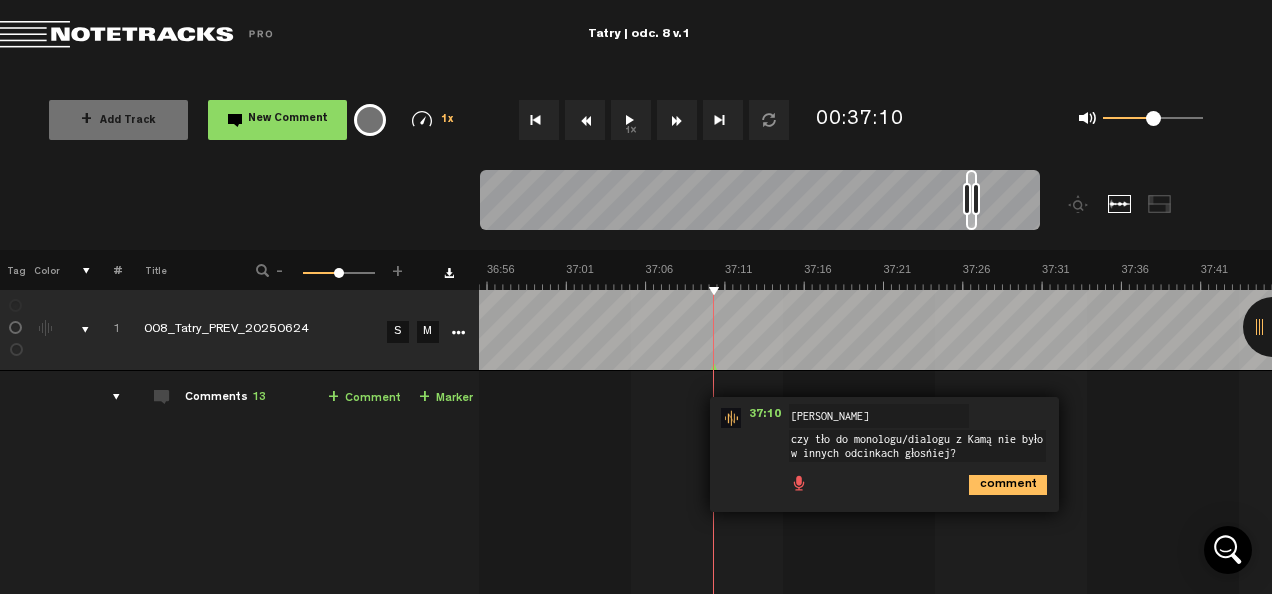 type on "czy tło do monologu/dialogu z Kamą nie było w innych odcinkach głośniej?" 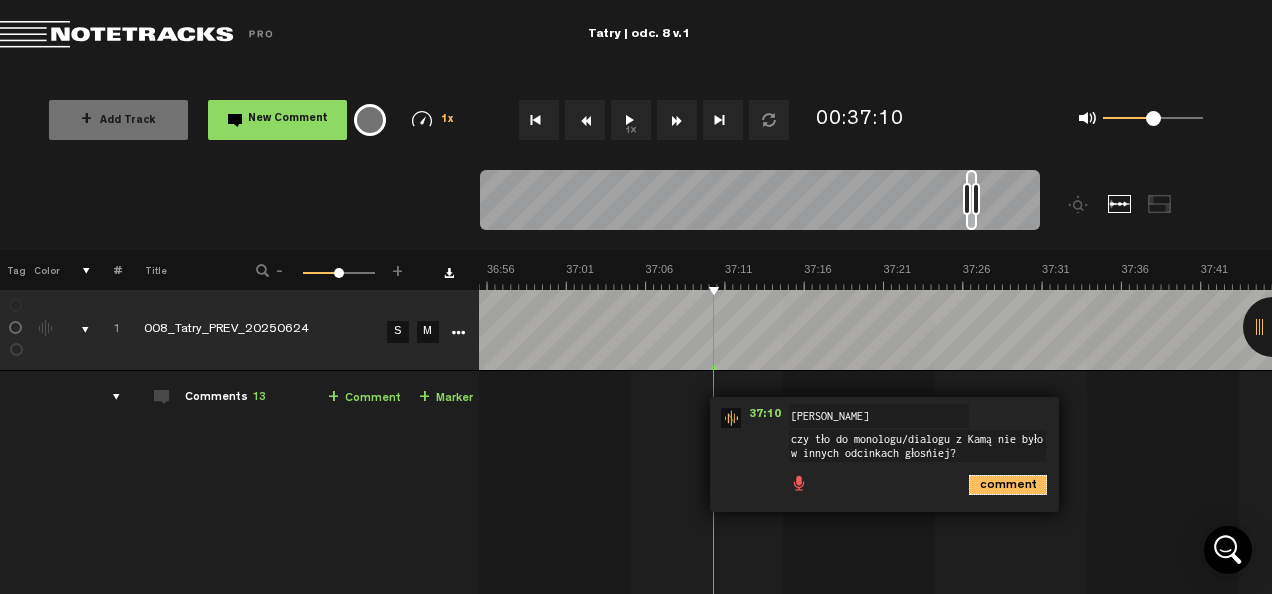 click on "comment" at bounding box center [1008, 485] 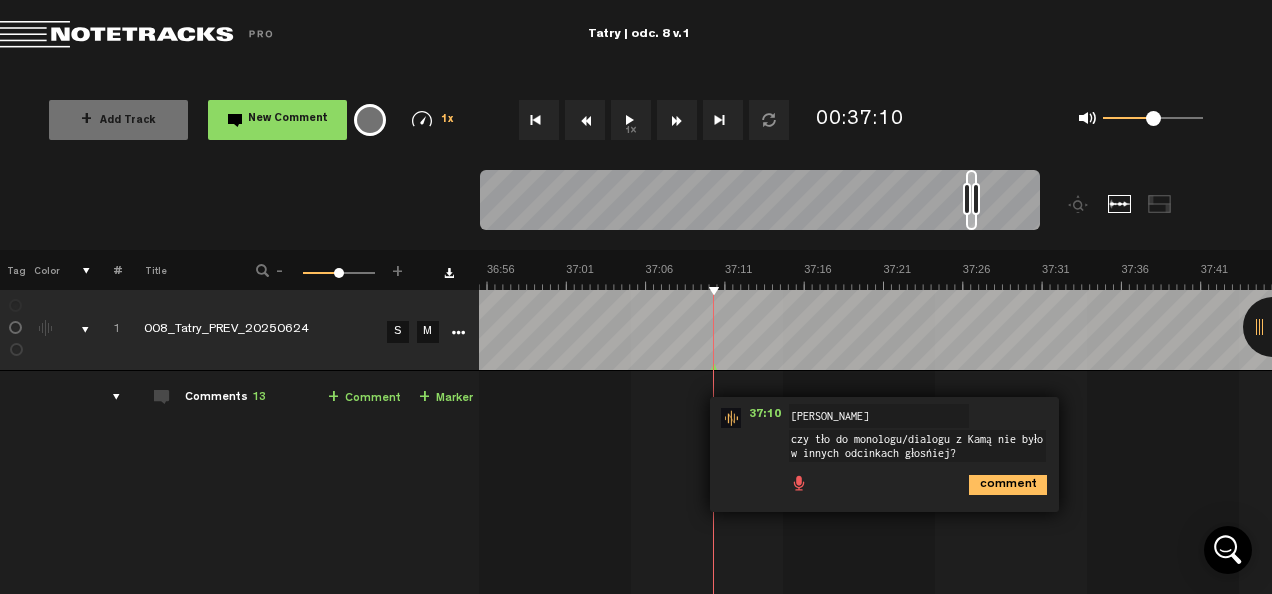 scroll, scrollTop: 0, scrollLeft: 0, axis: both 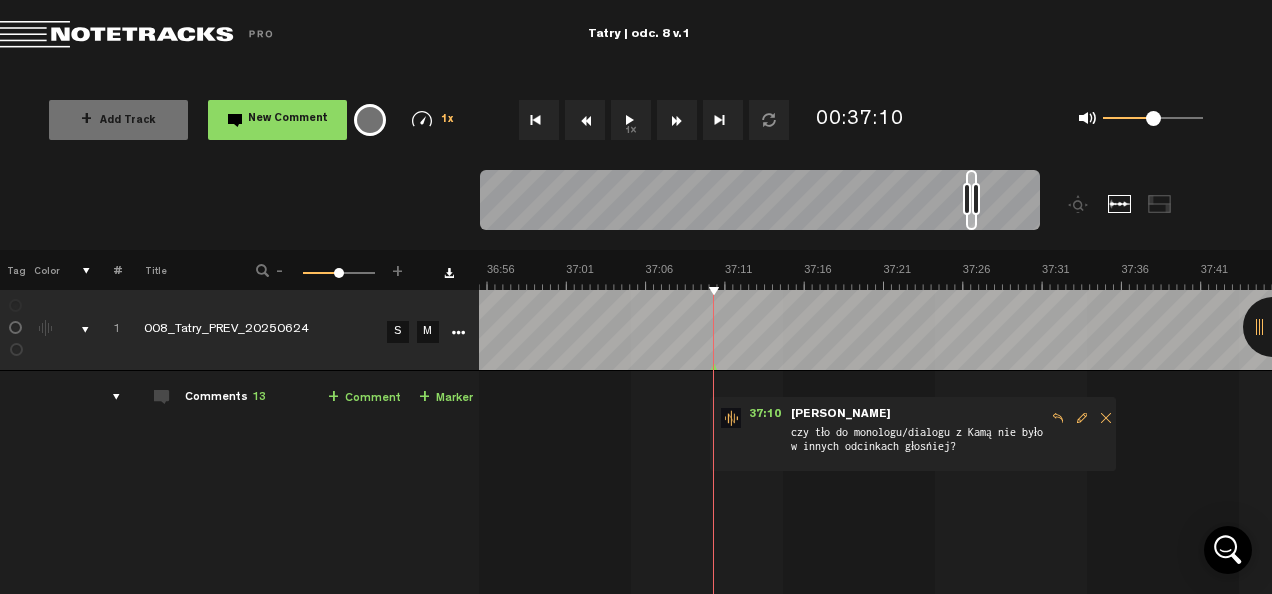 click on "1x" at bounding box center (631, 120) 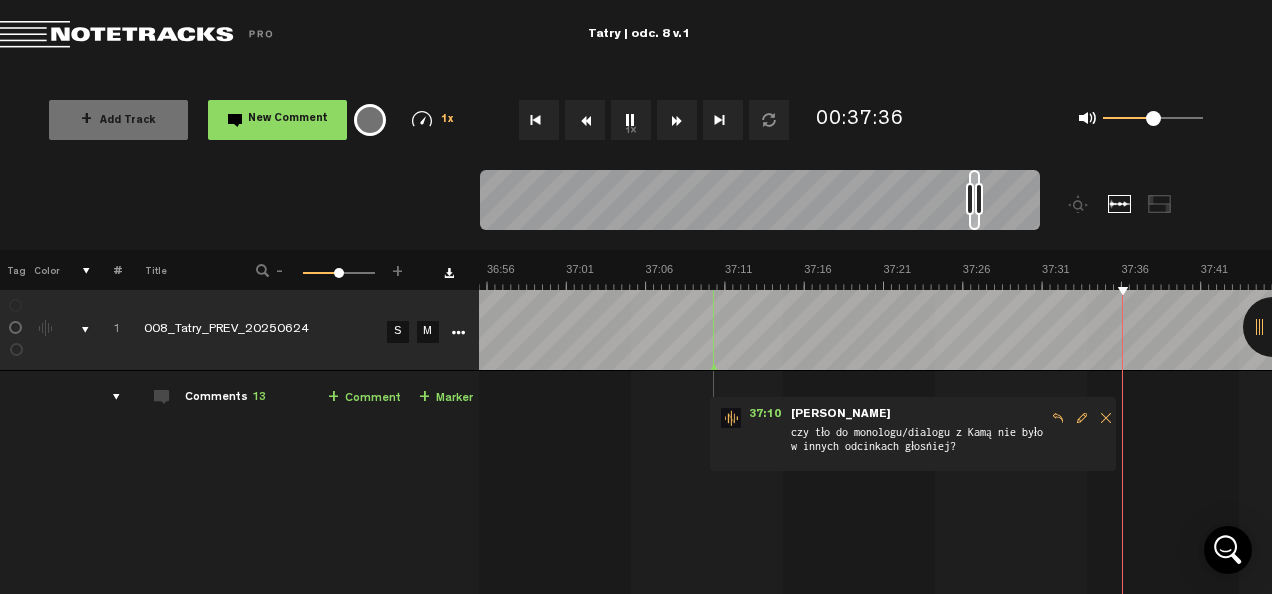 scroll, scrollTop: 0, scrollLeft: 16, axis: horizontal 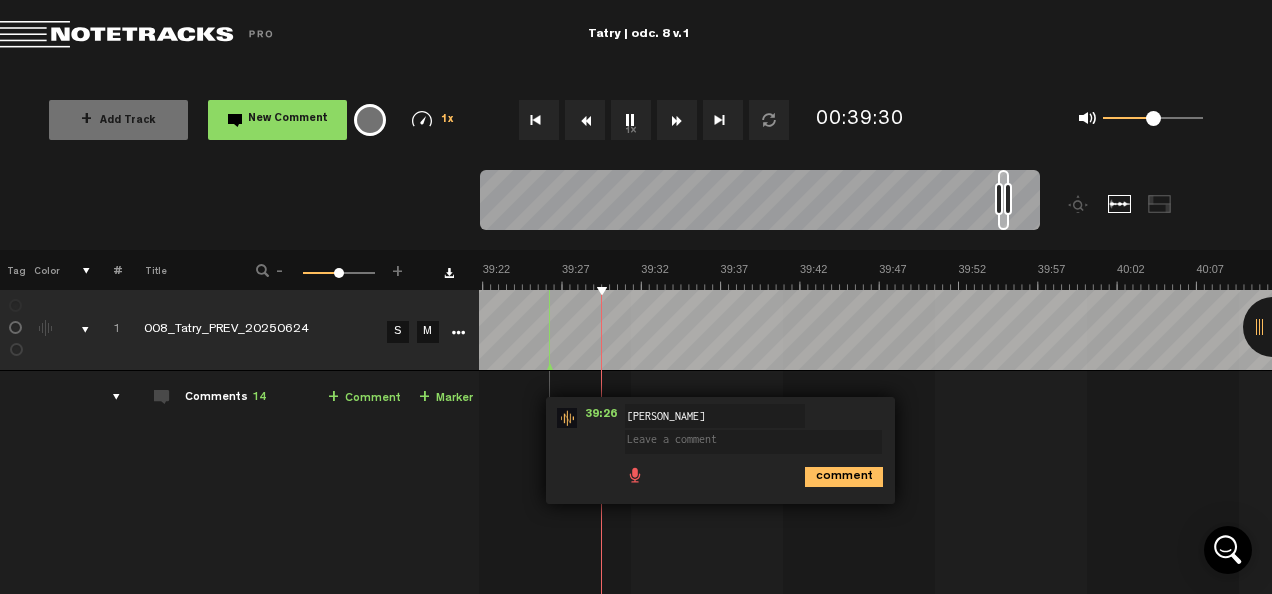 drag, startPoint x: 1009, startPoint y: 450, endPoint x: 691, endPoint y: 458, distance: 318.10062 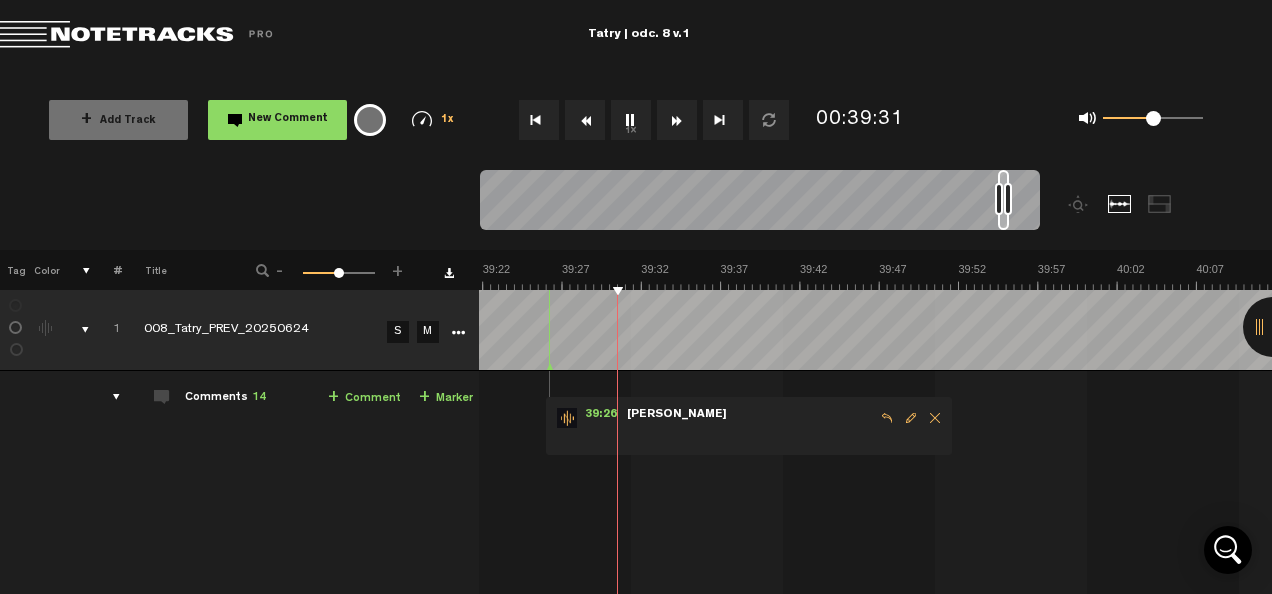 click at bounding box center (935, 418) 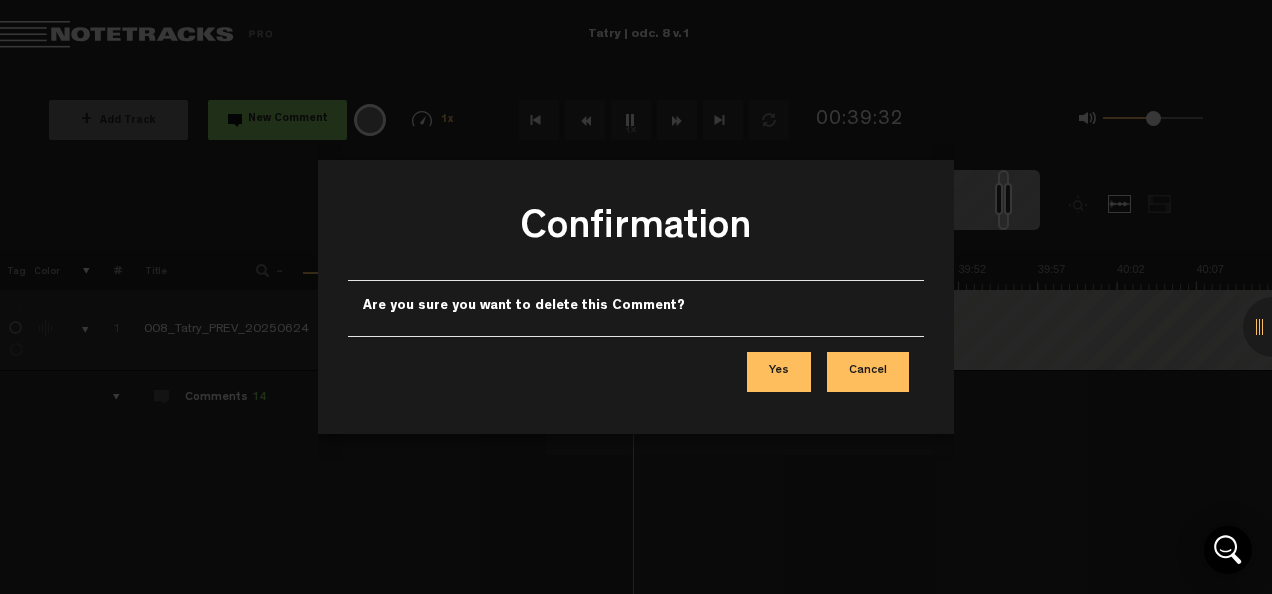 click on "Yes" at bounding box center (779, 372) 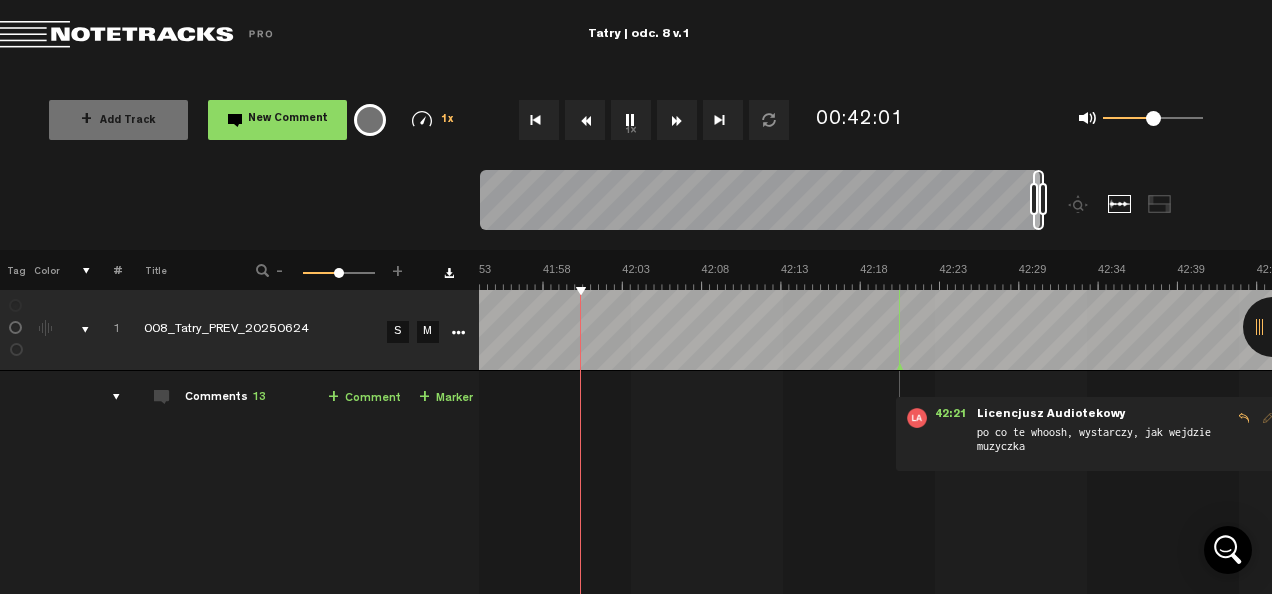 scroll, scrollTop: 0, scrollLeft: 39608, axis: horizontal 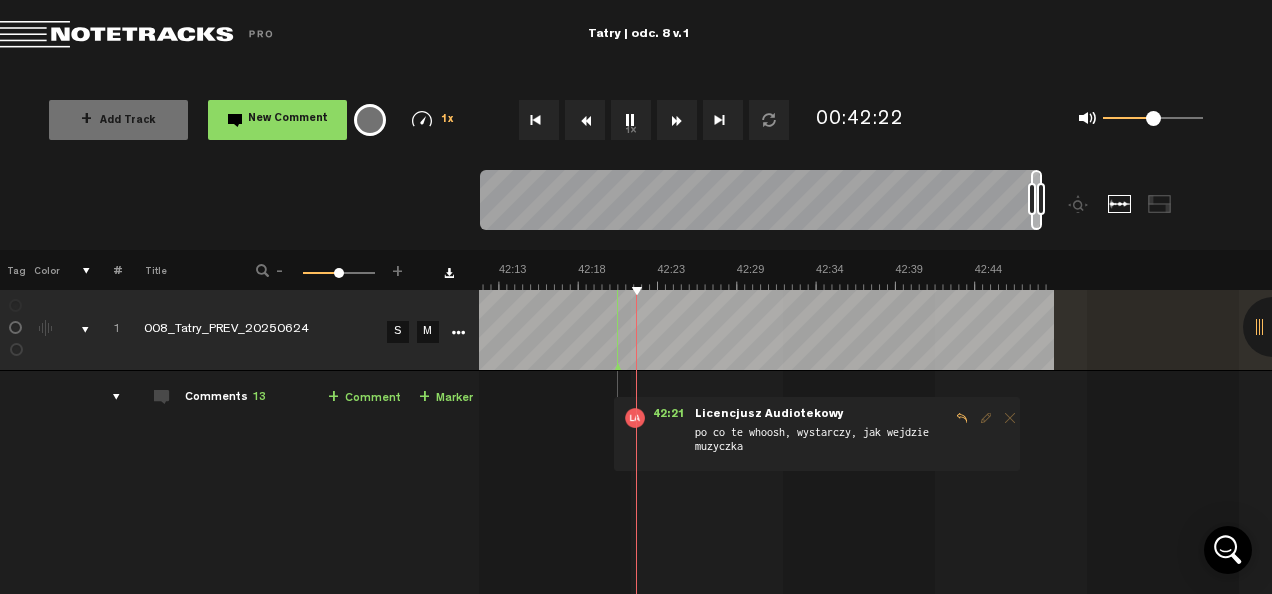 click on "1x" at bounding box center (631, 120) 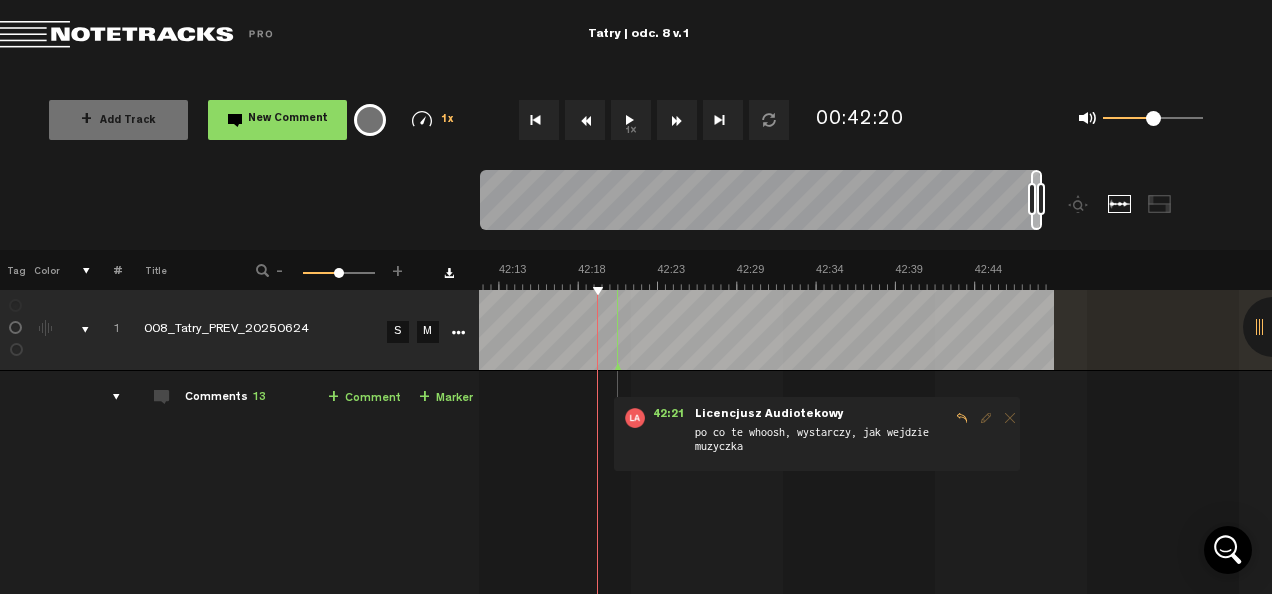 click on "+ Comment" at bounding box center [364, 398] 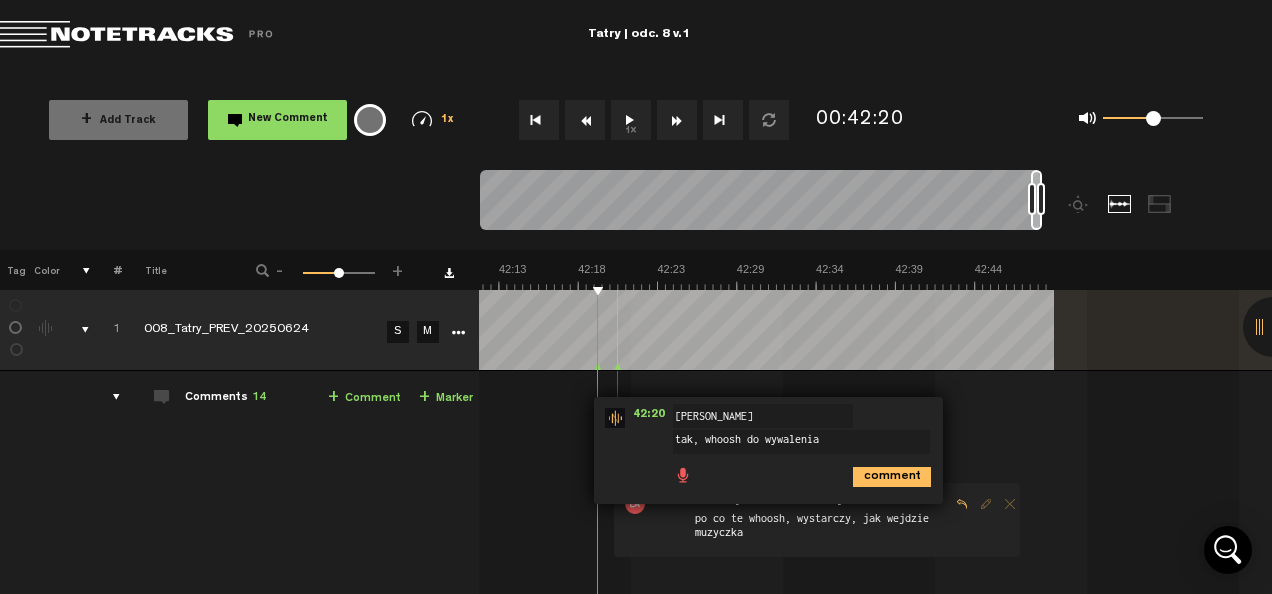 type on "tak, whoosh do wywalenia" 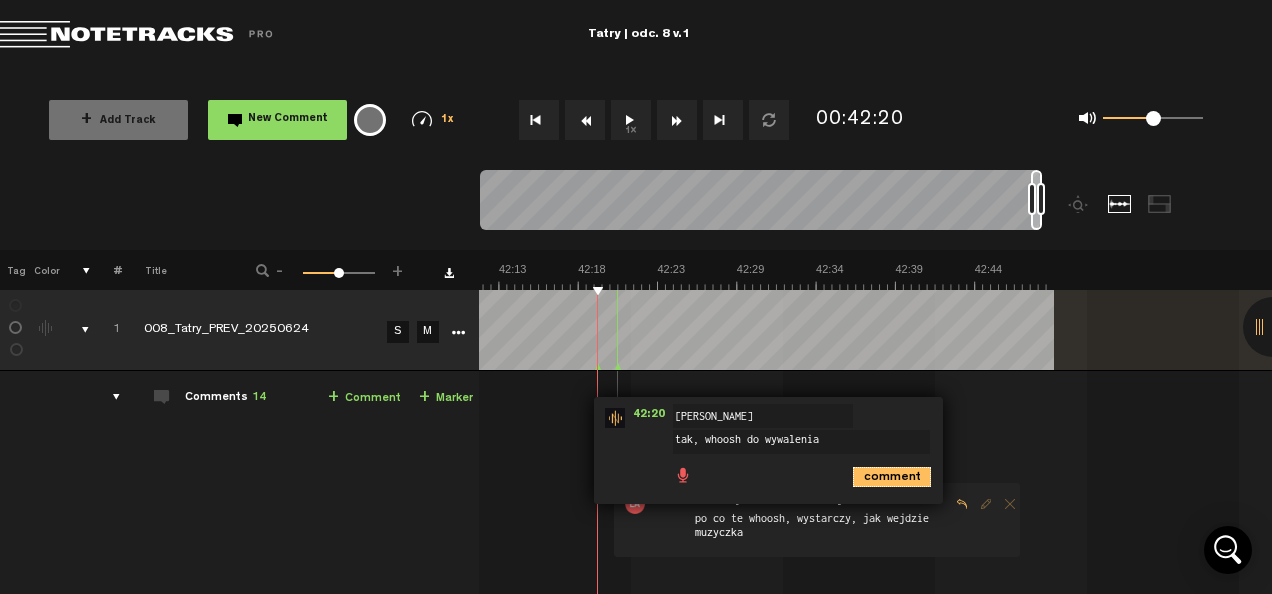click on "comment" at bounding box center [892, 477] 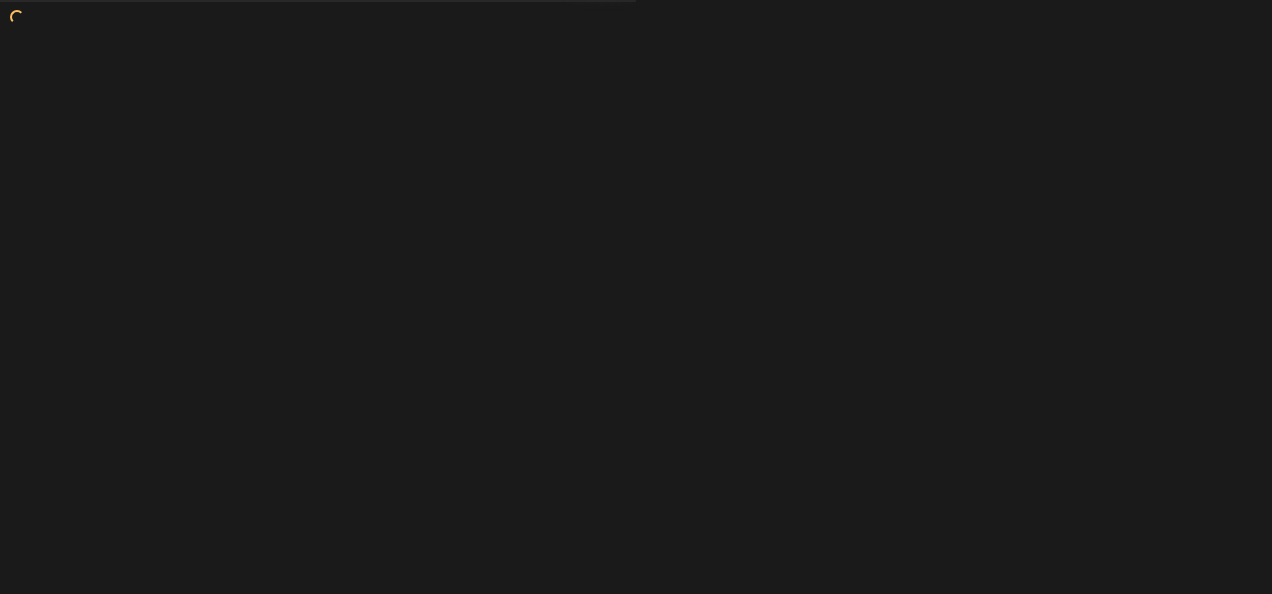 scroll, scrollTop: 0, scrollLeft: 0, axis: both 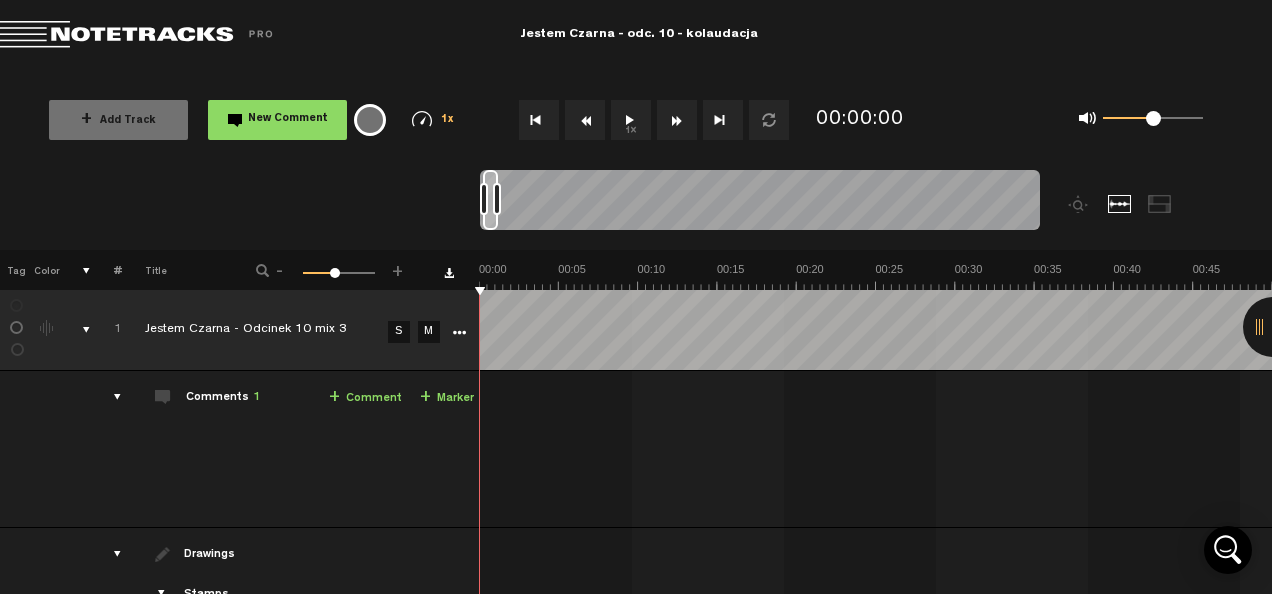 click on "1x" at bounding box center [631, 120] 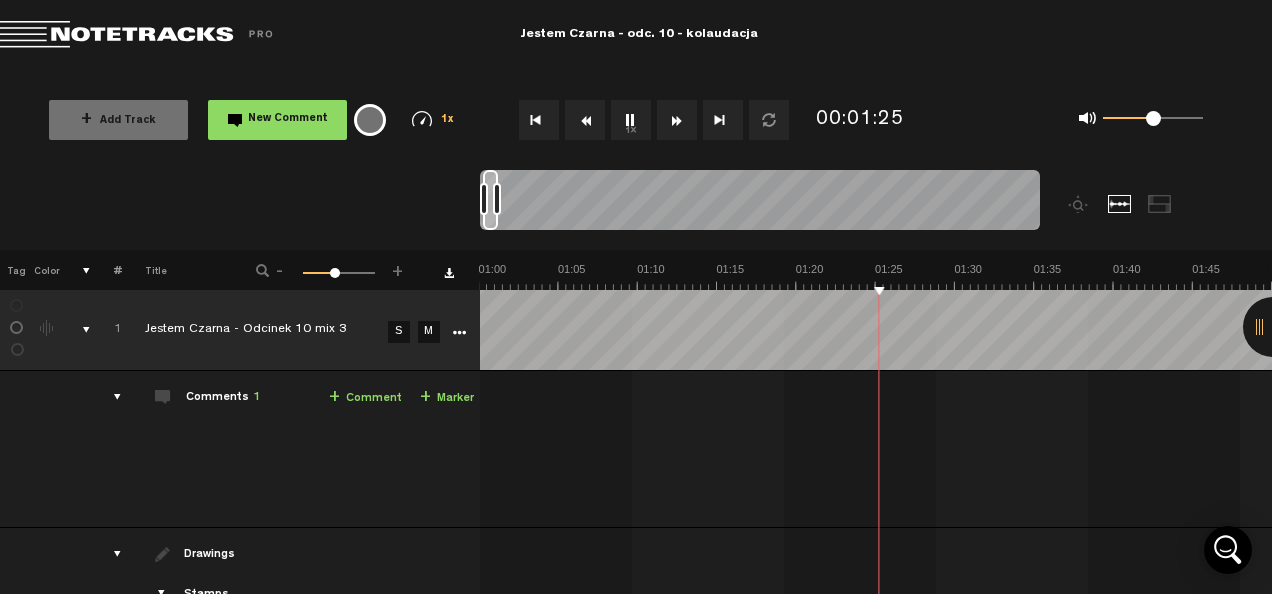 scroll, scrollTop: 0, scrollLeft: 951, axis: horizontal 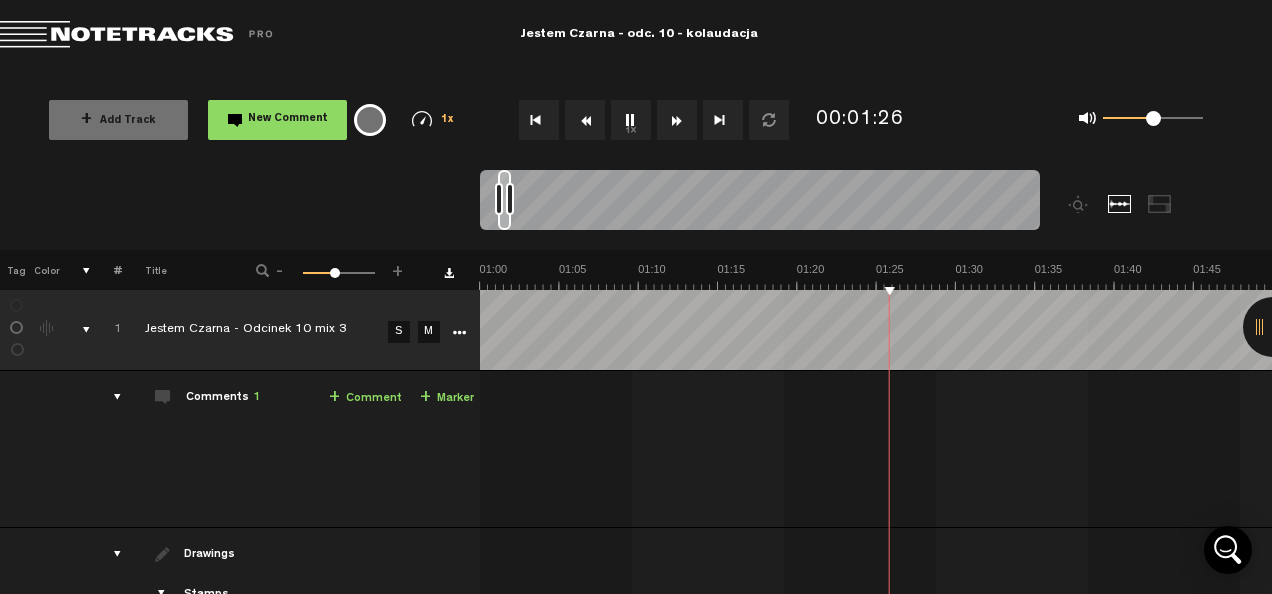 click on "1x" at bounding box center (631, 120) 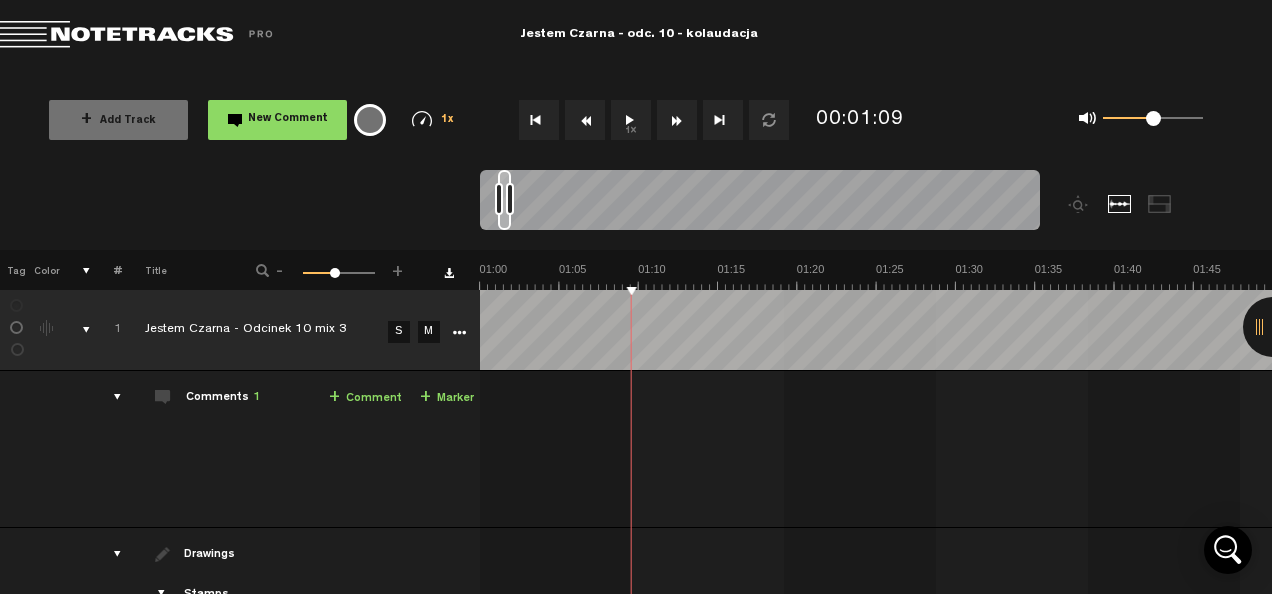 click on "+ Comment" at bounding box center (365, 398) 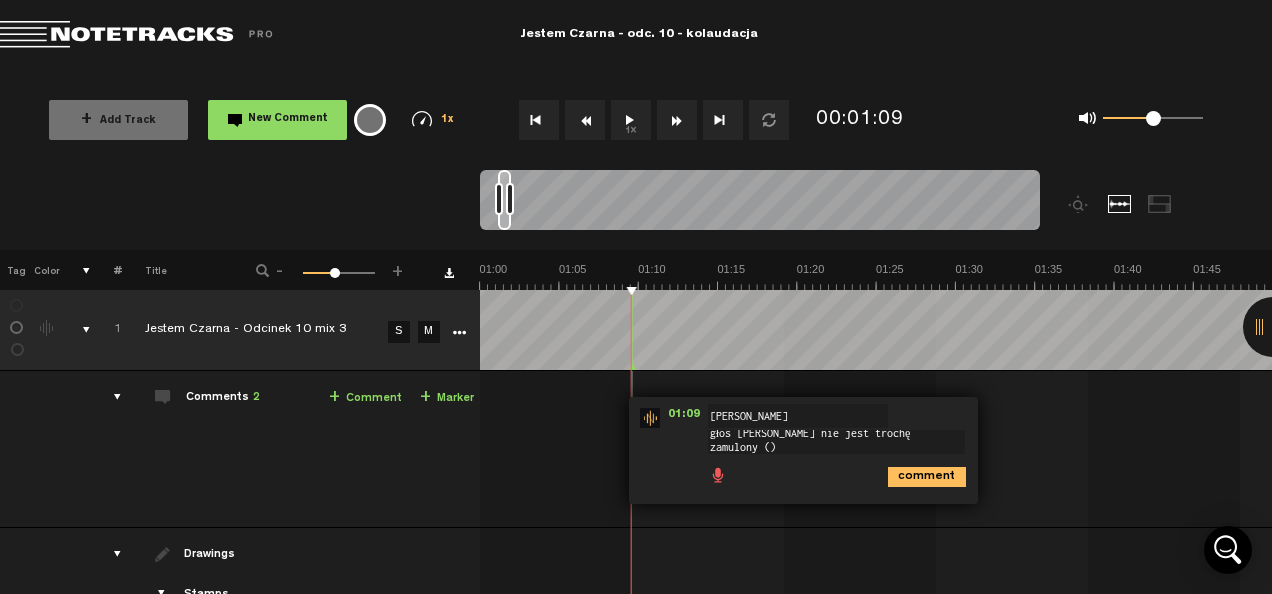 scroll, scrollTop: 1, scrollLeft: 0, axis: vertical 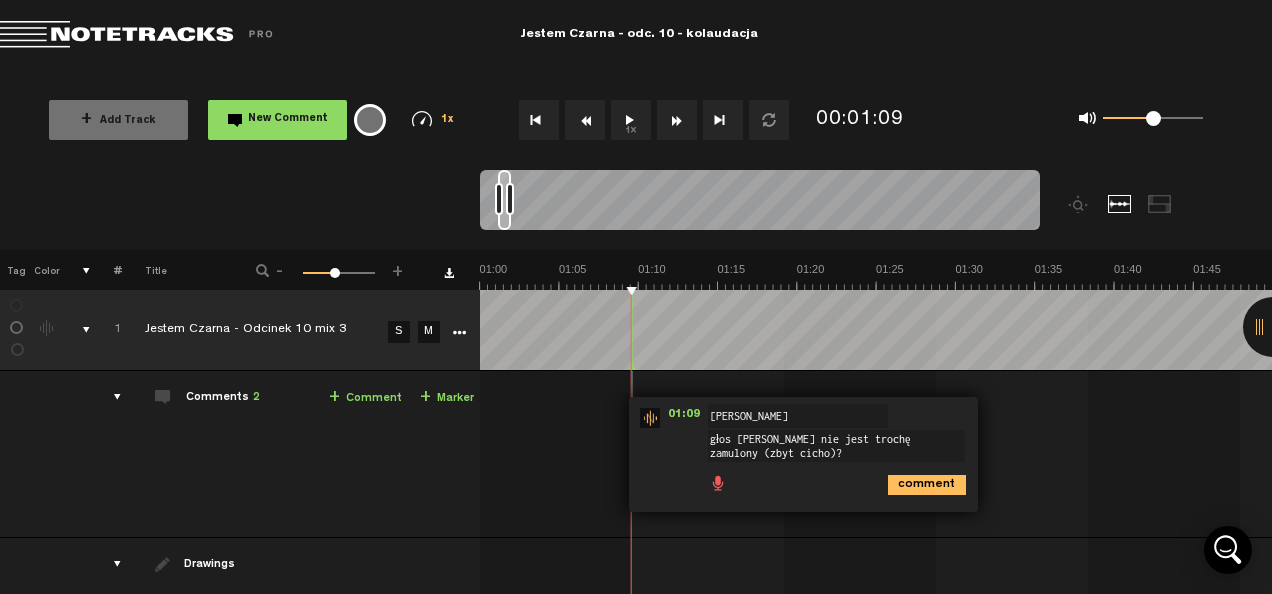 type on "głos Hawryuluka nie jest trochę zamulony (zbyt cicho)?" 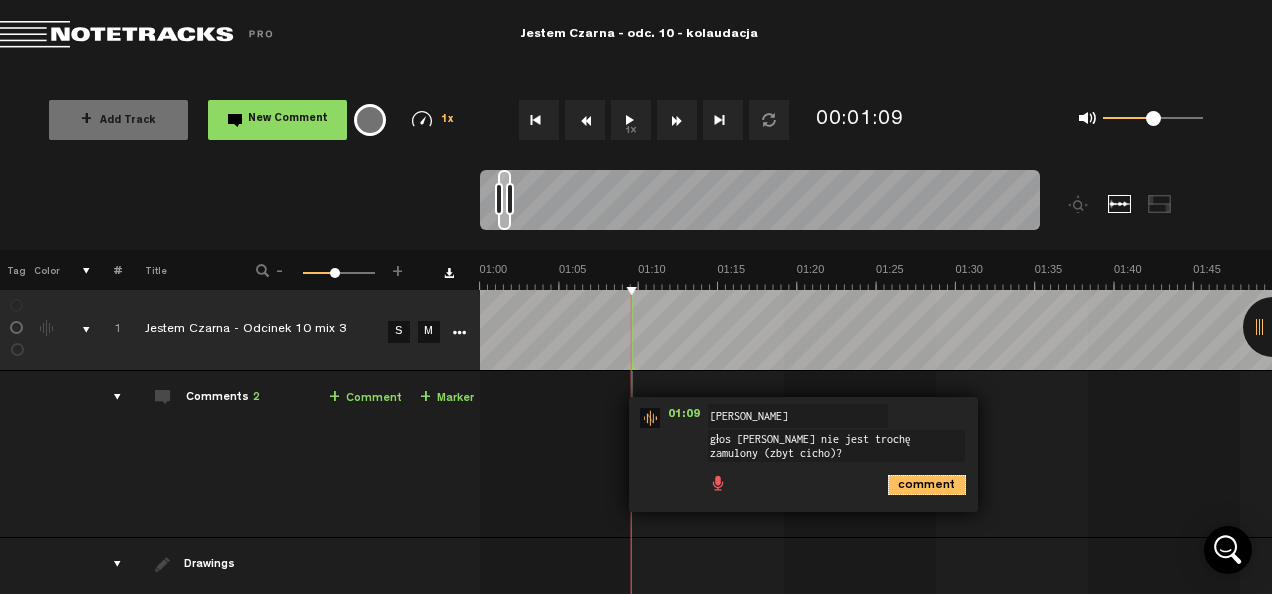 scroll, scrollTop: 0, scrollLeft: 0, axis: both 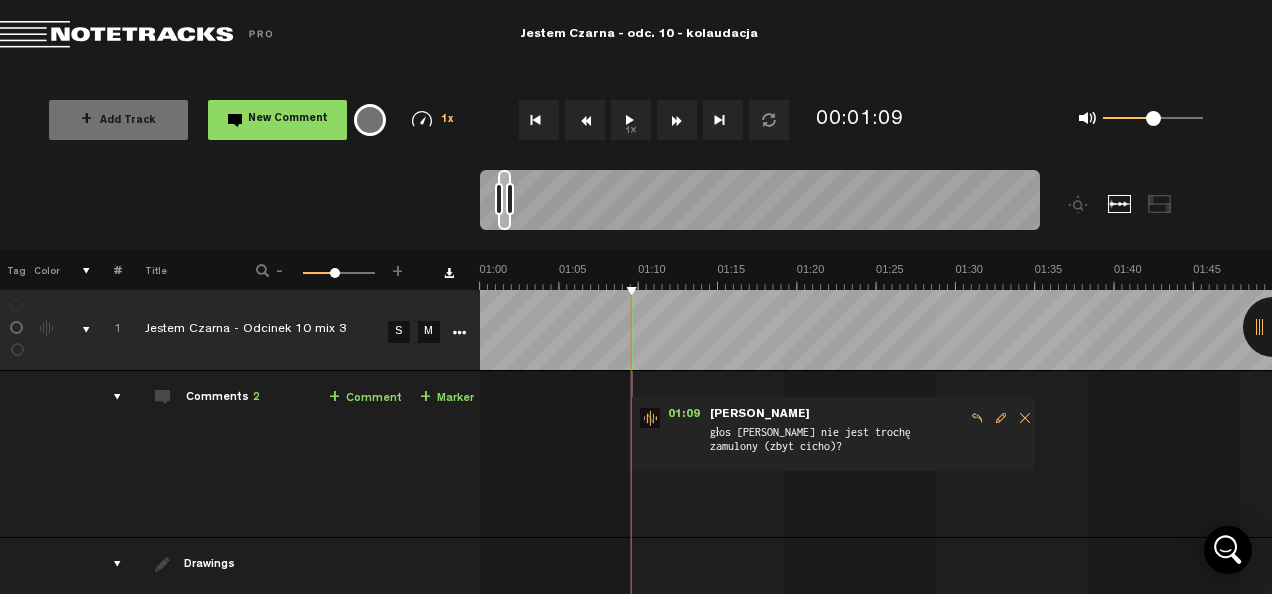 click on "1x" at bounding box center [631, 120] 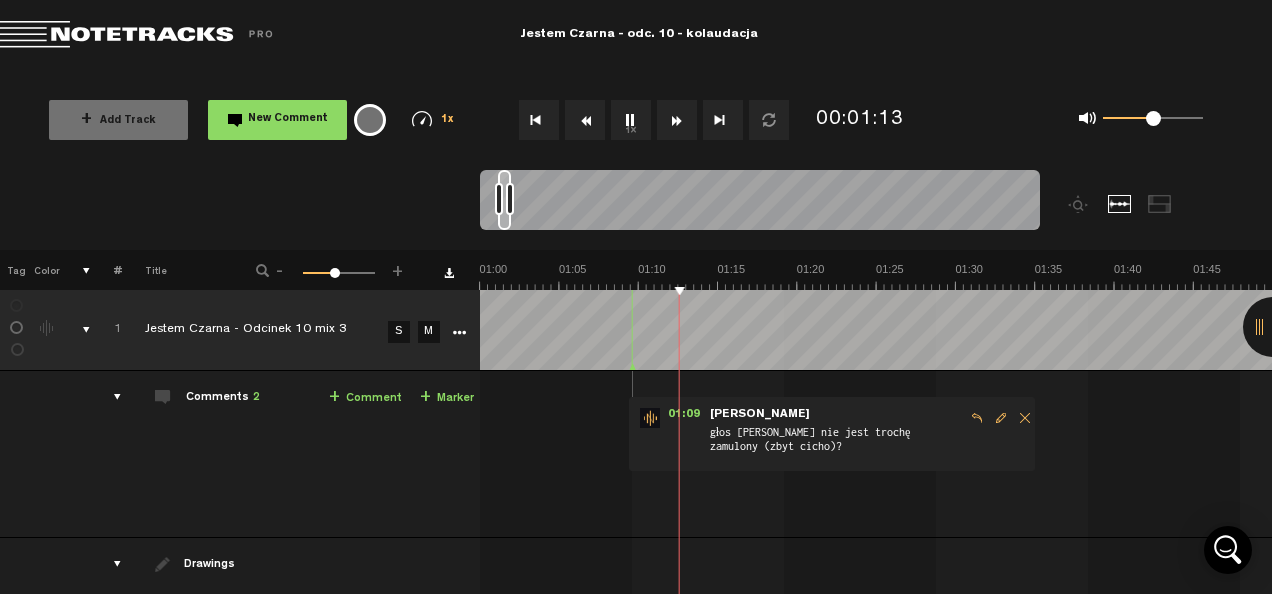 click on "1x" at bounding box center [631, 120] 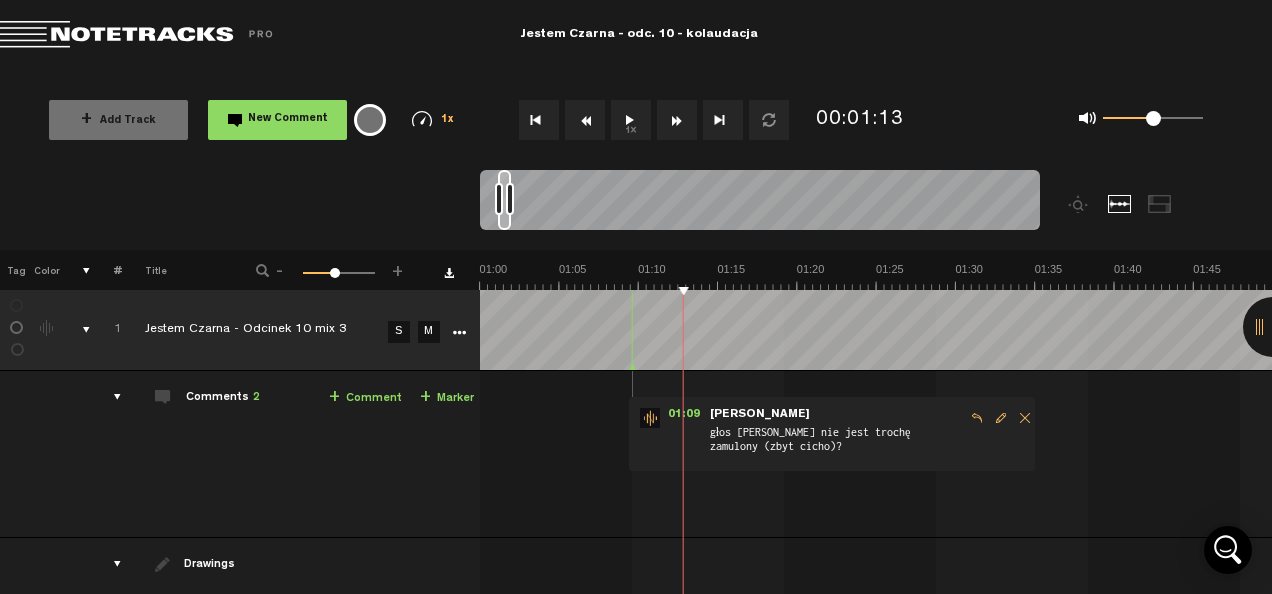 click on "1x" at bounding box center [631, 120] 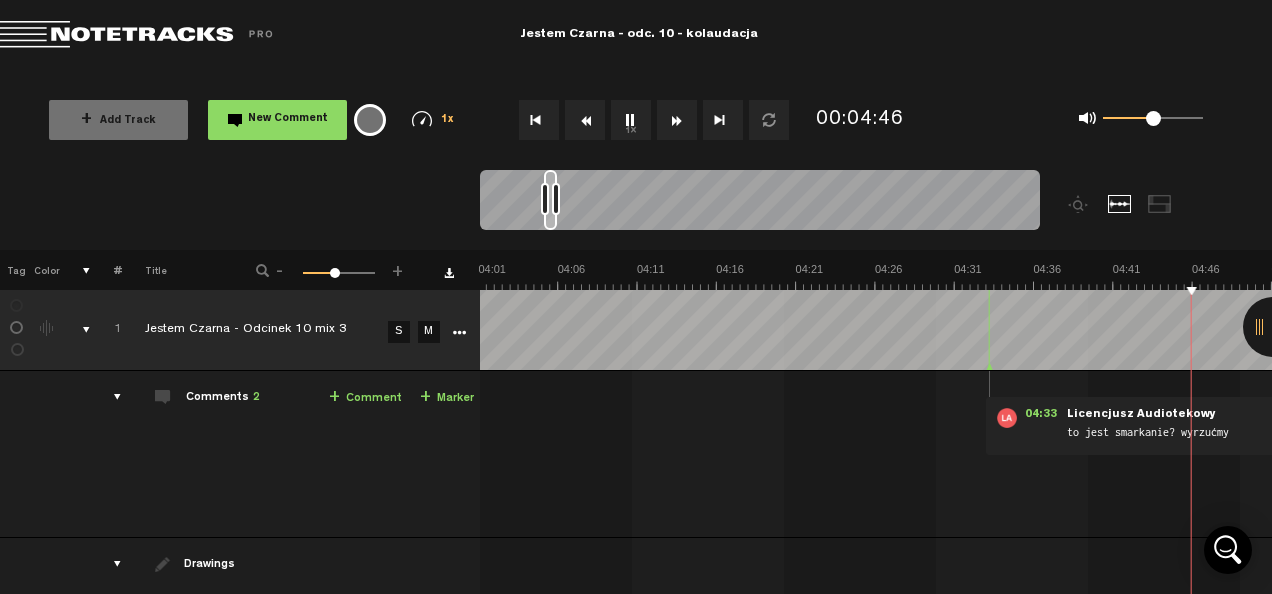 scroll, scrollTop: 0, scrollLeft: 4124, axis: horizontal 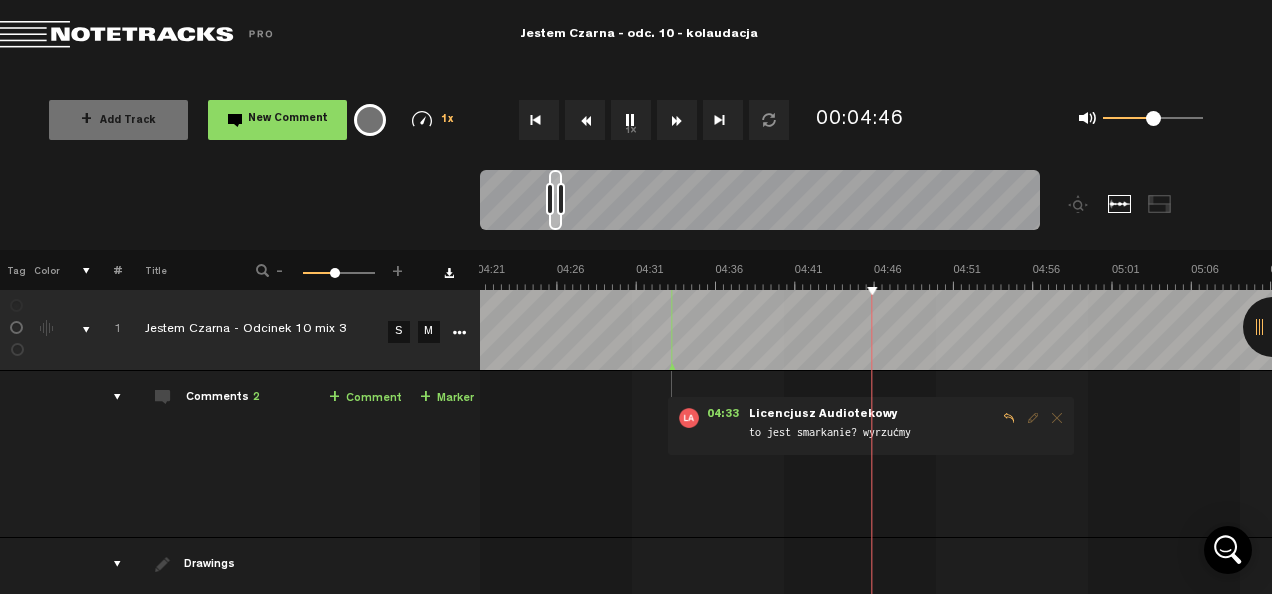 click on "1x" at bounding box center [631, 120] 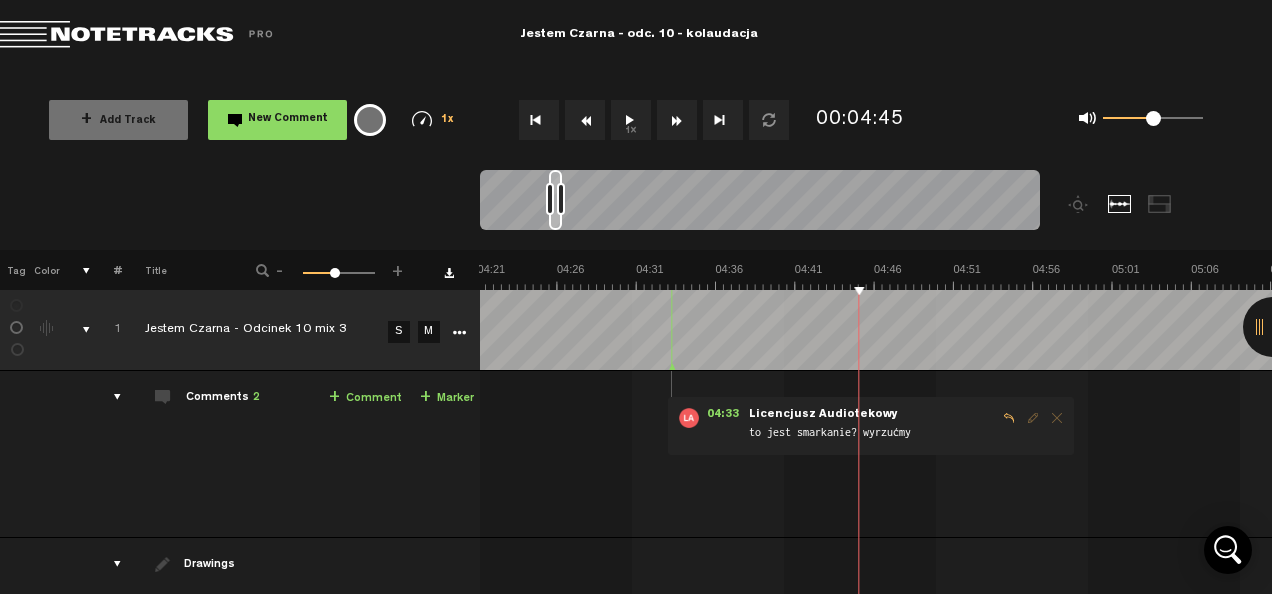 click on "+ Comment" at bounding box center (365, 398) 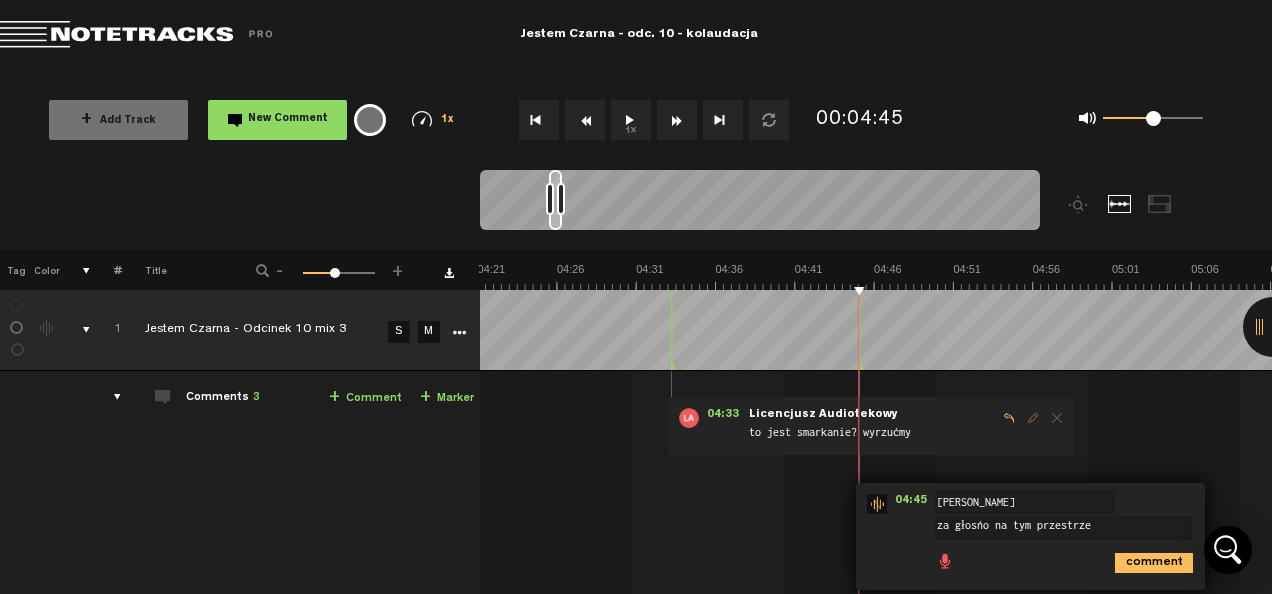 click on "za głośno na tym przestrze" at bounding box center (1063, 528) 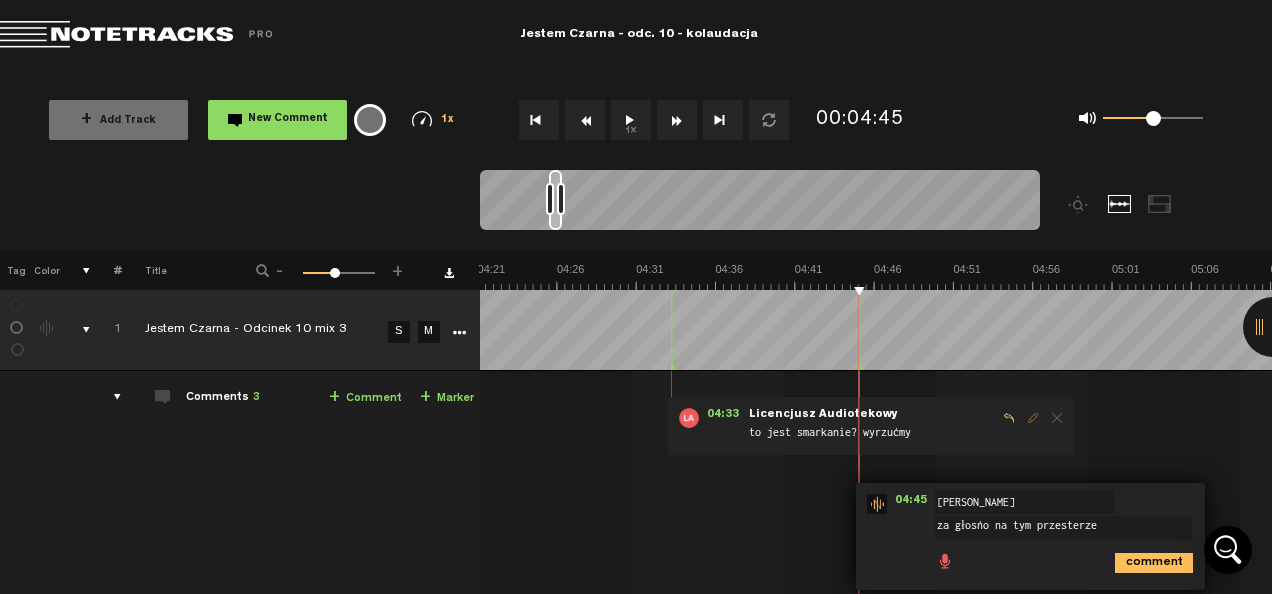 type on "za głośno na tym przesterze" 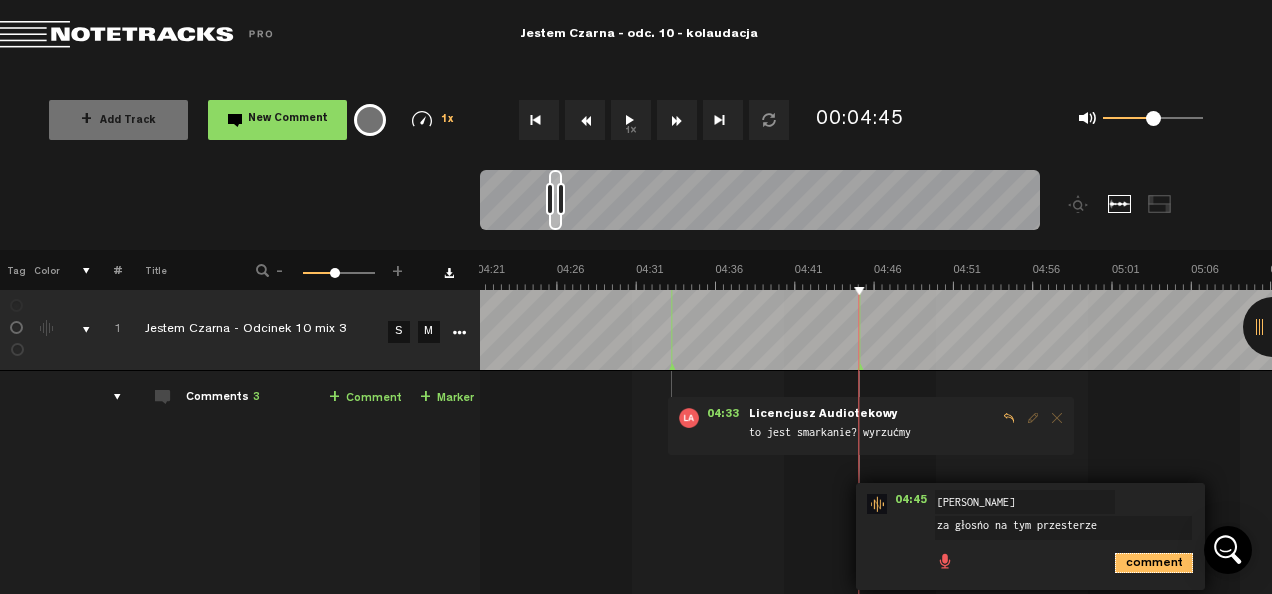 click on "comment" at bounding box center (1154, 563) 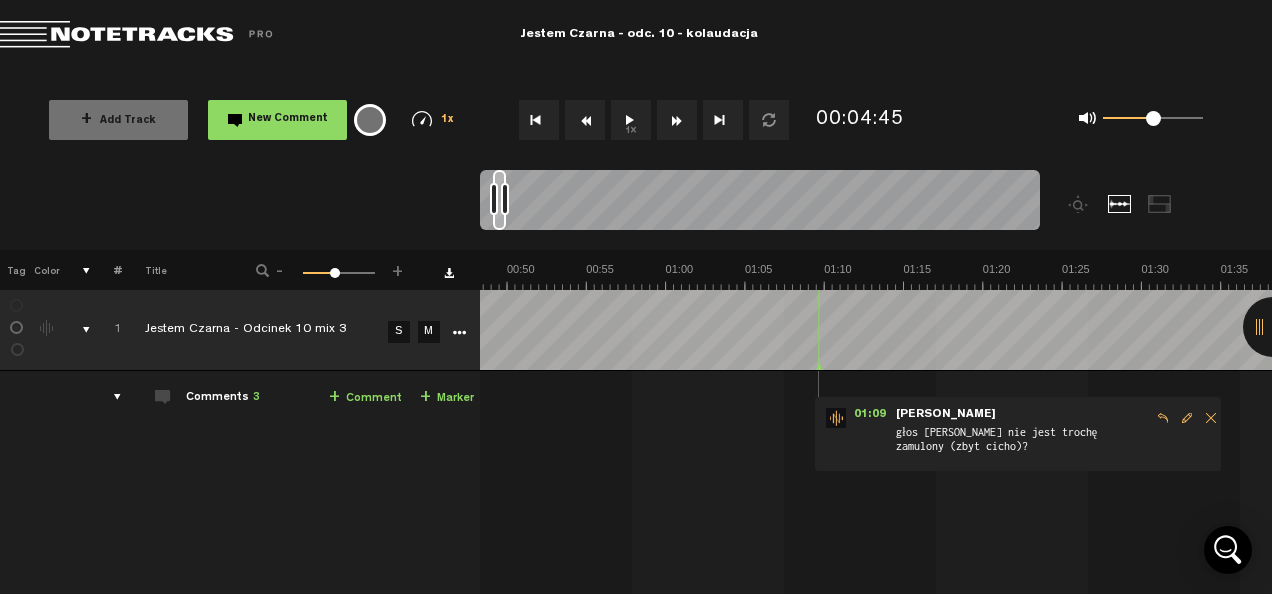scroll, scrollTop: 0, scrollLeft: 284, axis: horizontal 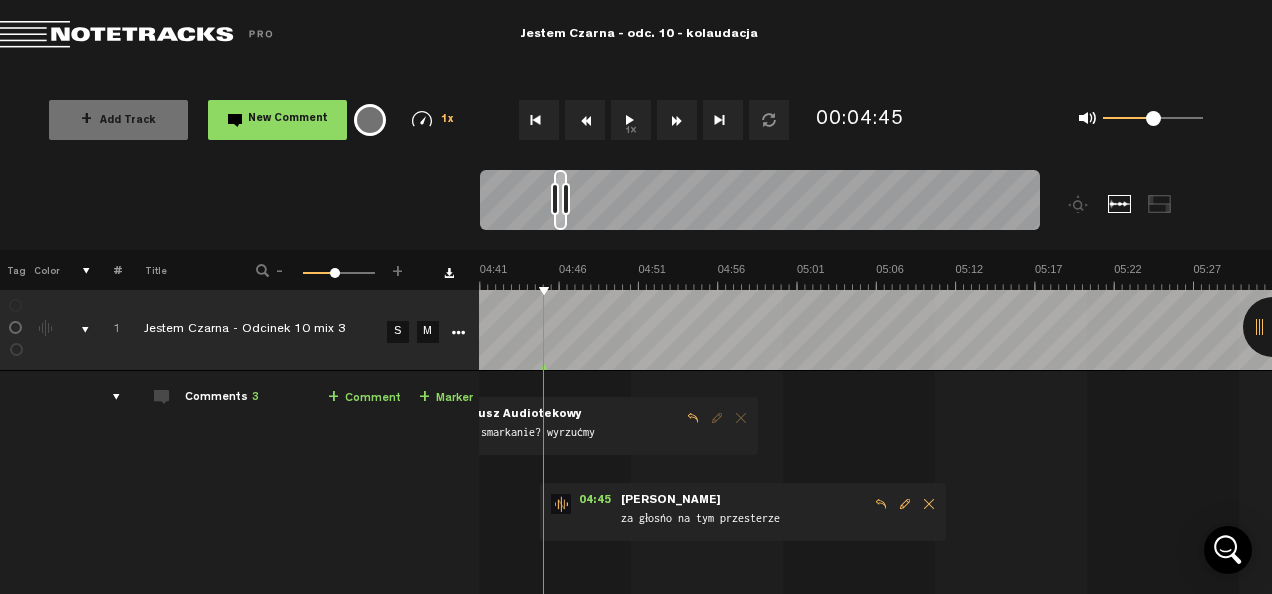 click on "1x" at bounding box center (631, 120) 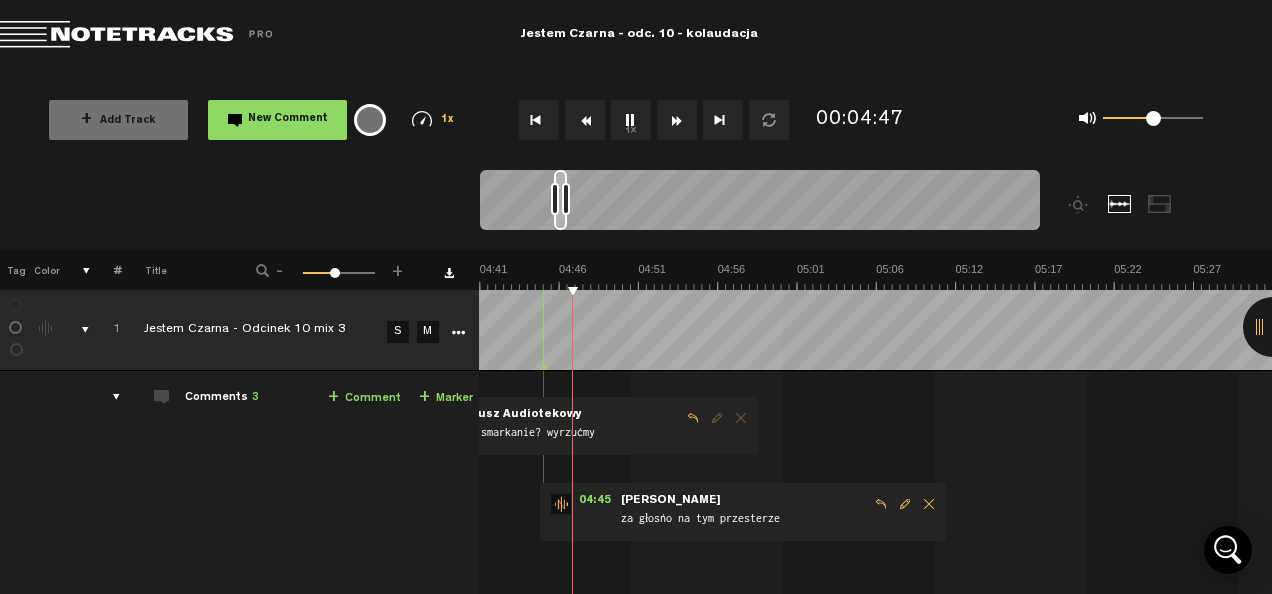 scroll, scrollTop: 0, scrollLeft: 4098, axis: horizontal 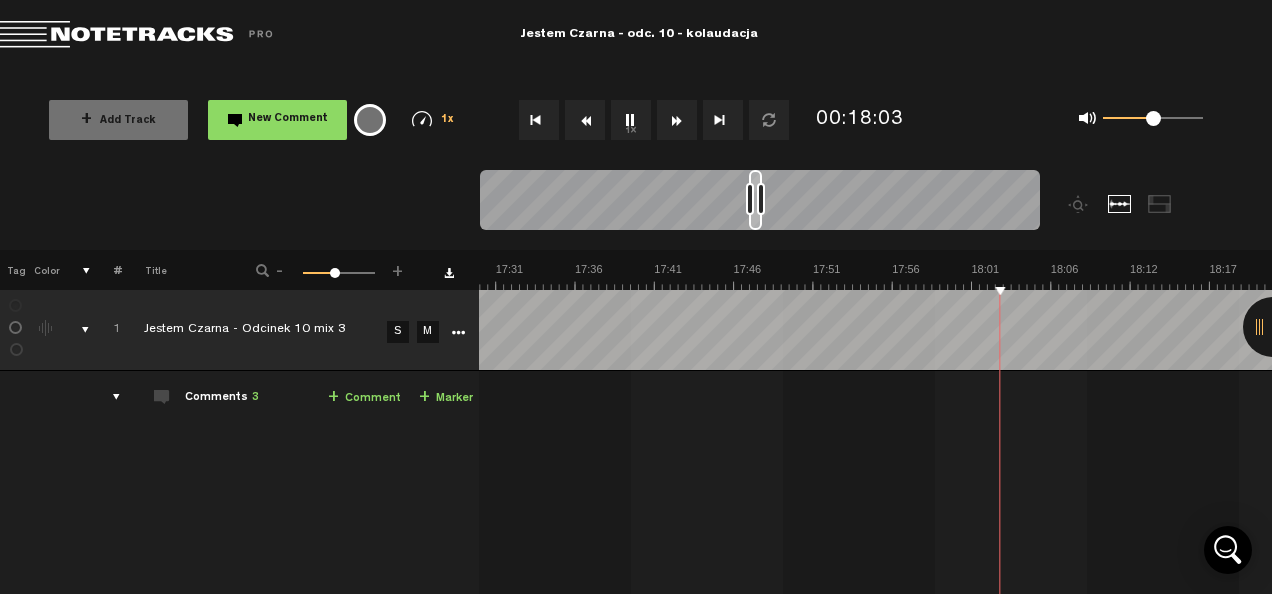 click on "1x" at bounding box center [631, 120] 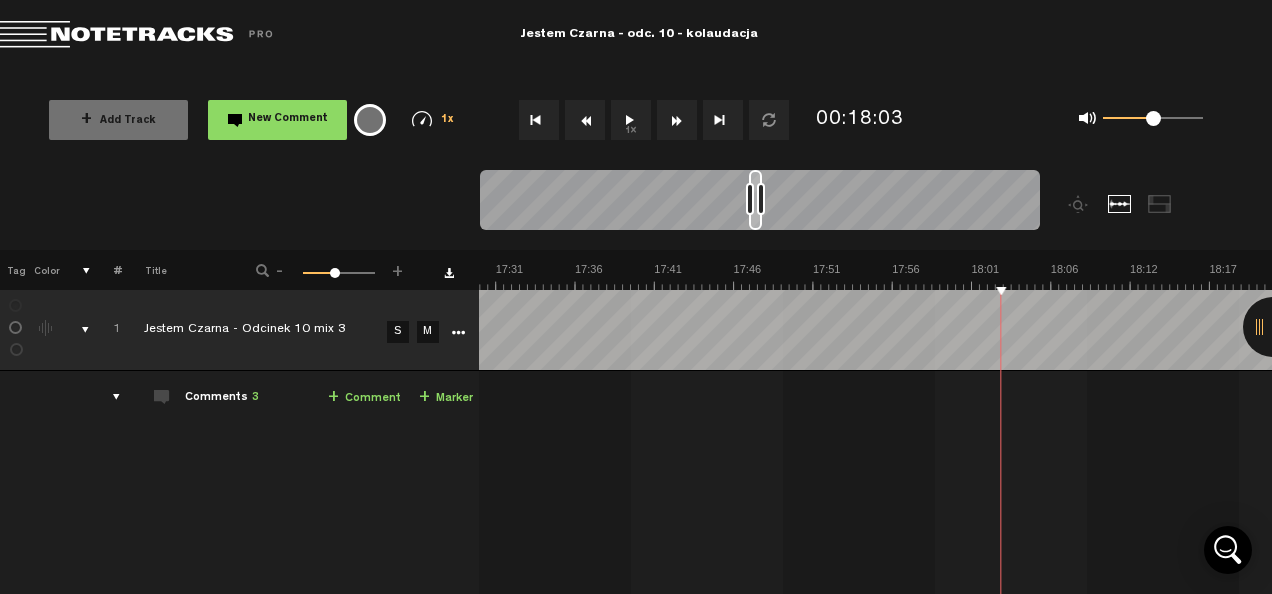 click on "1x" at bounding box center (631, 120) 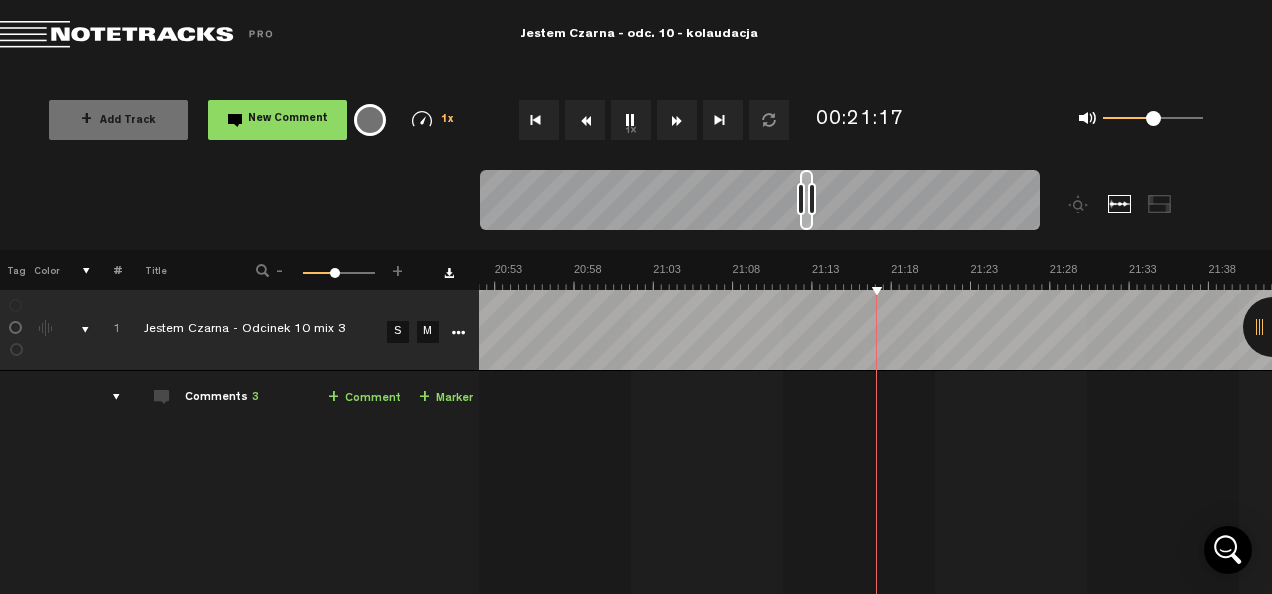 scroll, scrollTop: 0, scrollLeft: 19730, axis: horizontal 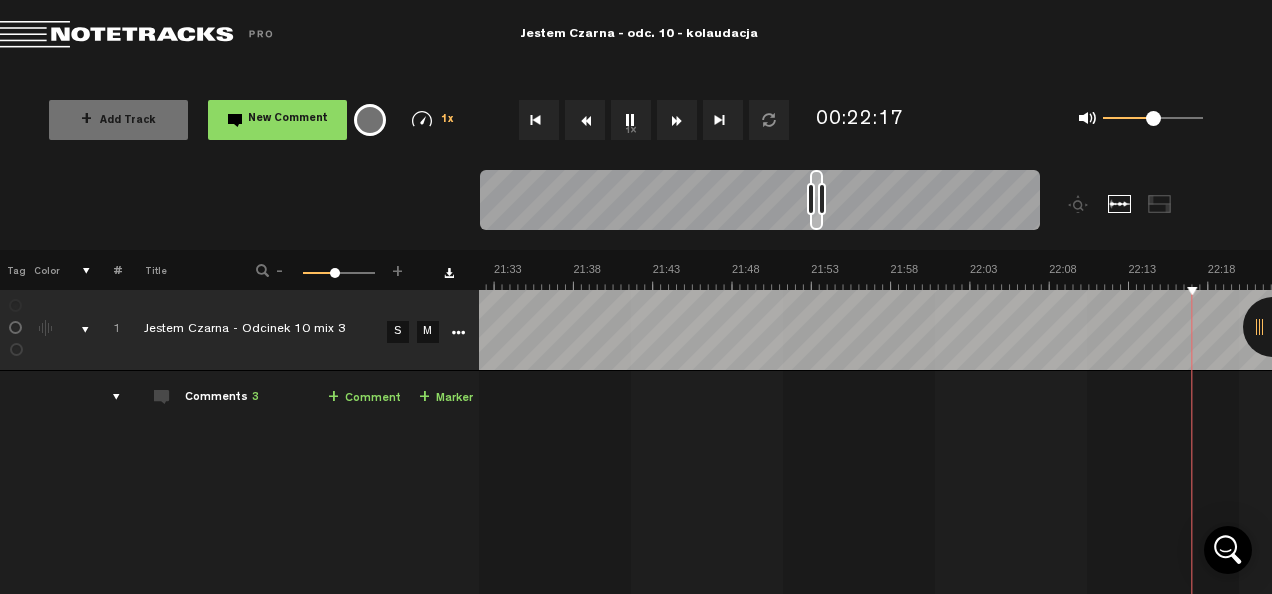click on "1x" at bounding box center [631, 120] 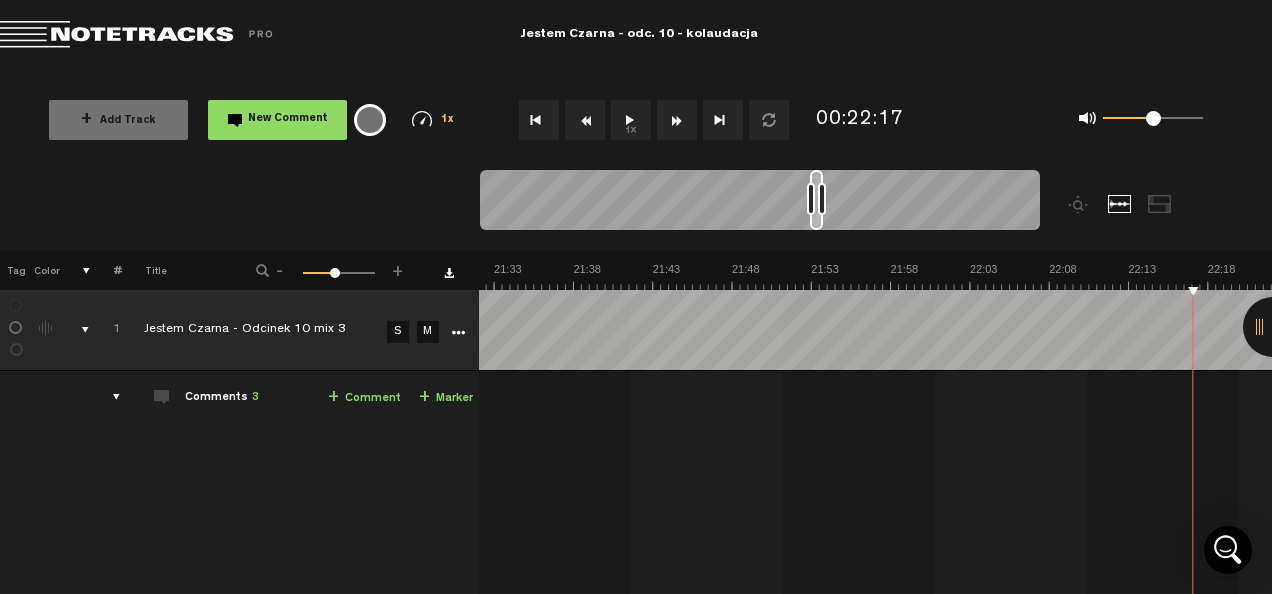 drag, startPoint x: 630, startPoint y: 121, endPoint x: 600, endPoint y: 80, distance: 50.803543 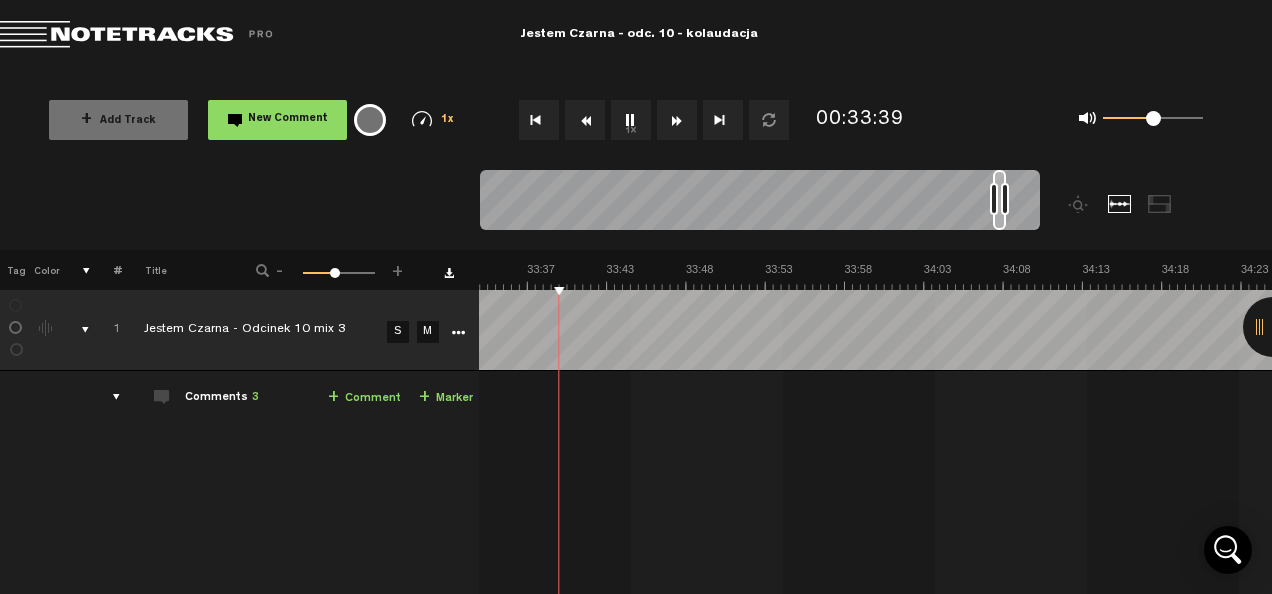 scroll, scrollTop: 0, scrollLeft: 31750, axis: horizontal 